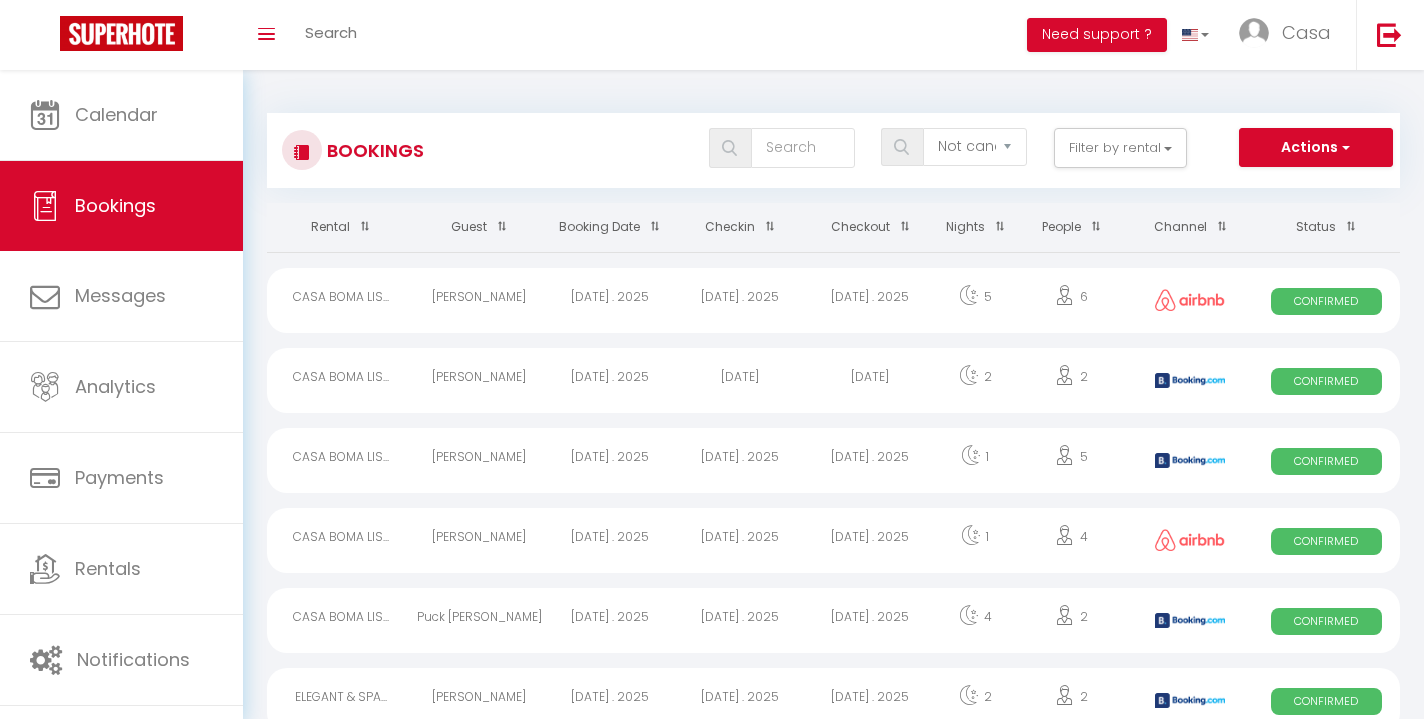 select on "not_cancelled" 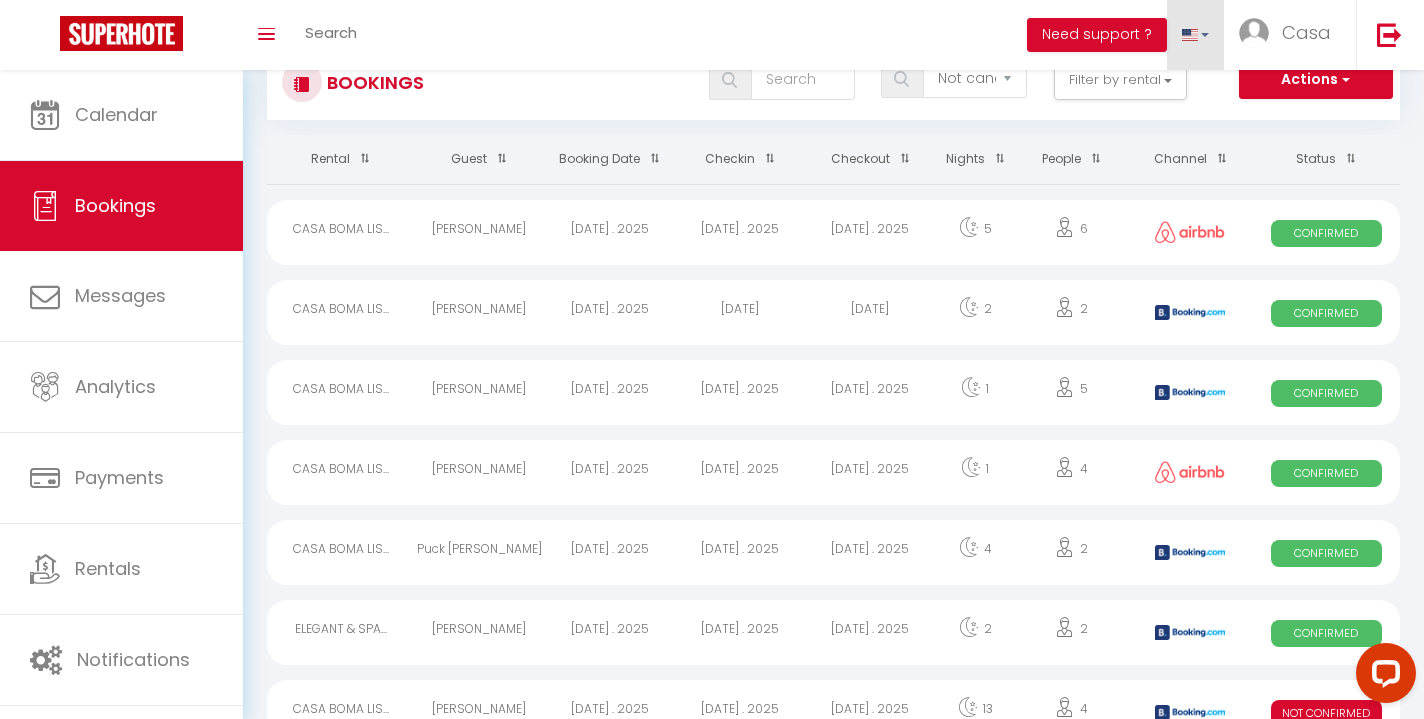scroll, scrollTop: 0, scrollLeft: 0, axis: both 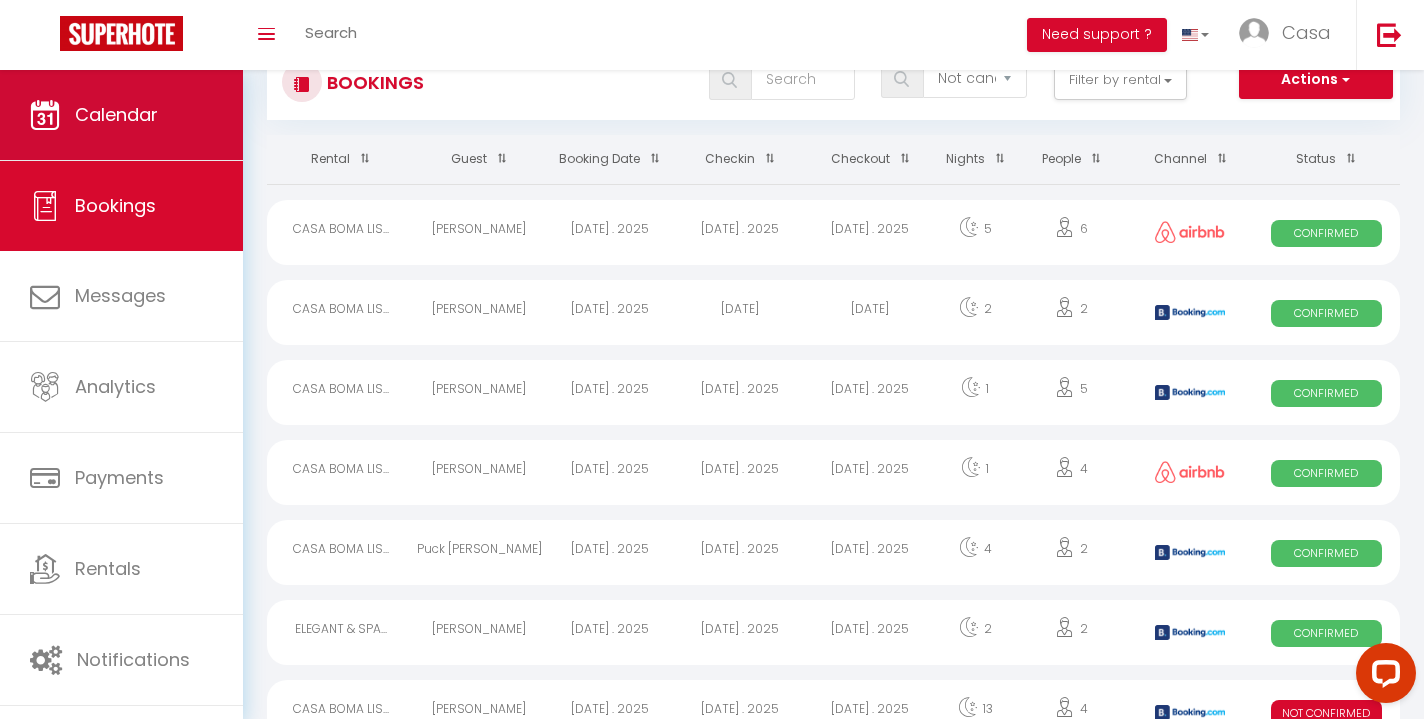 click on "Calendar" at bounding box center [121, 115] 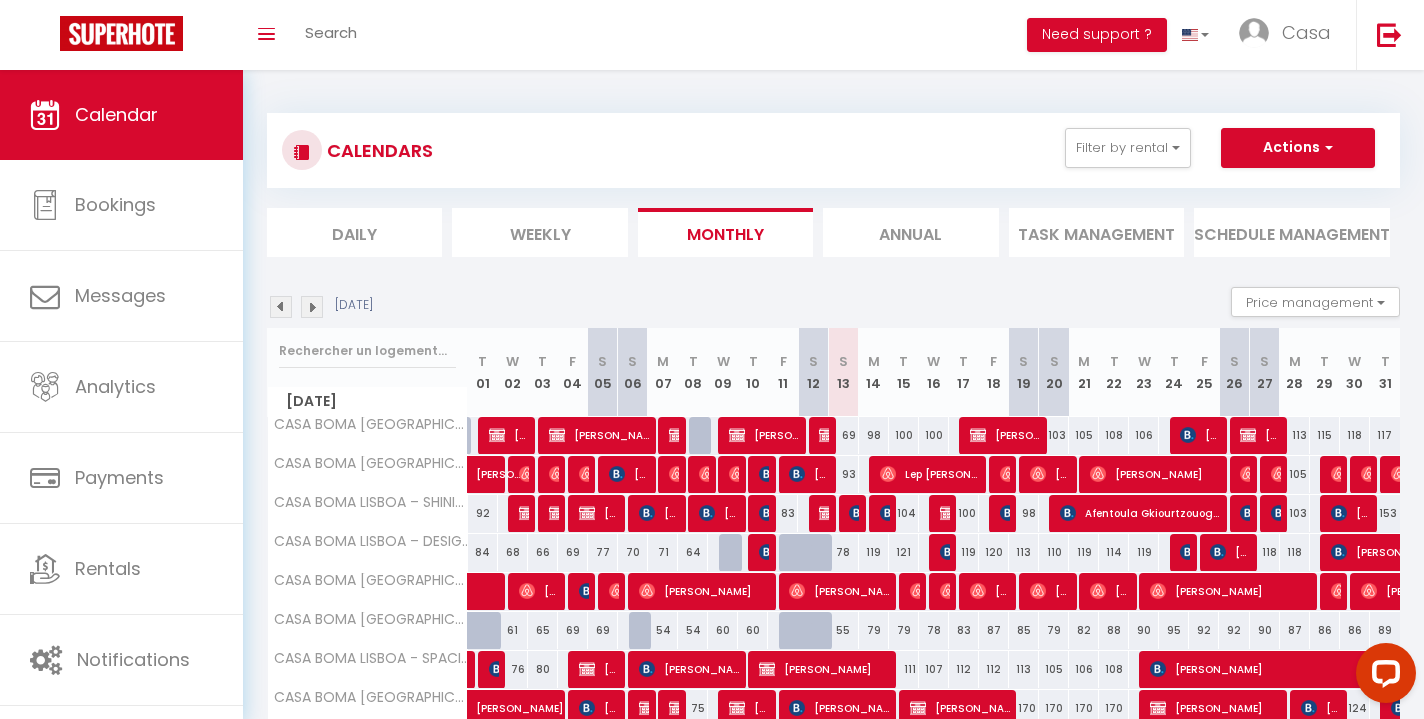 click at bounding box center [312, 307] 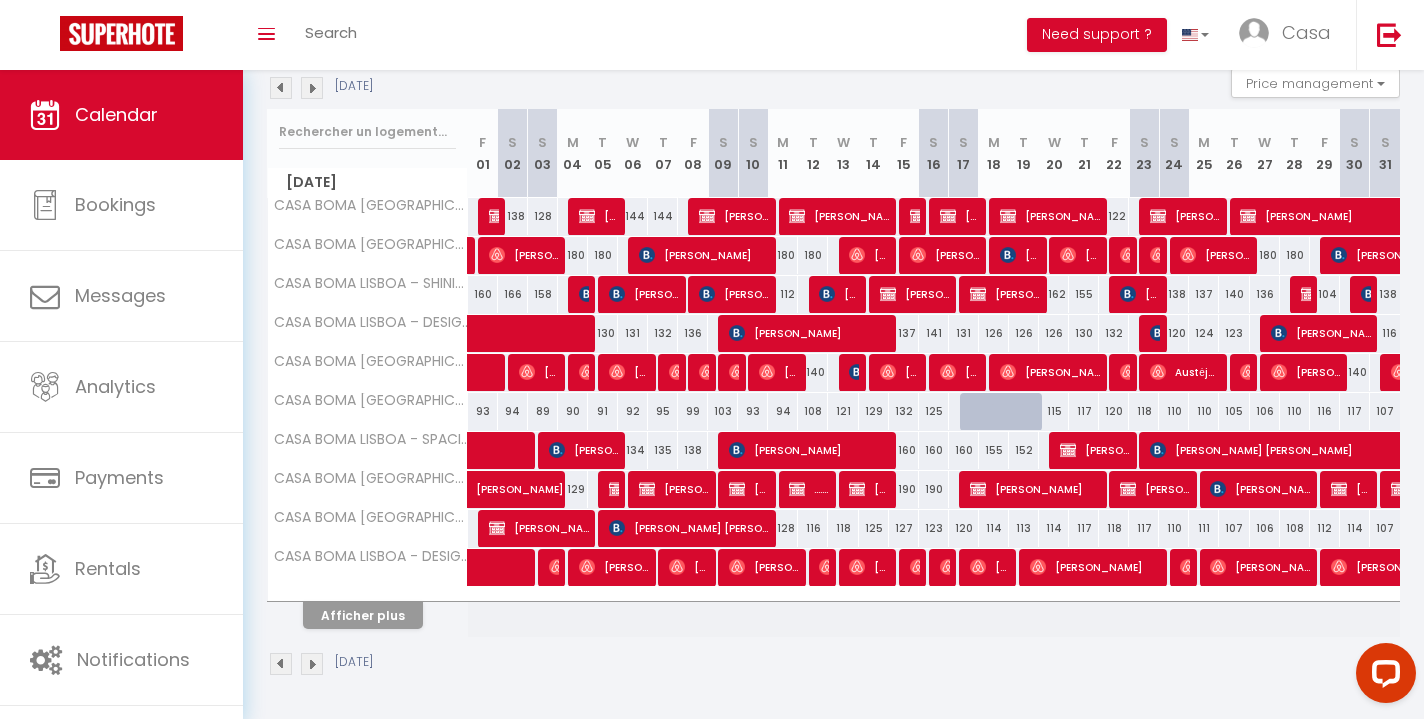 scroll, scrollTop: 218, scrollLeft: 0, axis: vertical 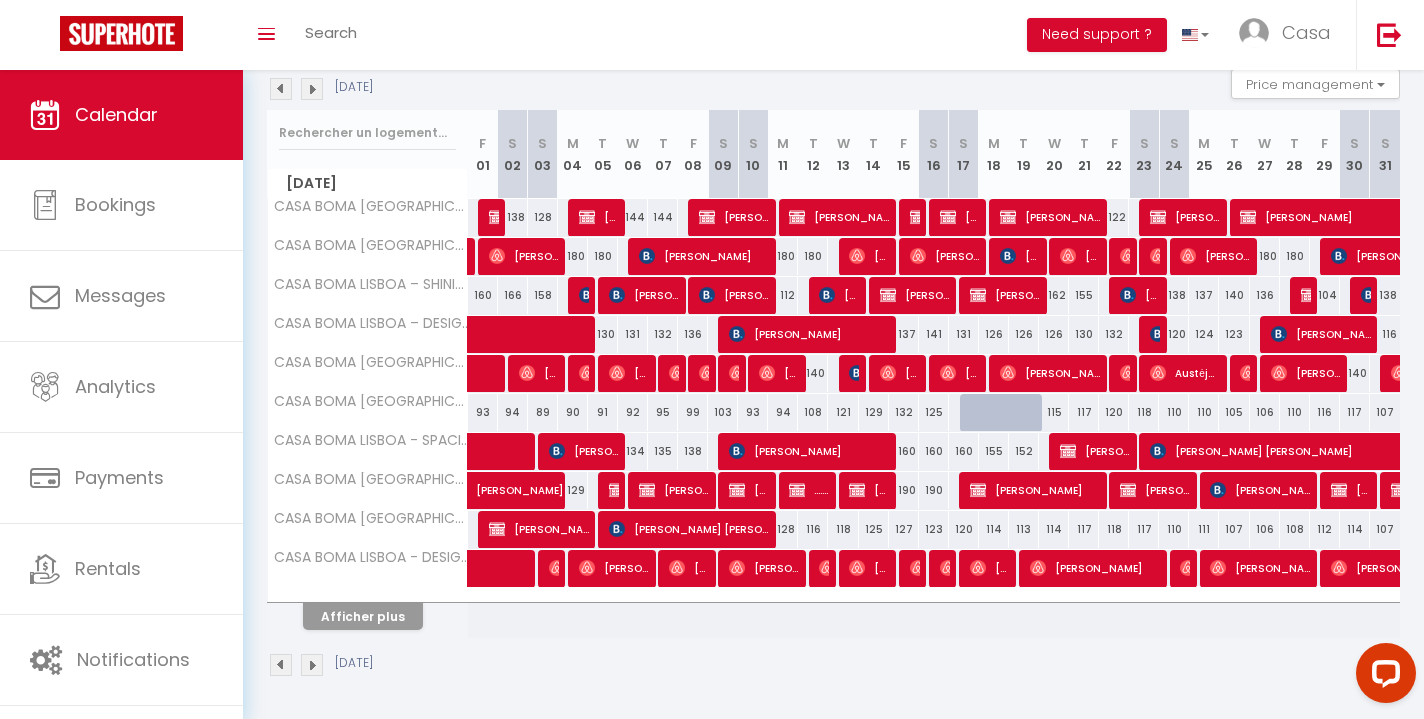 click at bounding box center (617, 490) 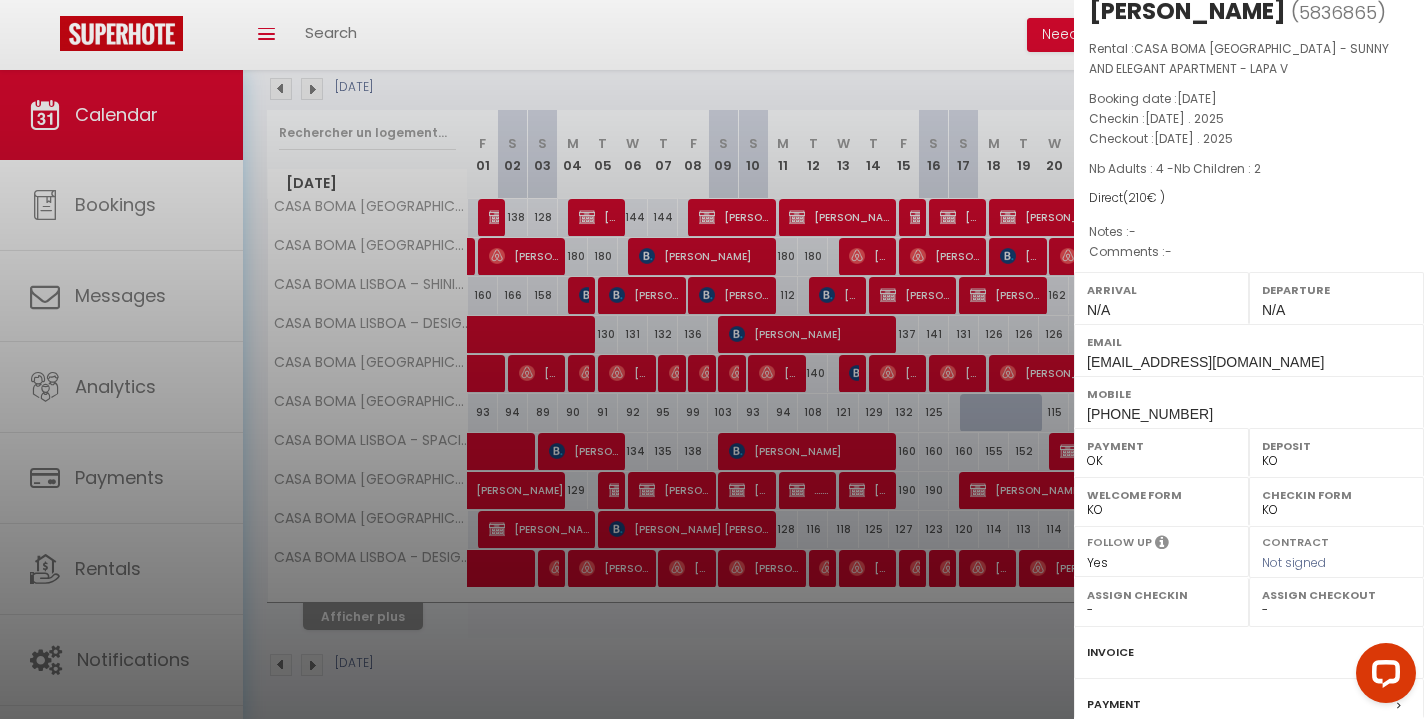 scroll, scrollTop: 54, scrollLeft: 0, axis: vertical 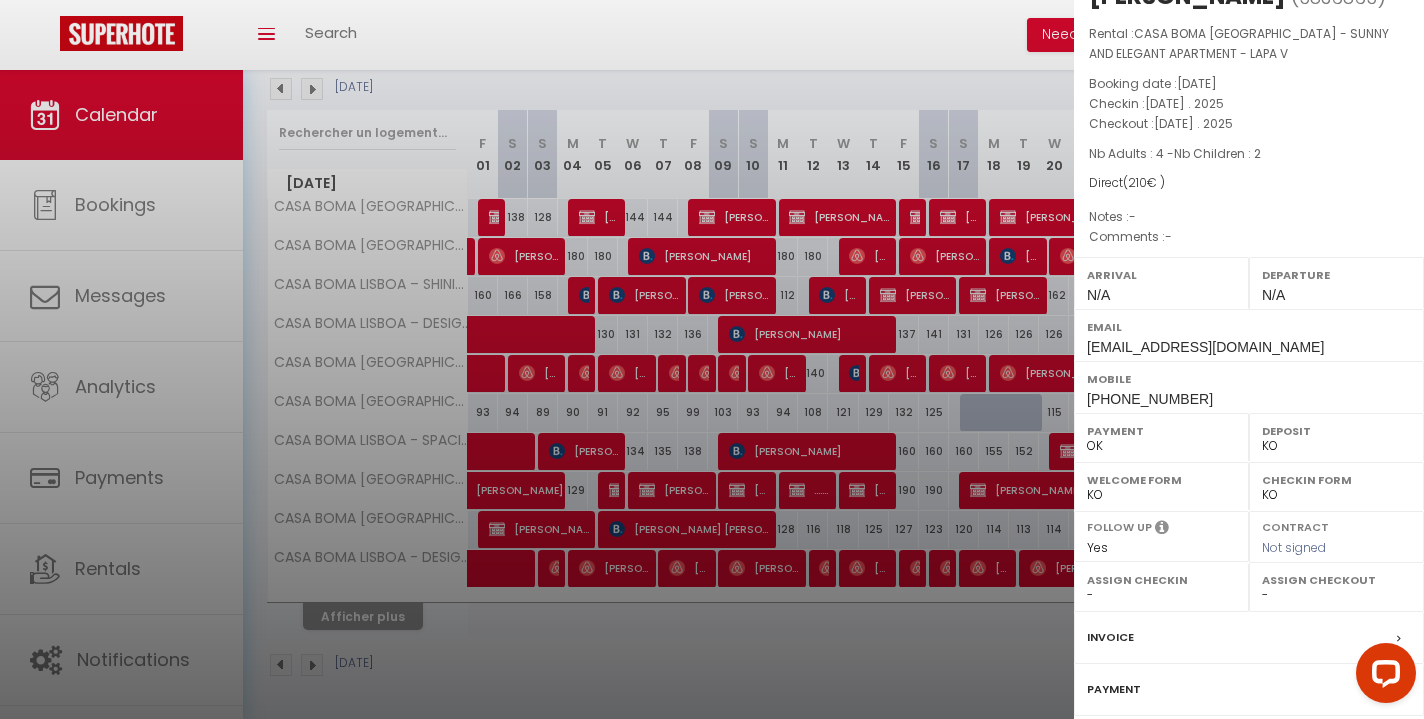 click on "Invoice" at bounding box center [1110, 637] 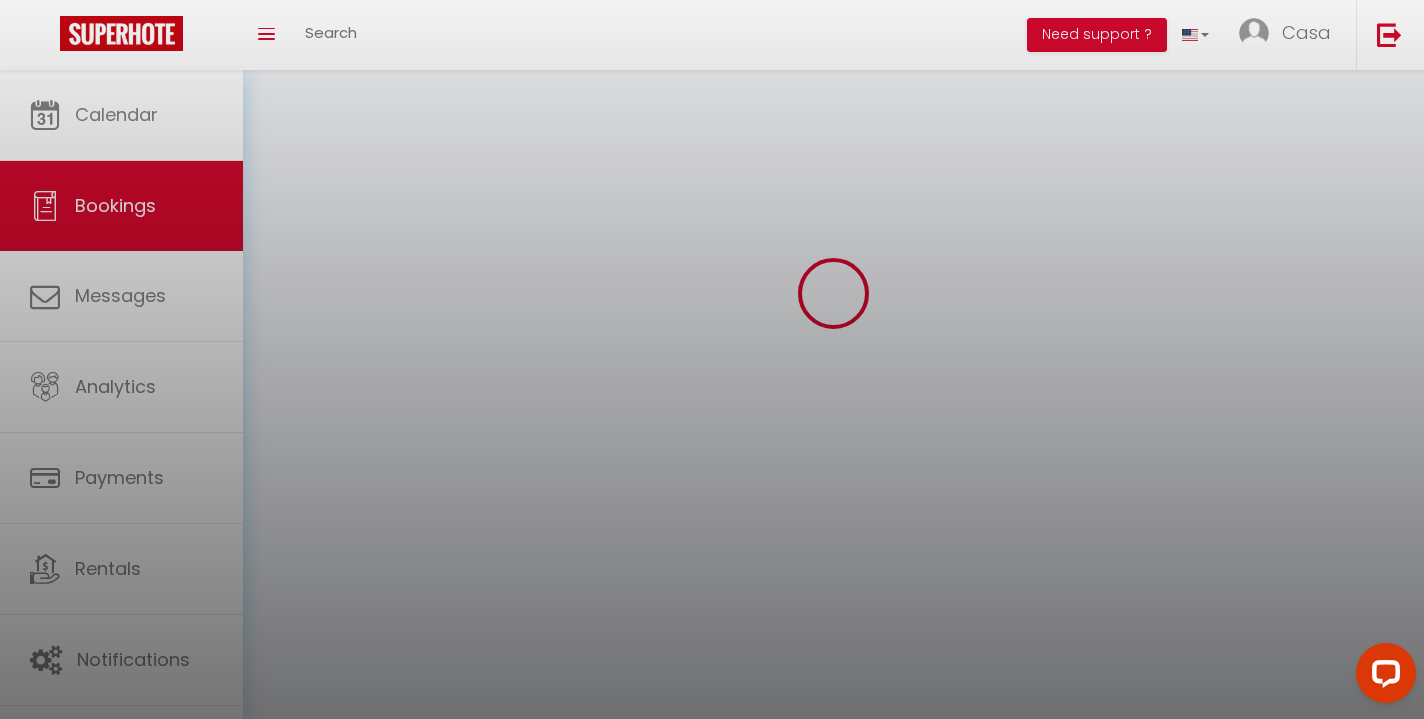 scroll, scrollTop: 0, scrollLeft: 0, axis: both 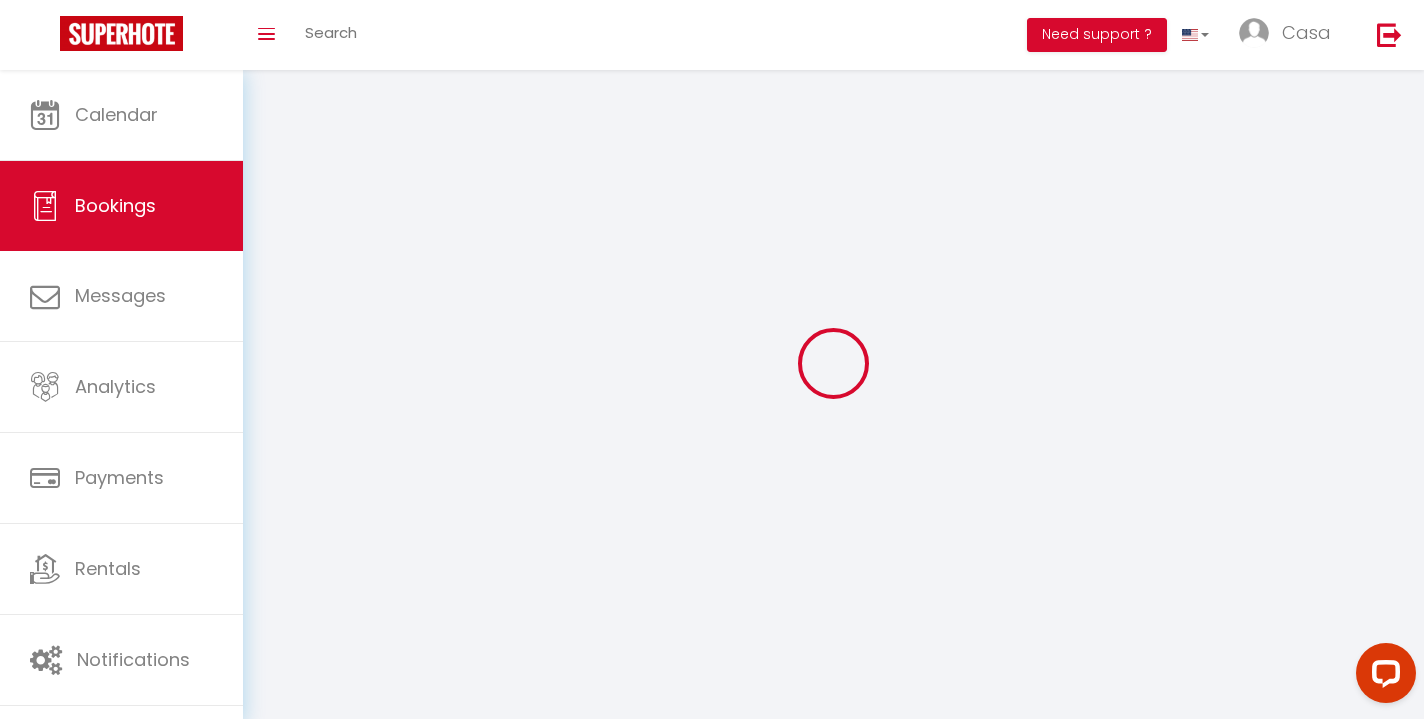 type on "[PERSON_NAME]" 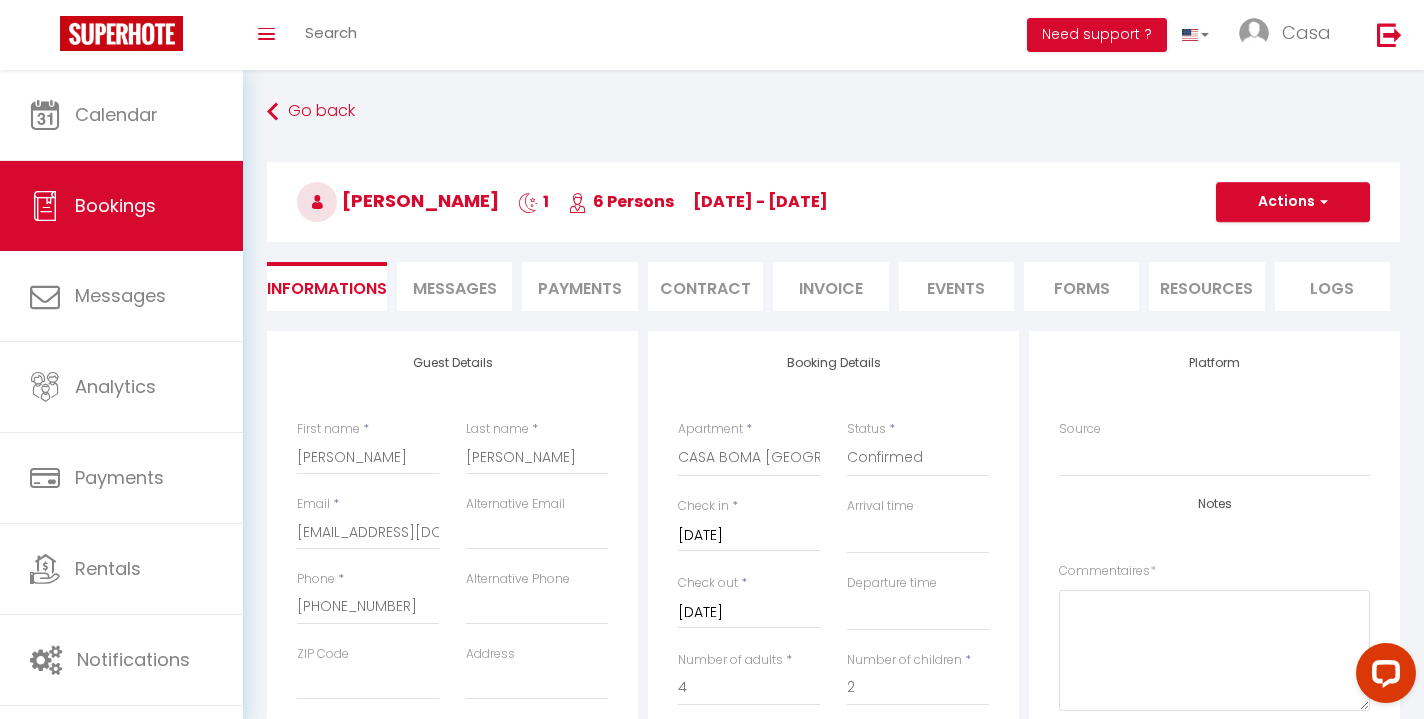 type on "37" 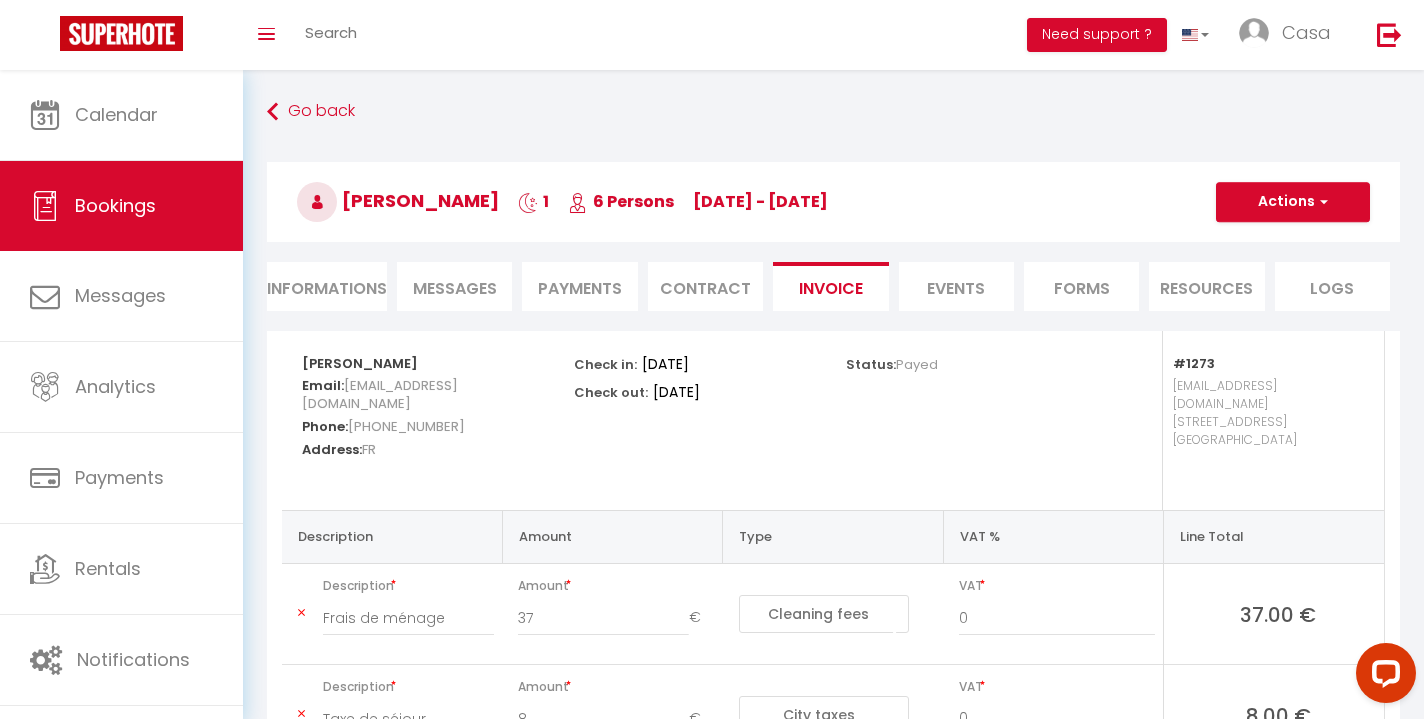 select 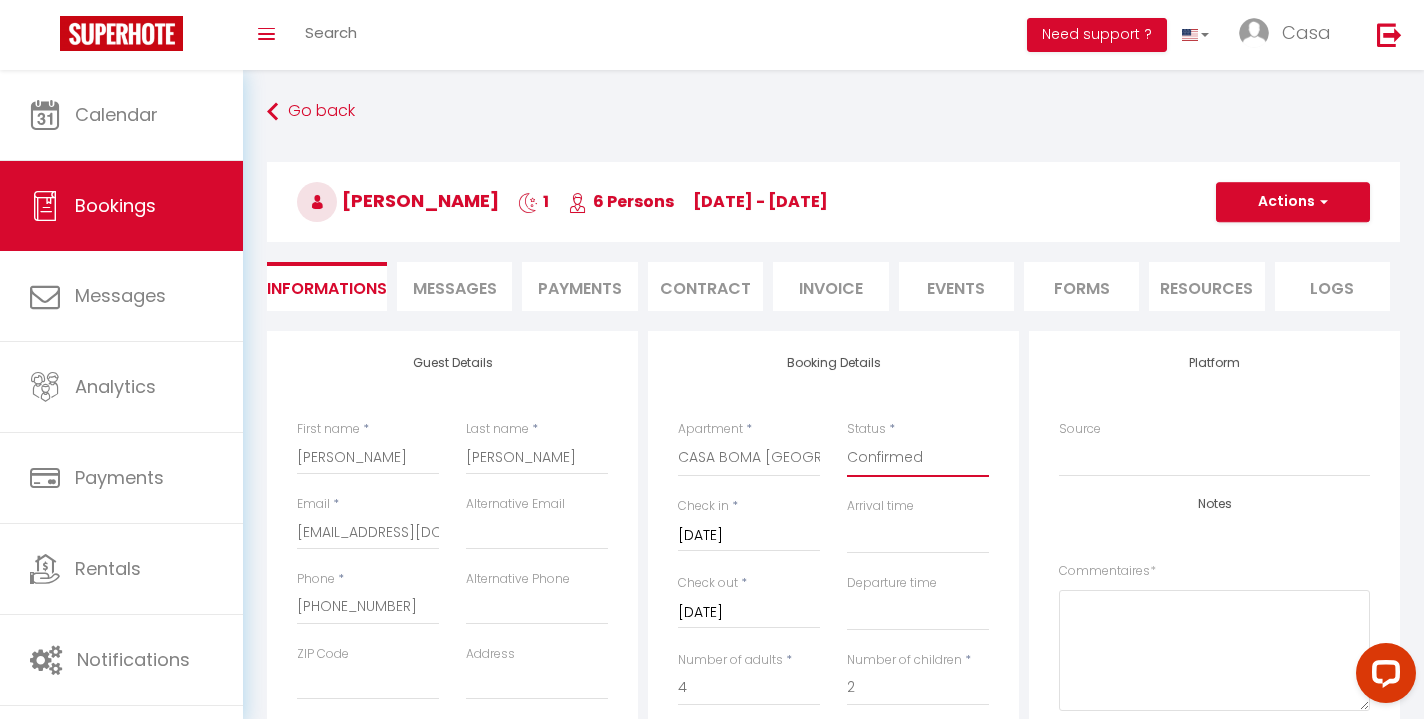 select on "0" 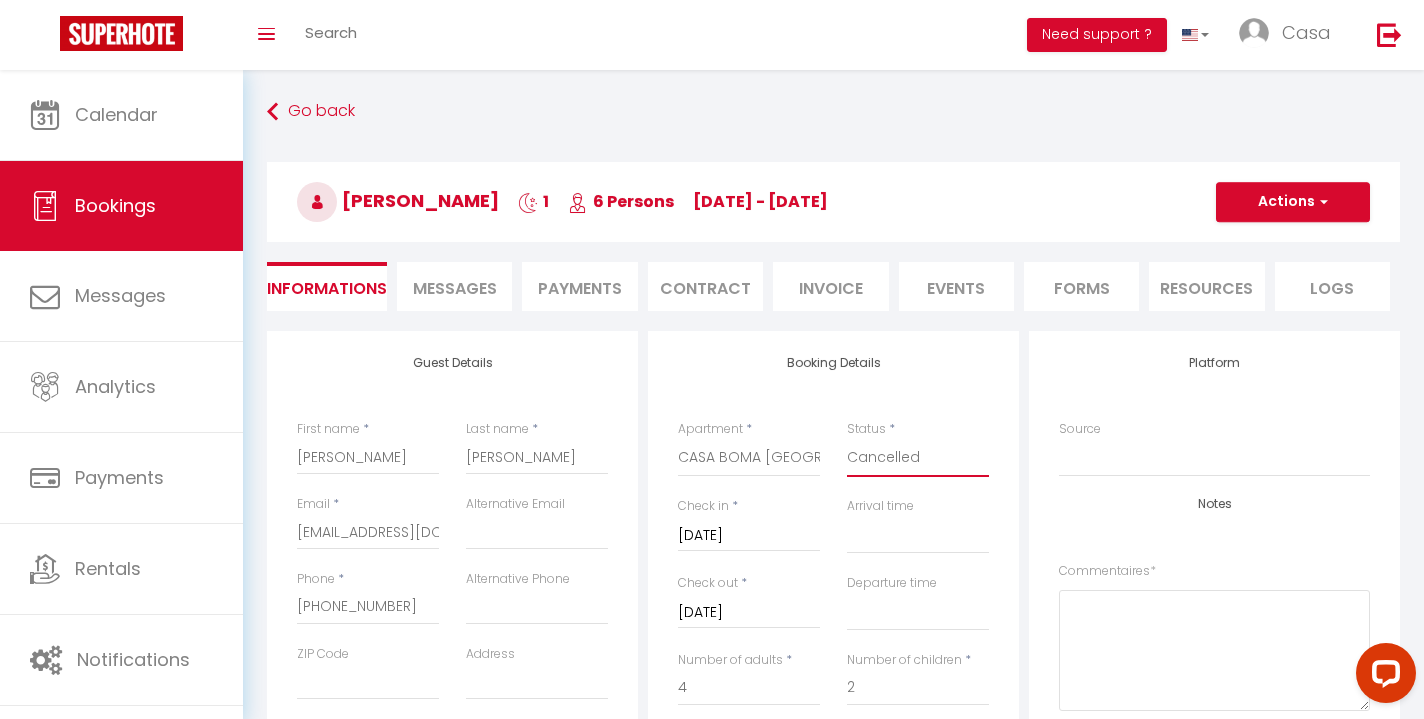 select 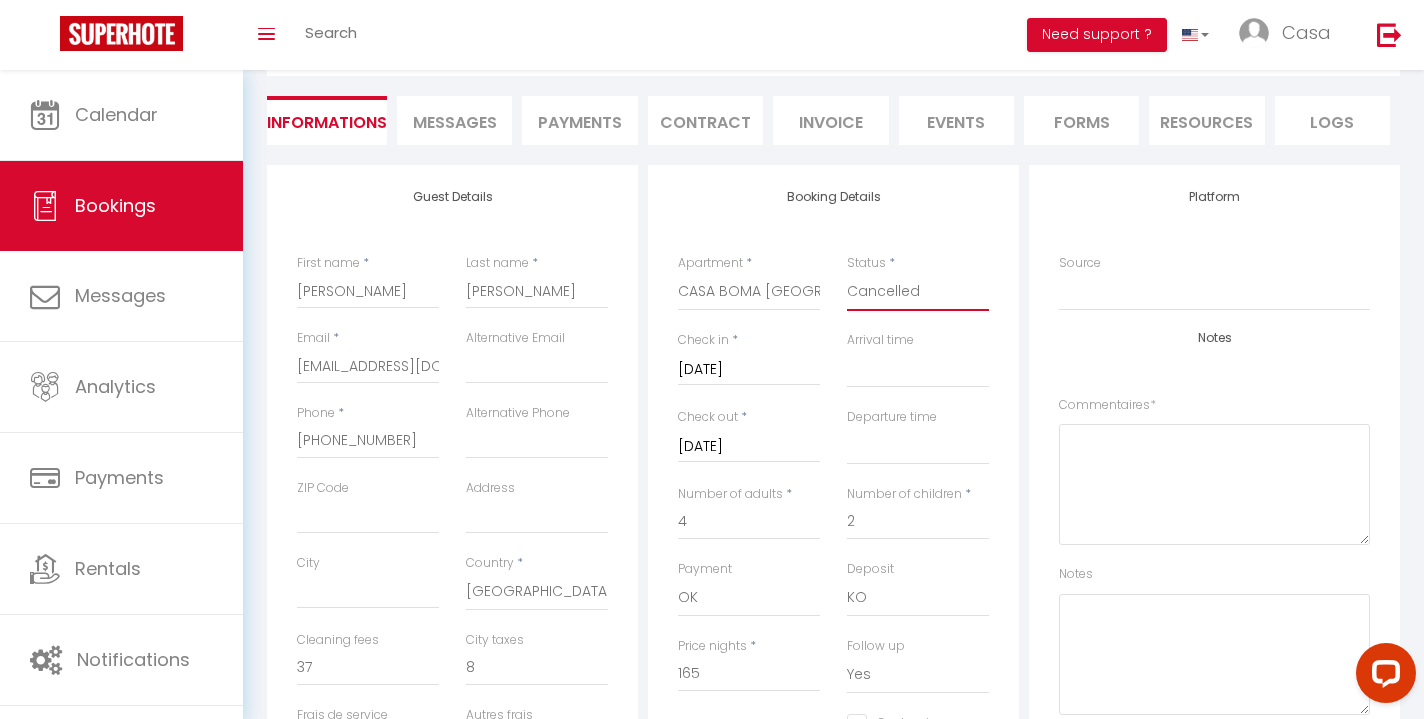scroll, scrollTop: 206, scrollLeft: 0, axis: vertical 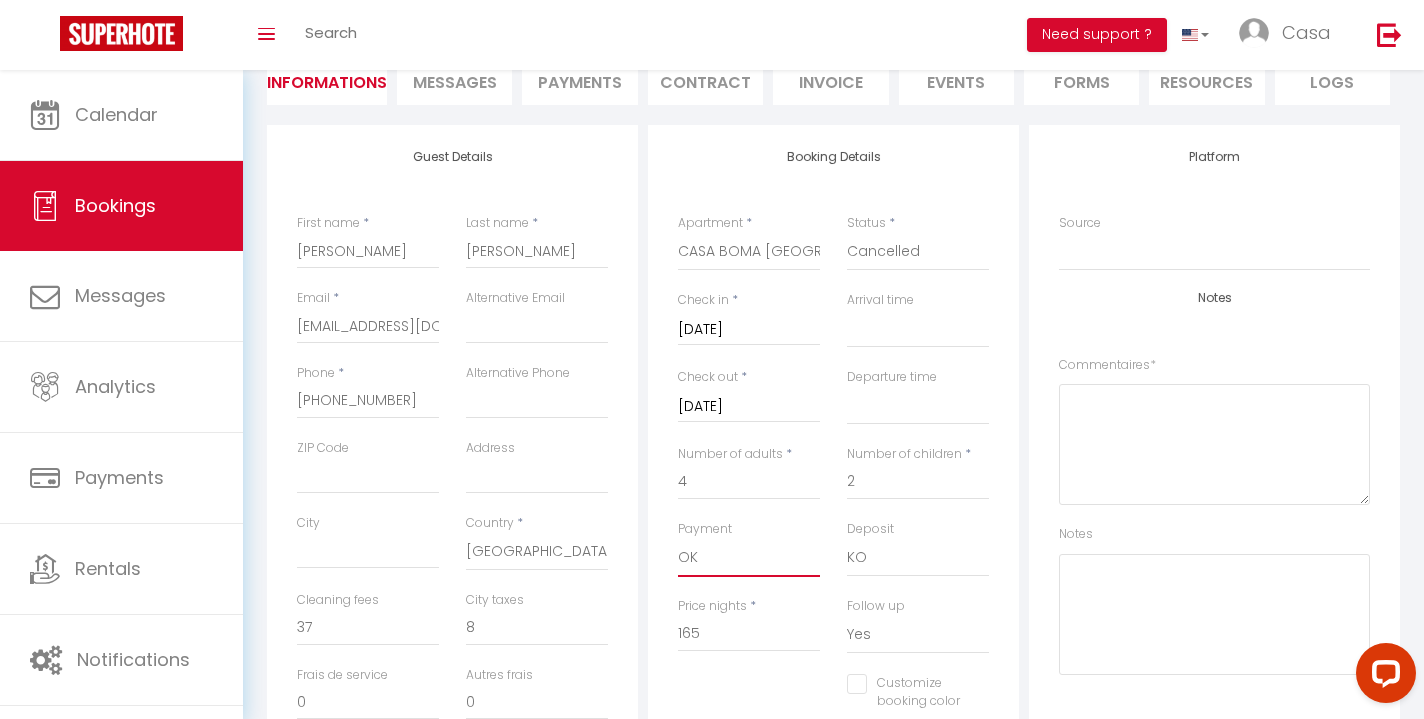 select on "10" 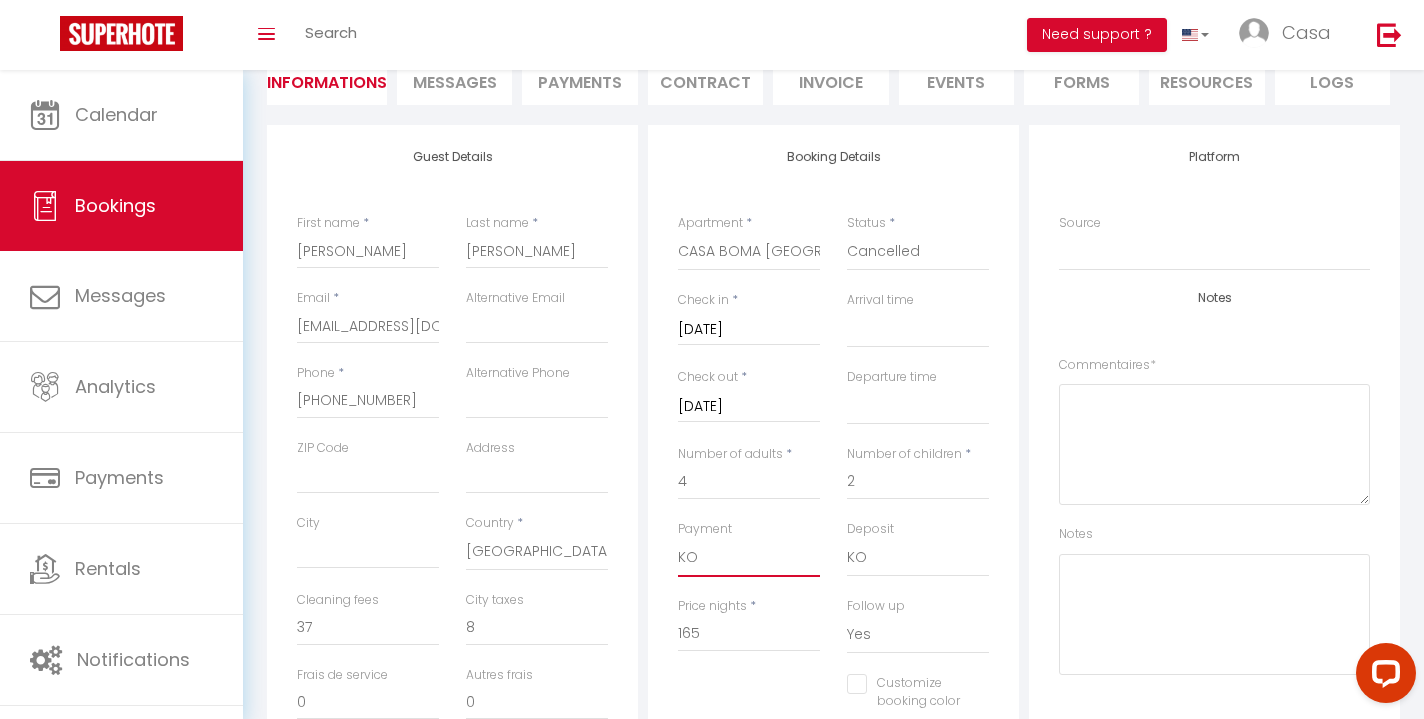 select 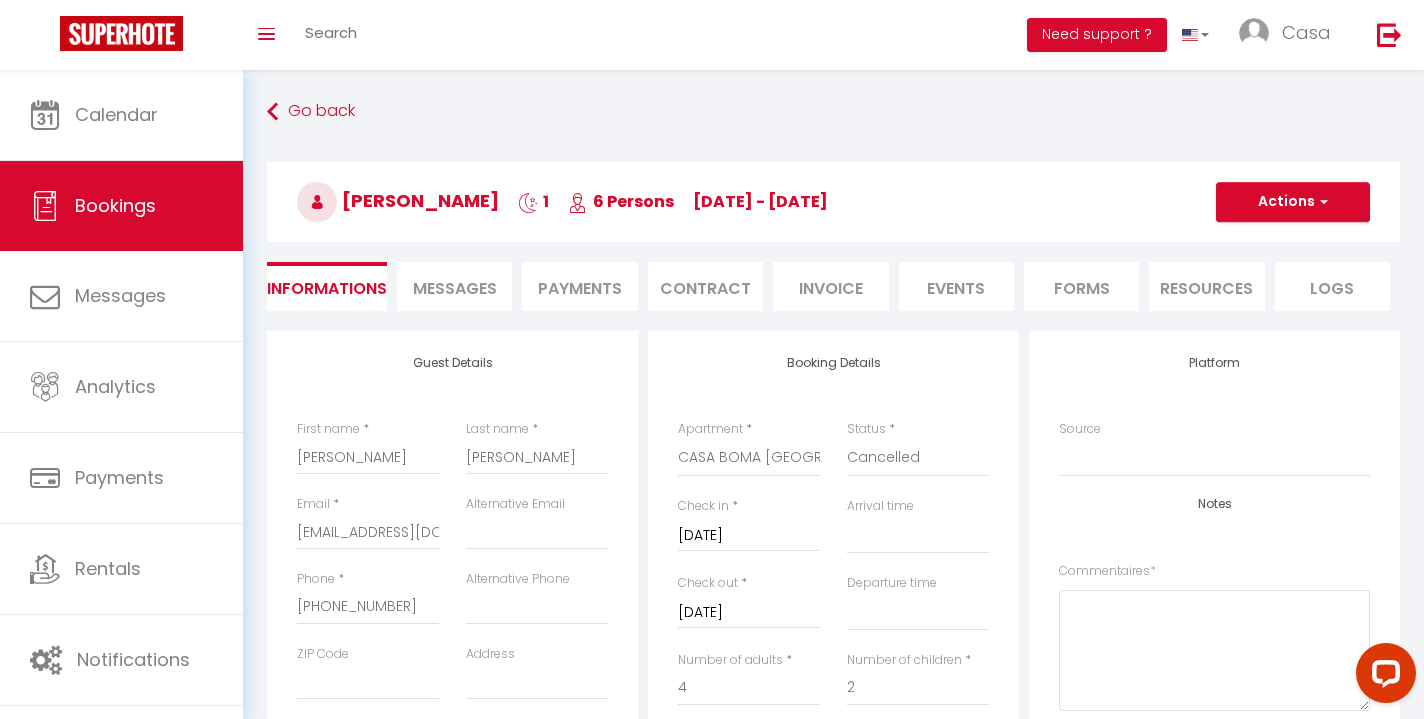 click on "Actions" at bounding box center [1293, 202] 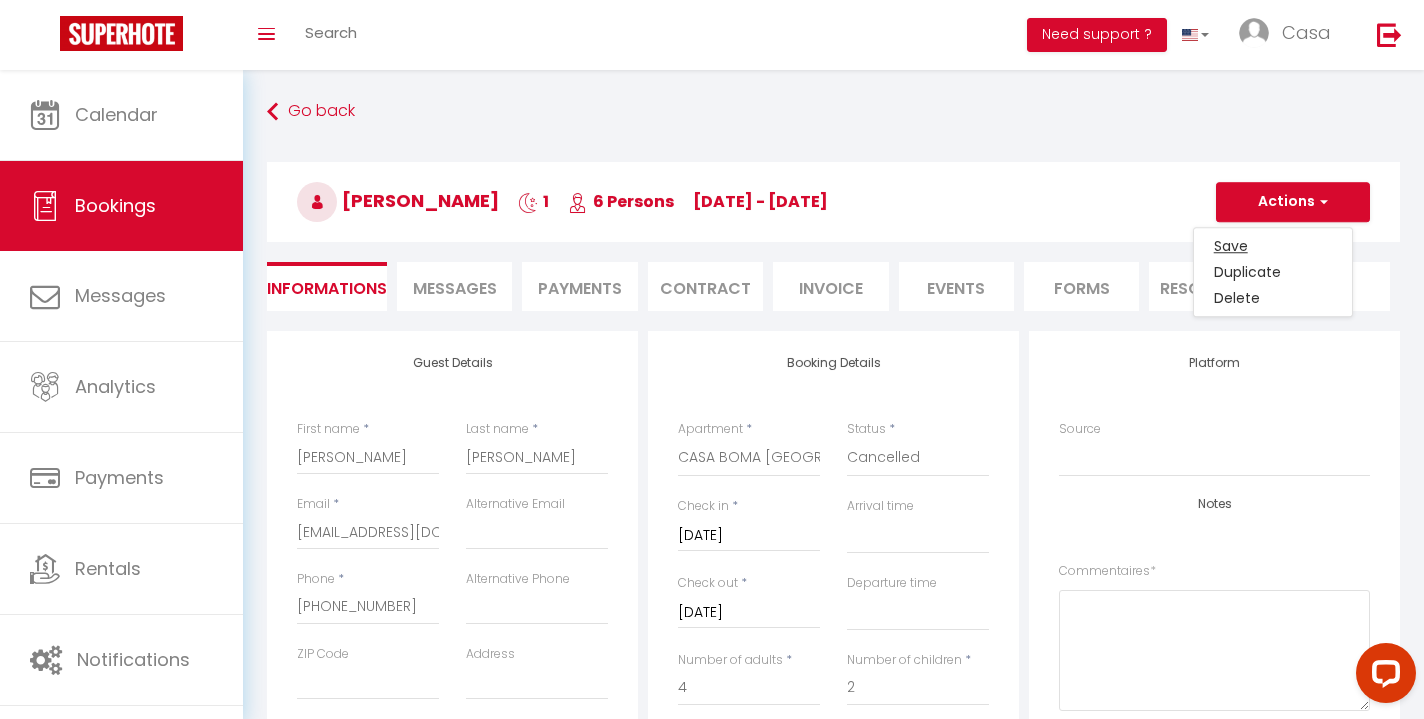 click on "Save" at bounding box center (1273, 246) 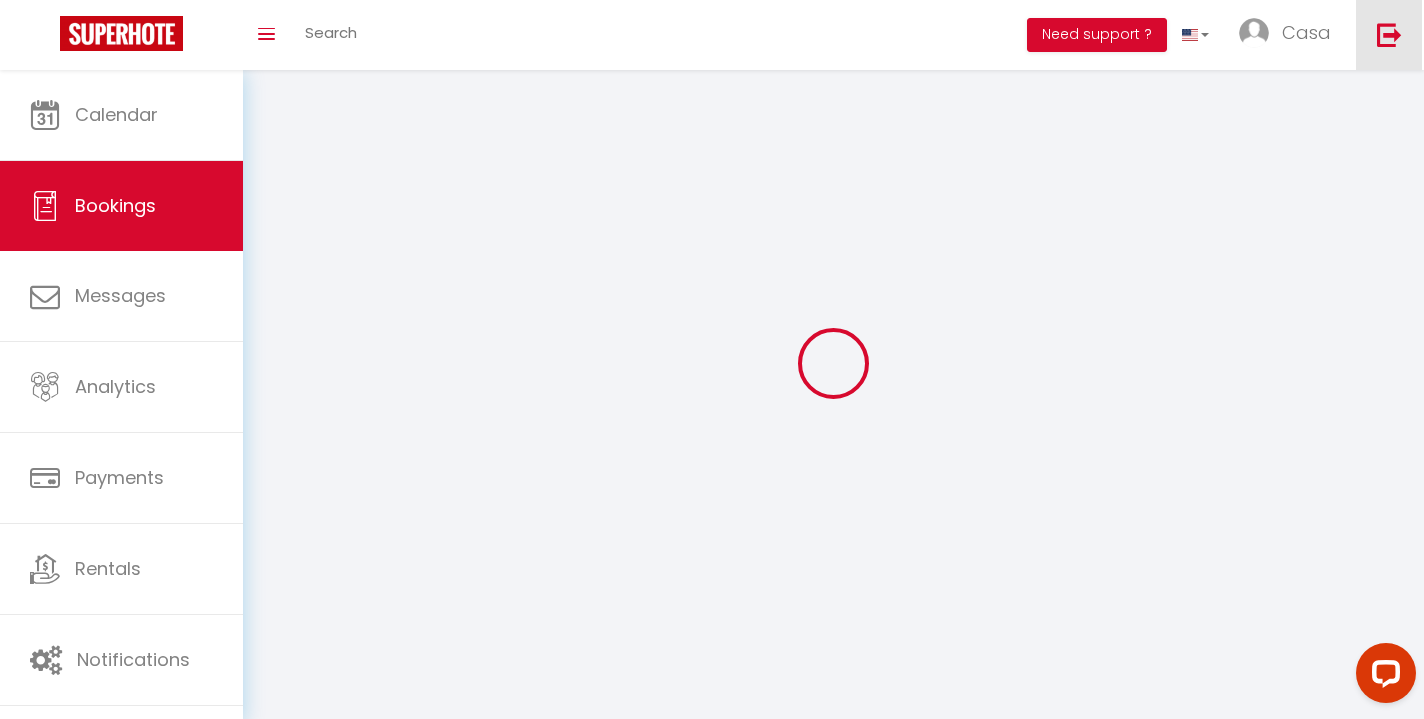 select on "not_cancelled" 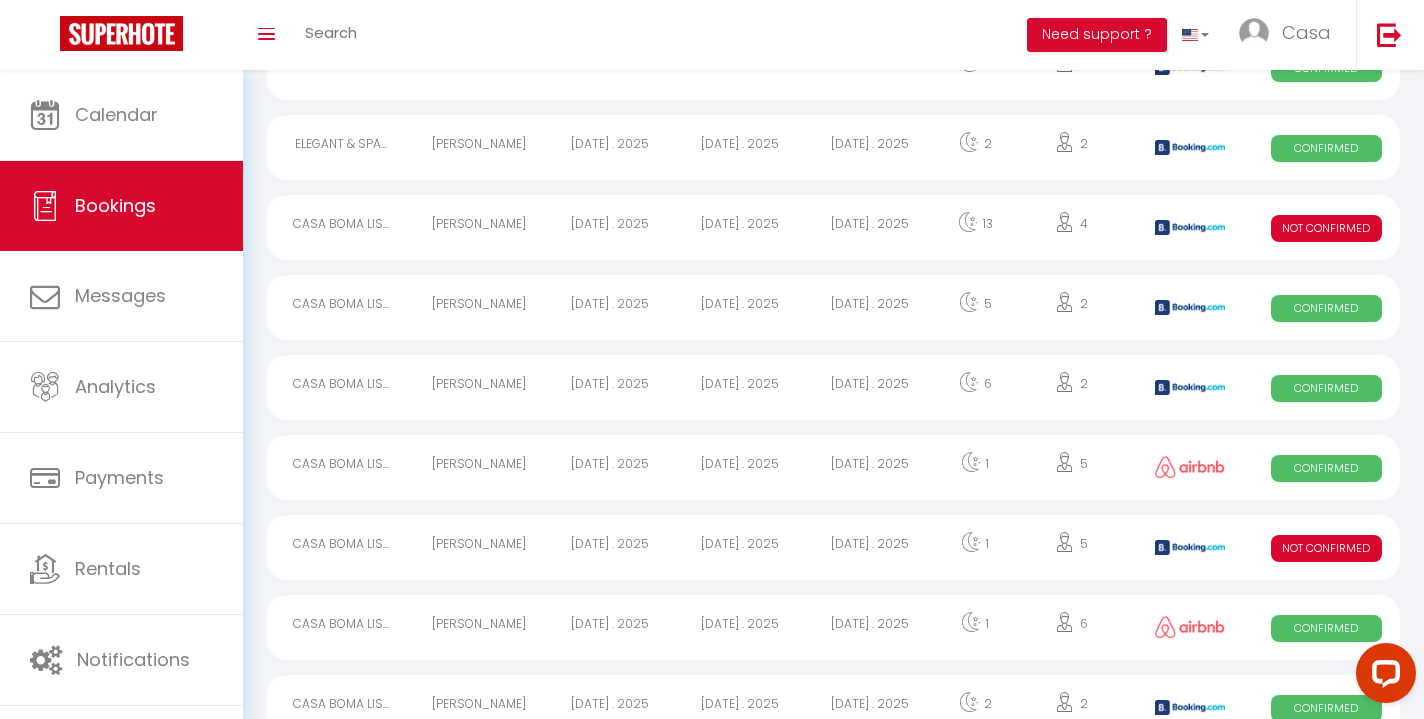 scroll, scrollTop: 551, scrollLeft: 0, axis: vertical 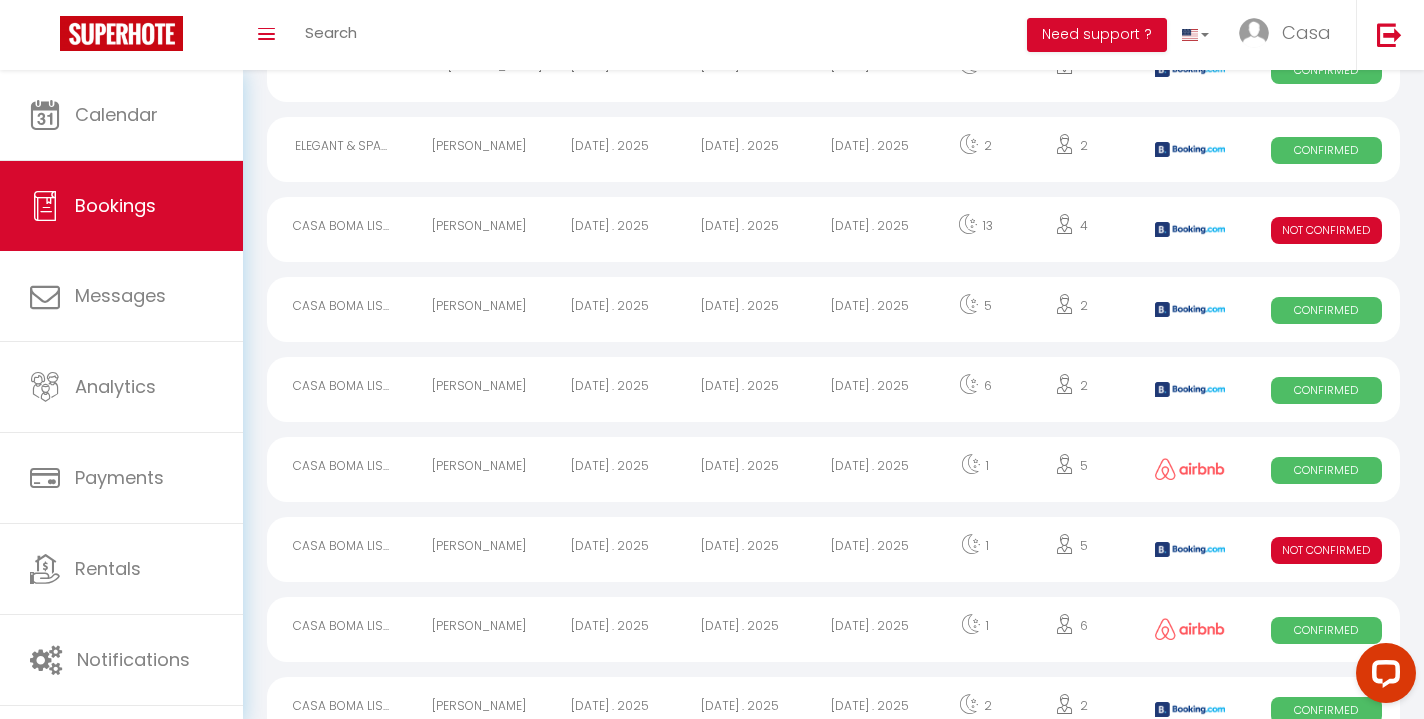 click on "[DATE] . 2025" at bounding box center [740, 229] 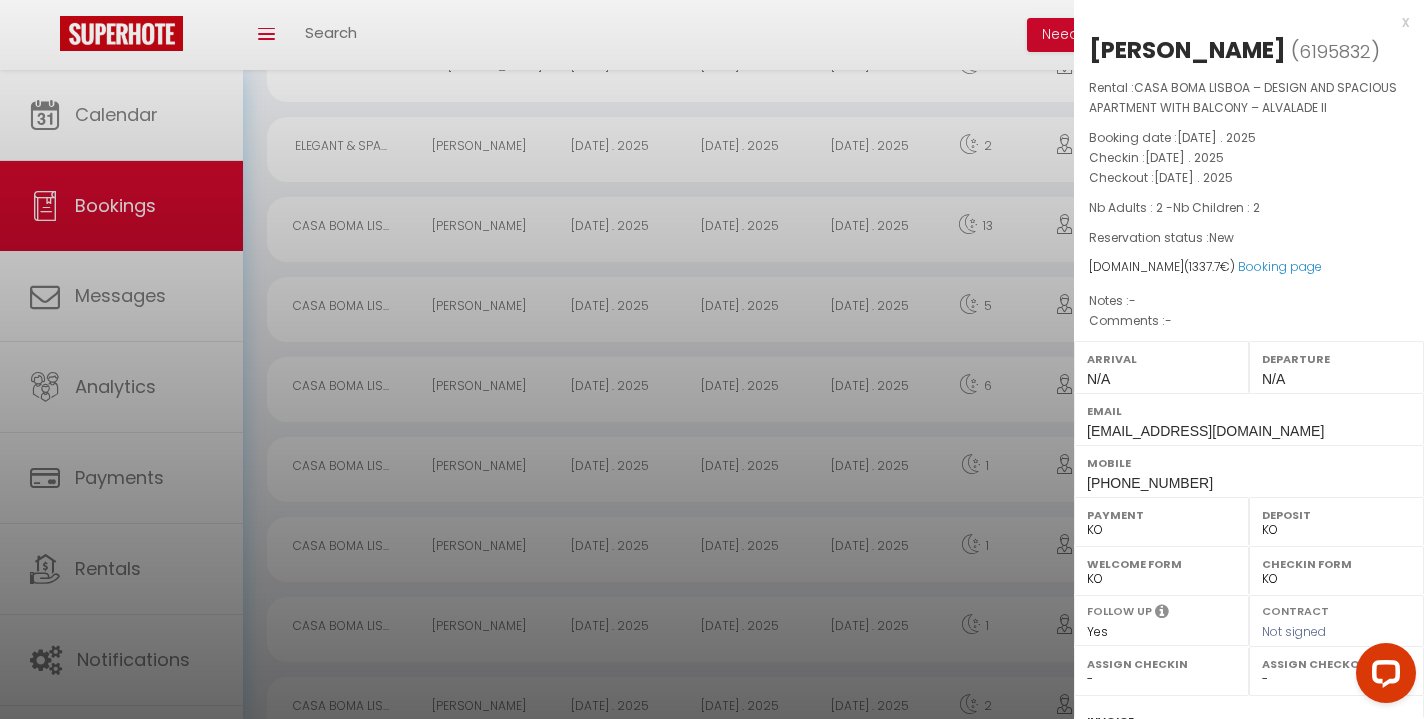 click on "x" at bounding box center [1241, 22] 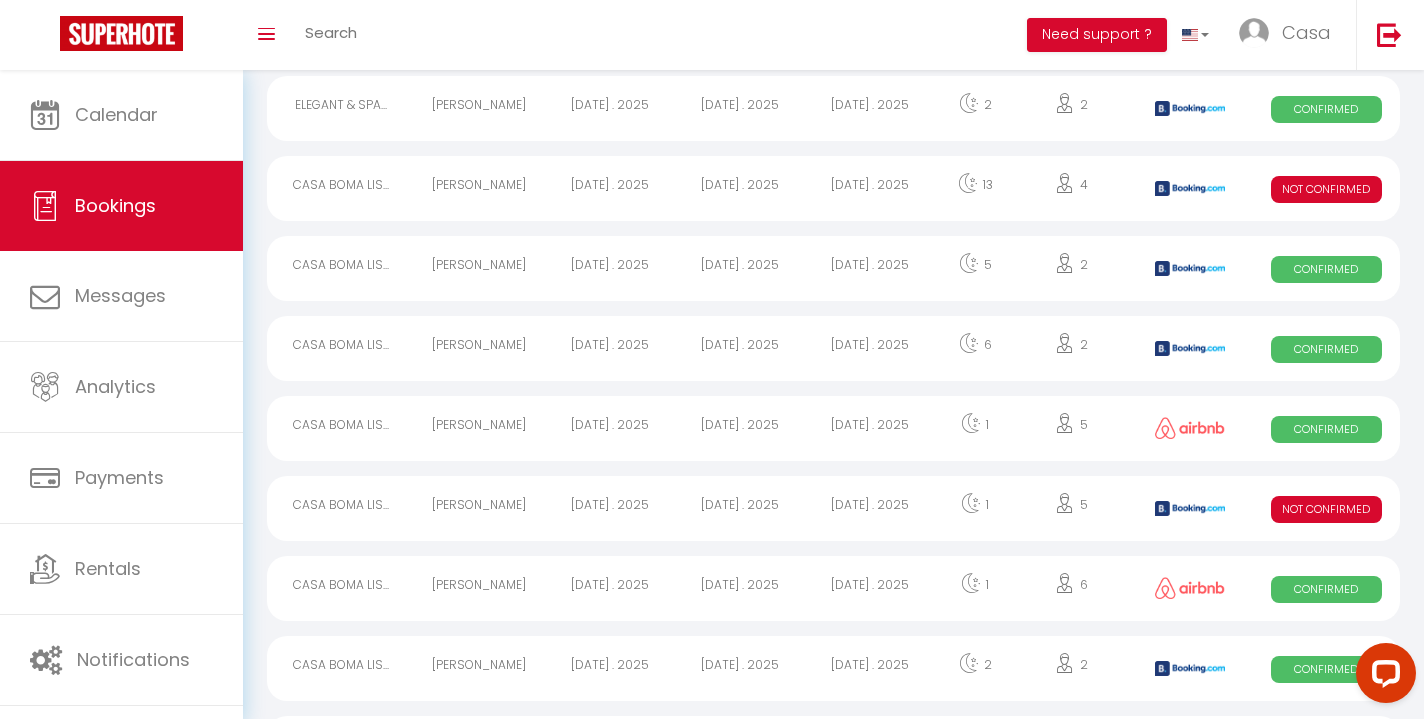 scroll, scrollTop: 618, scrollLeft: 0, axis: vertical 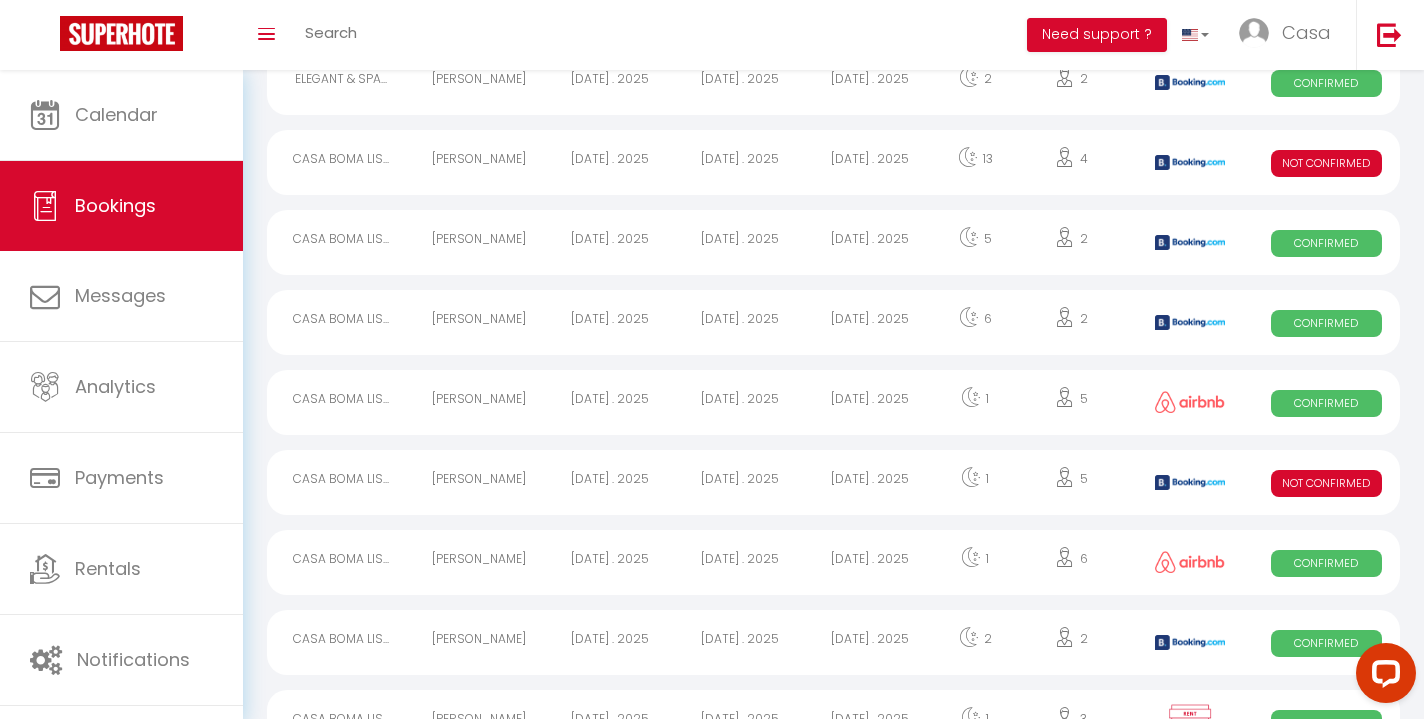 click on "[DATE] . 2025" at bounding box center [870, 482] 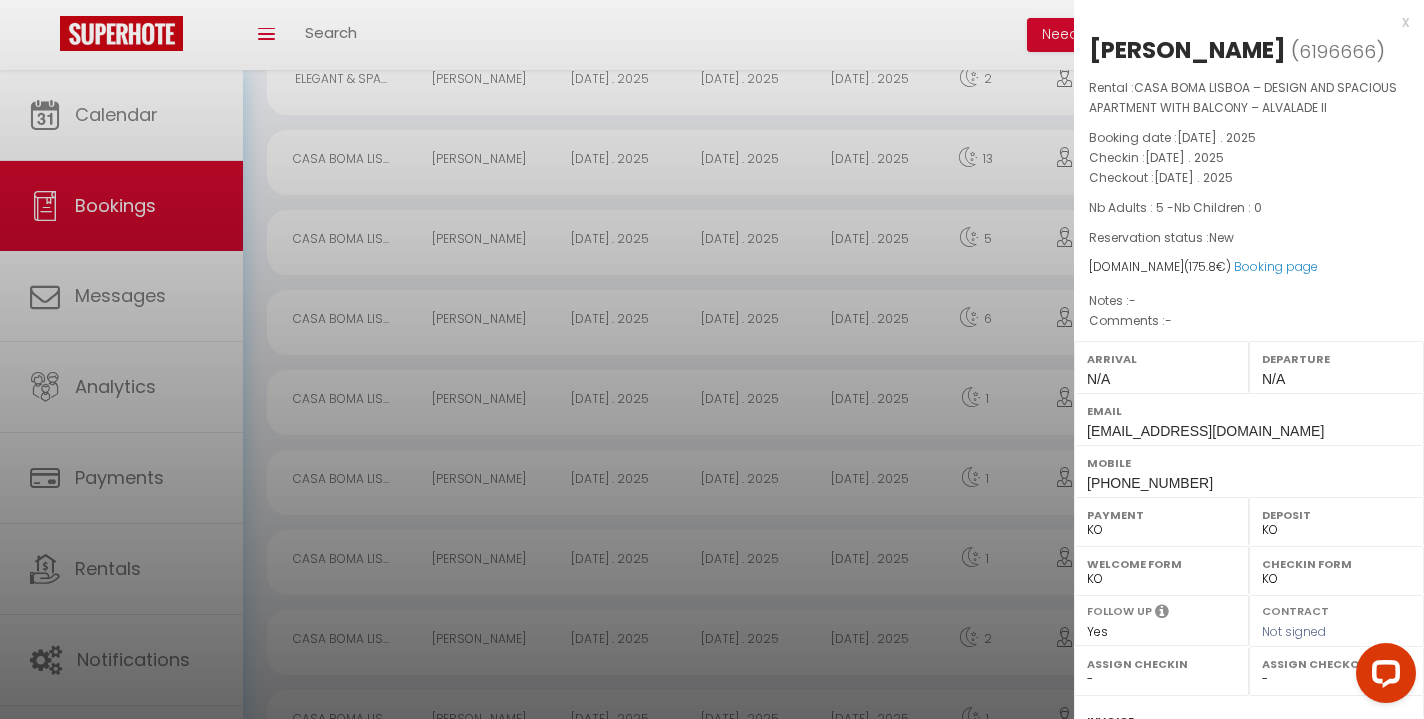 click on "x" at bounding box center (1241, 22) 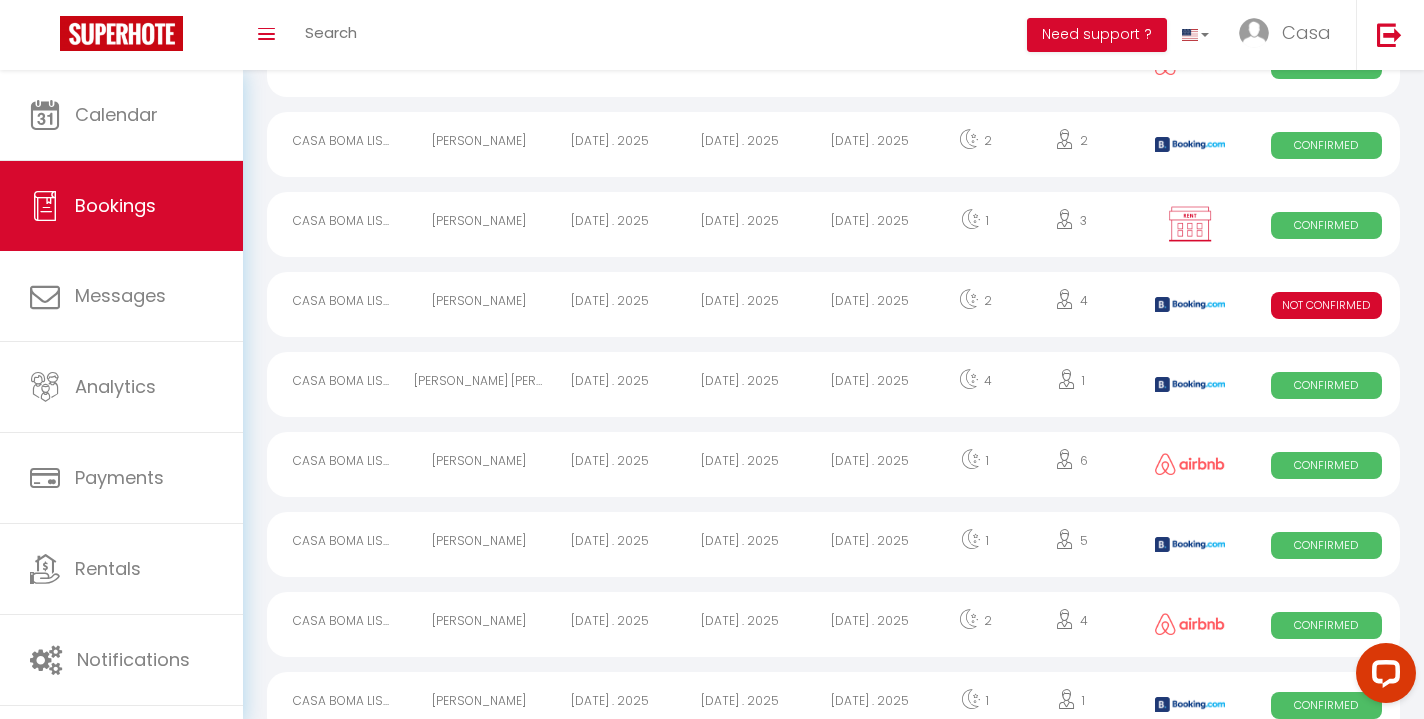 scroll, scrollTop: 1104, scrollLeft: 0, axis: vertical 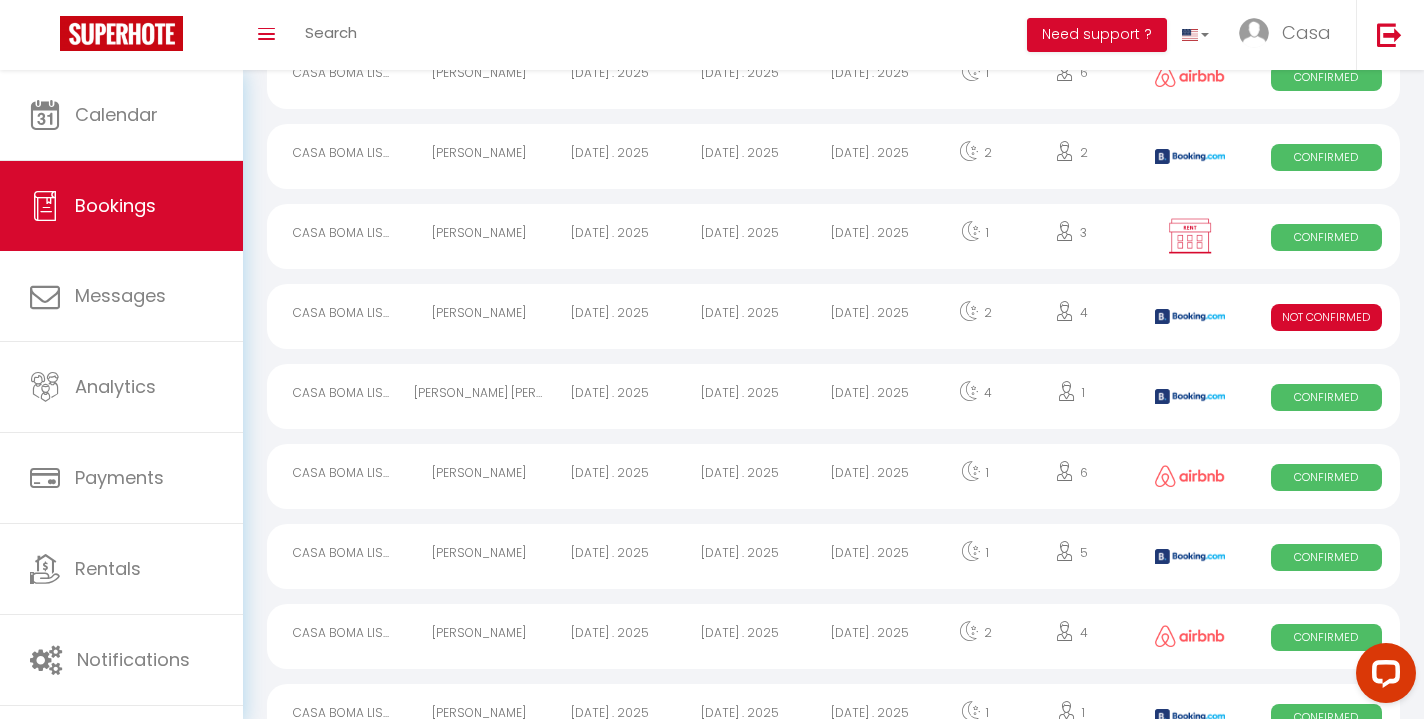 click on "[DATE] . 2025" at bounding box center [870, 236] 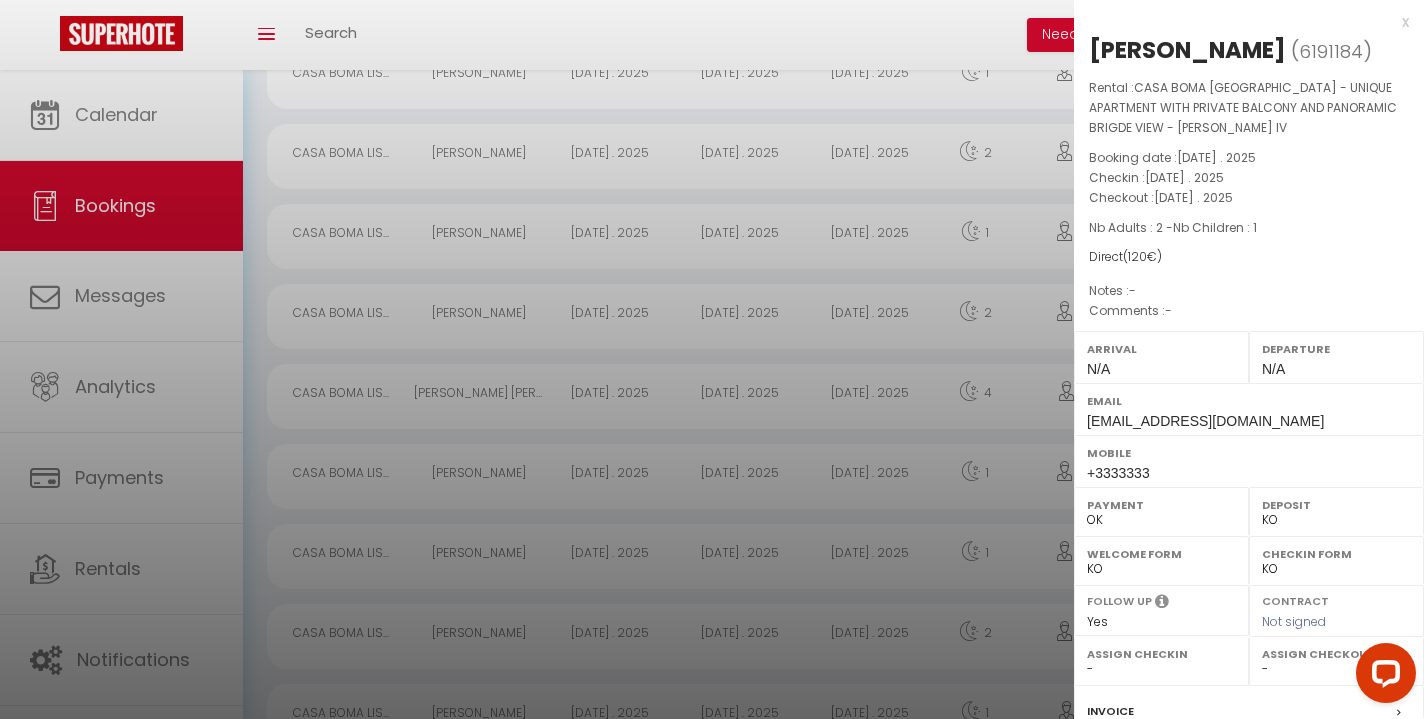 click on "x" at bounding box center (1241, 22) 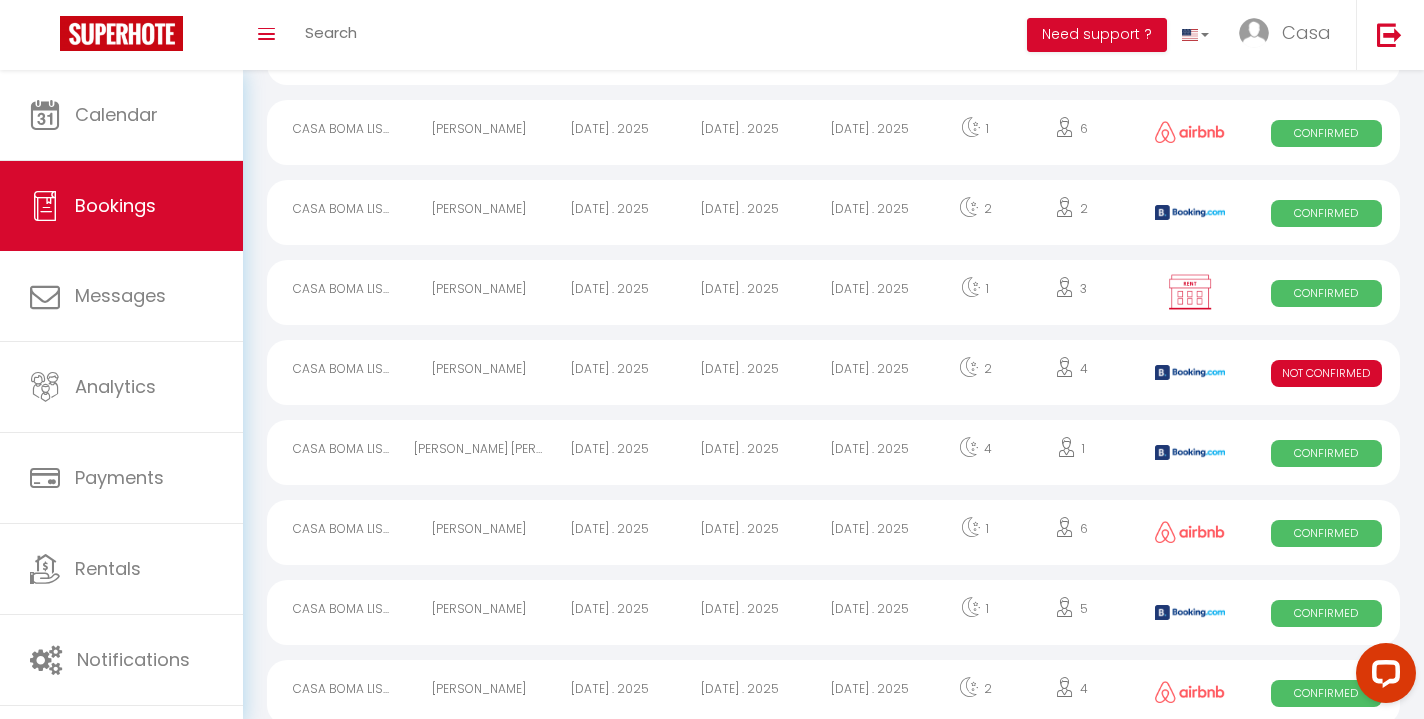 scroll, scrollTop: 1046, scrollLeft: 0, axis: vertical 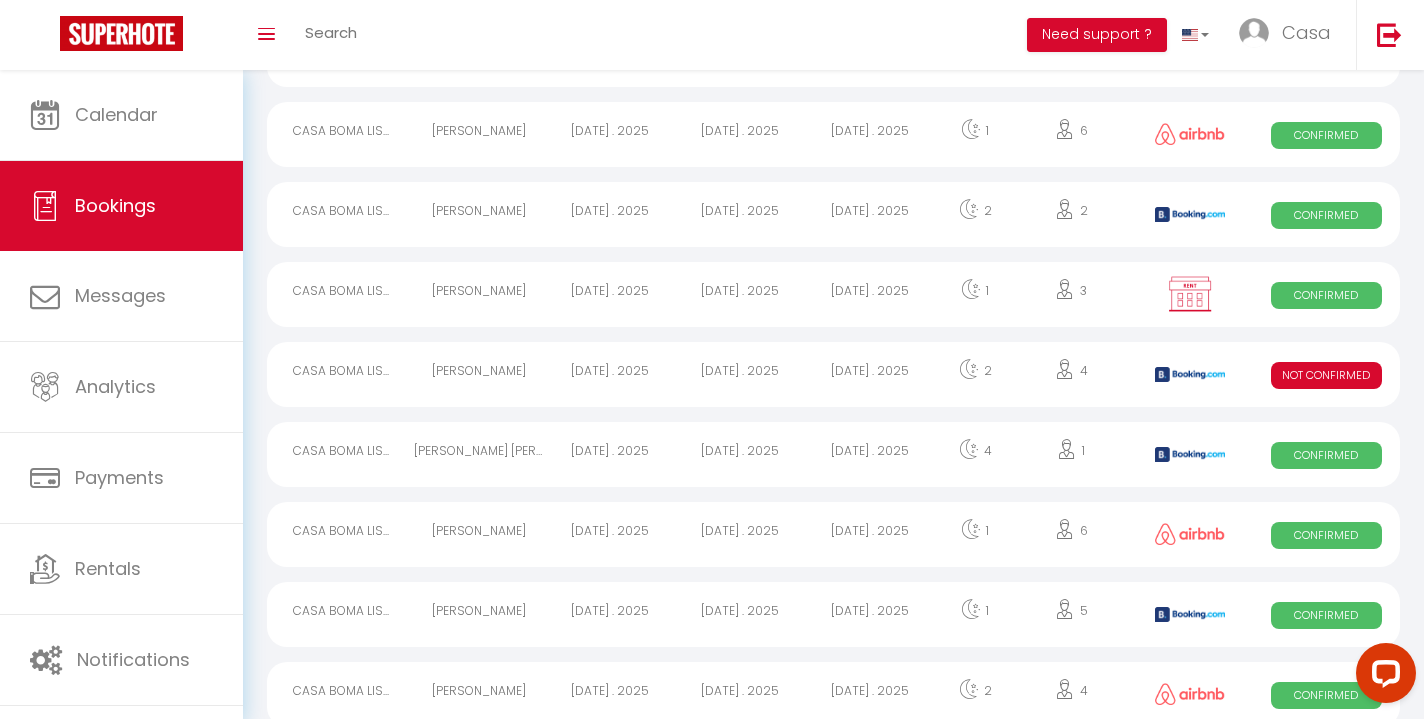 click on "[DATE] . 2025" at bounding box center (740, 374) 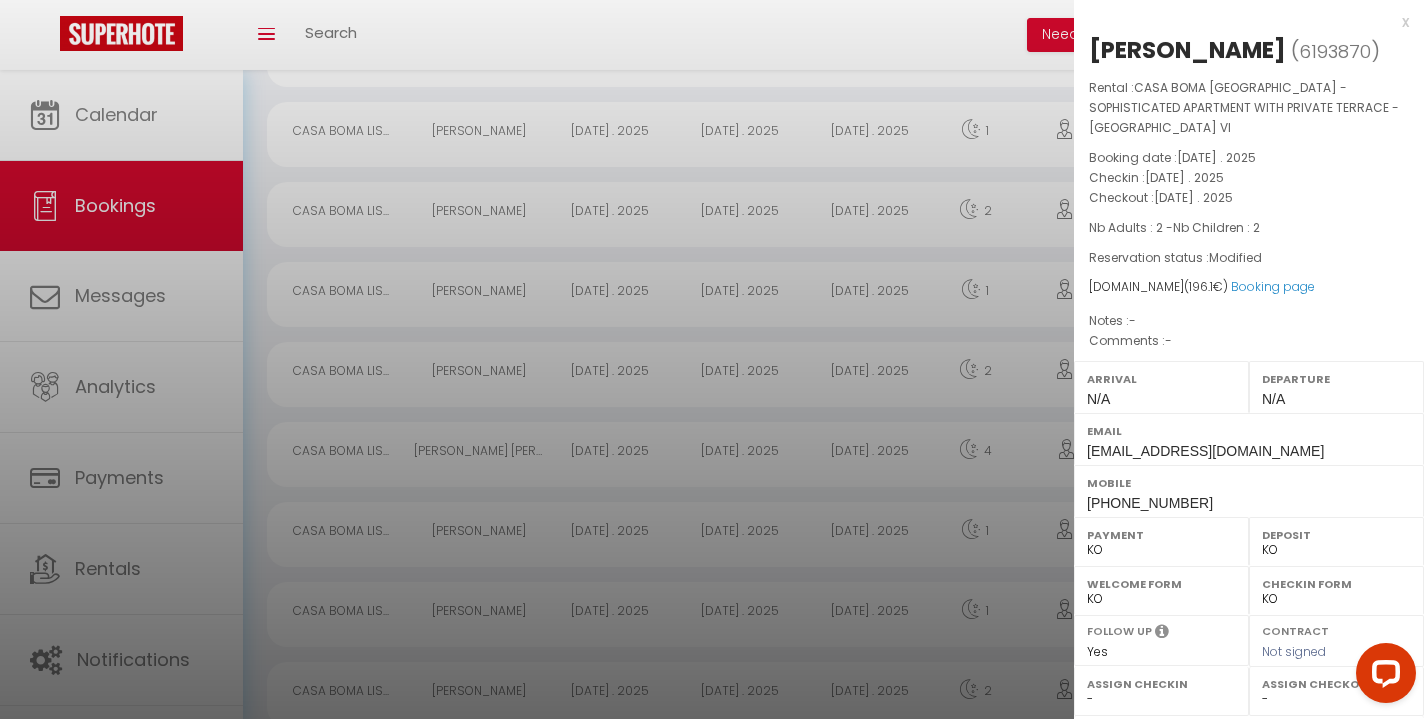 click on "x" at bounding box center [1241, 22] 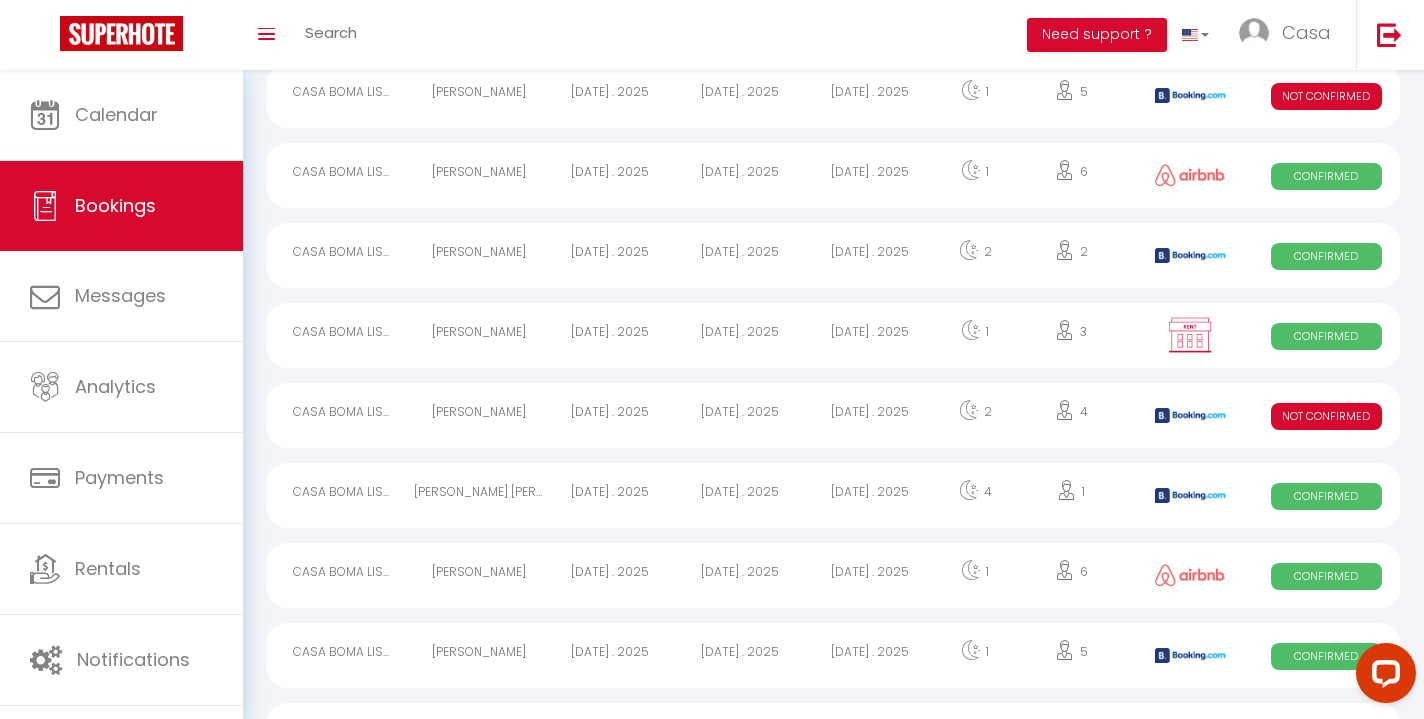 scroll, scrollTop: 998, scrollLeft: 0, axis: vertical 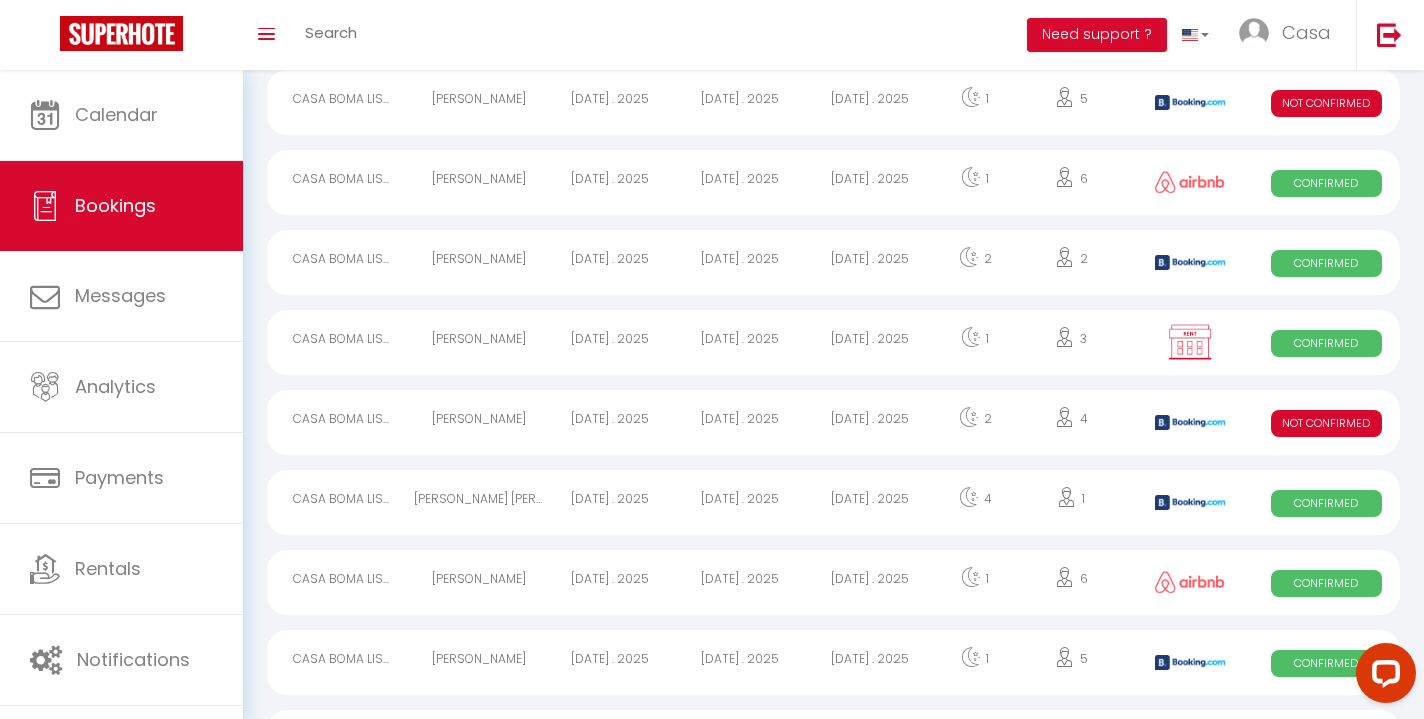 click on "[DATE] . 2025" at bounding box center (870, 502) 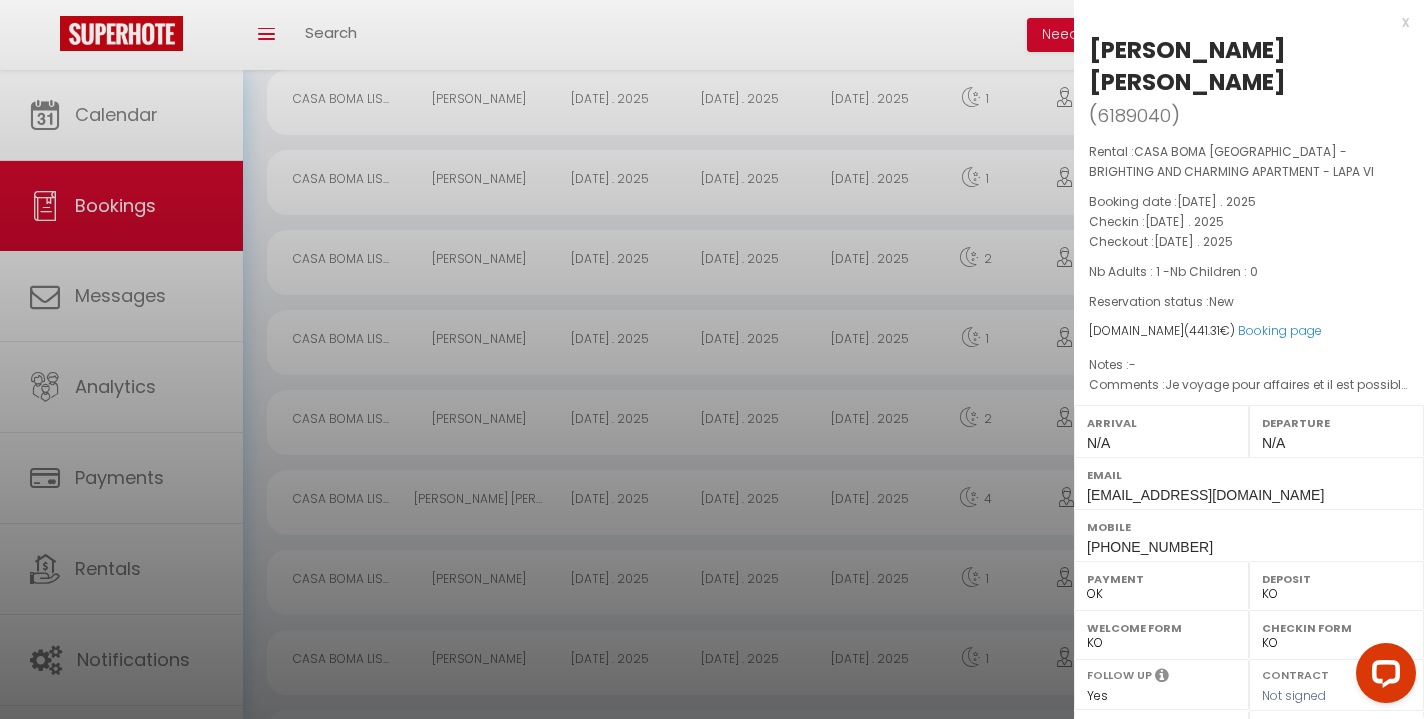 click on "x" at bounding box center [1241, 22] 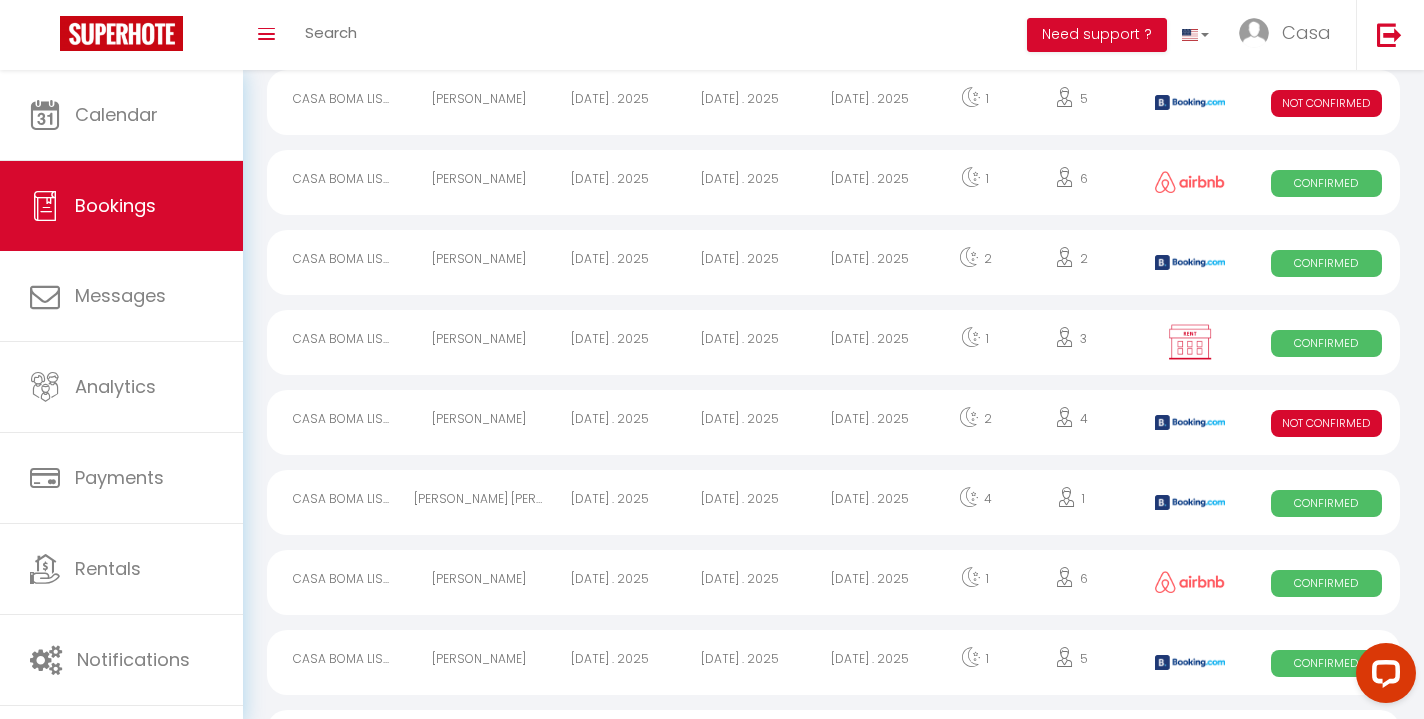 click on "[DATE] . 2025" at bounding box center [740, 502] 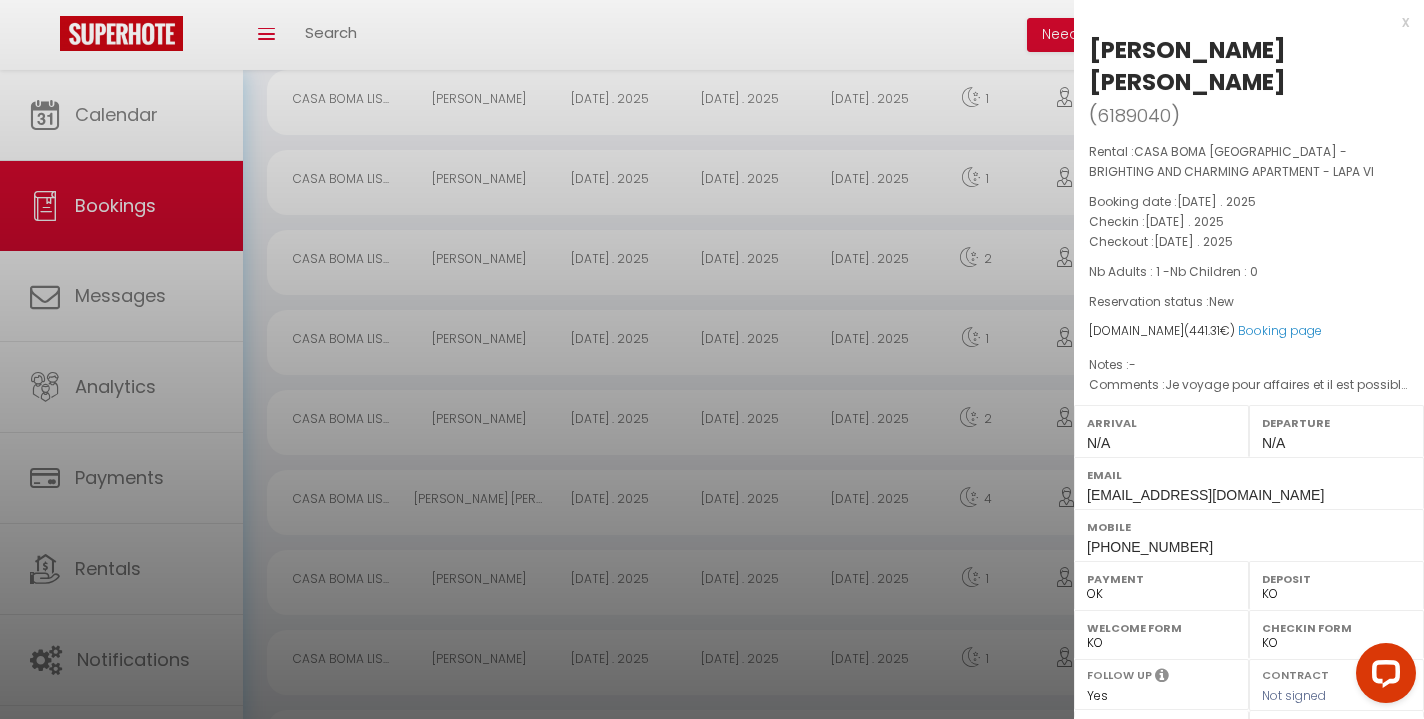 click on "x" at bounding box center [1241, 22] 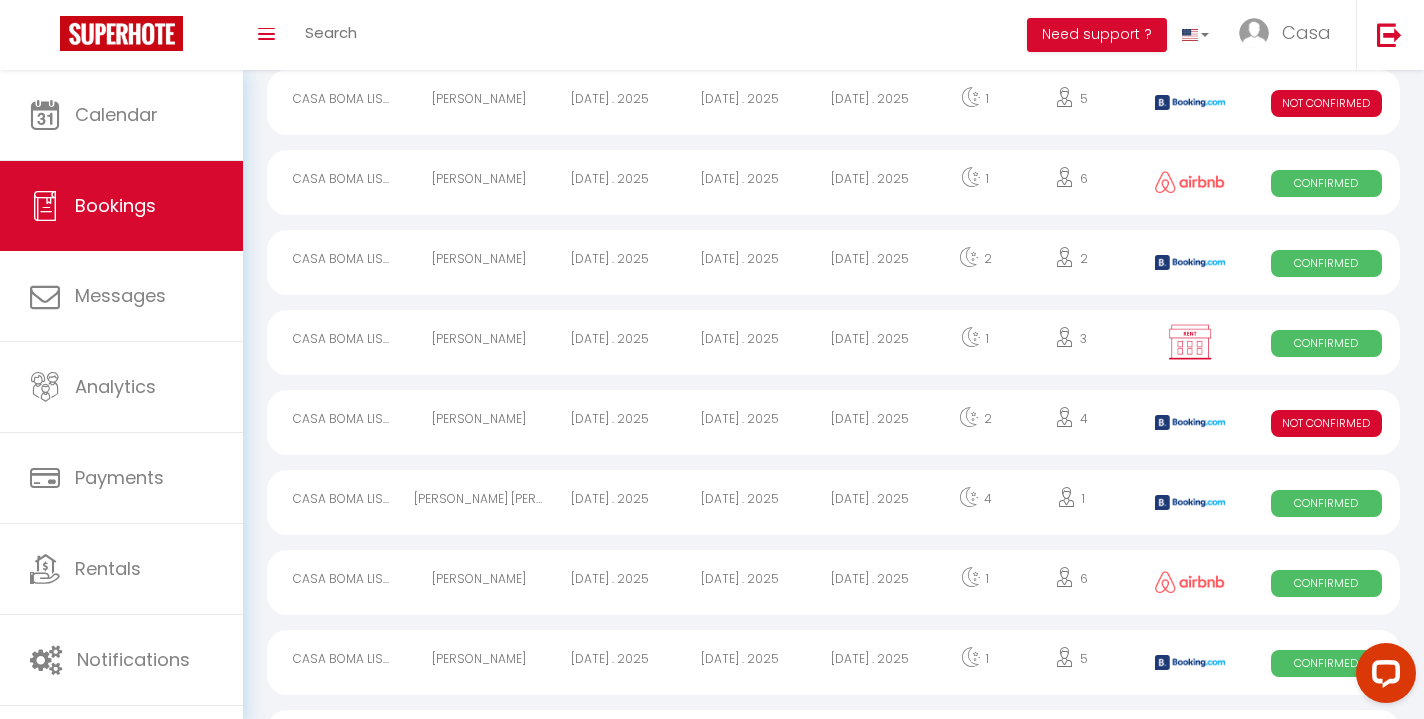 click on "[DATE] . 2025" at bounding box center (870, 502) 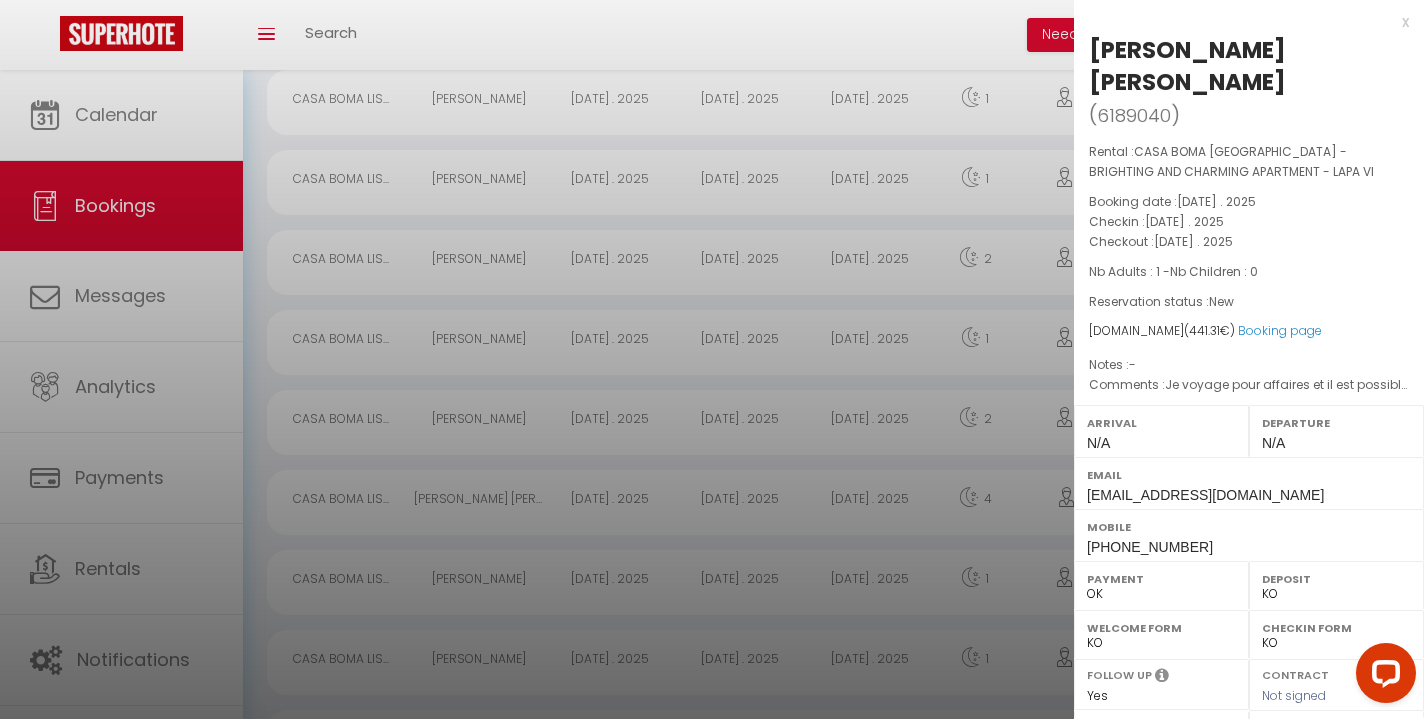 click on "x" at bounding box center [1241, 22] 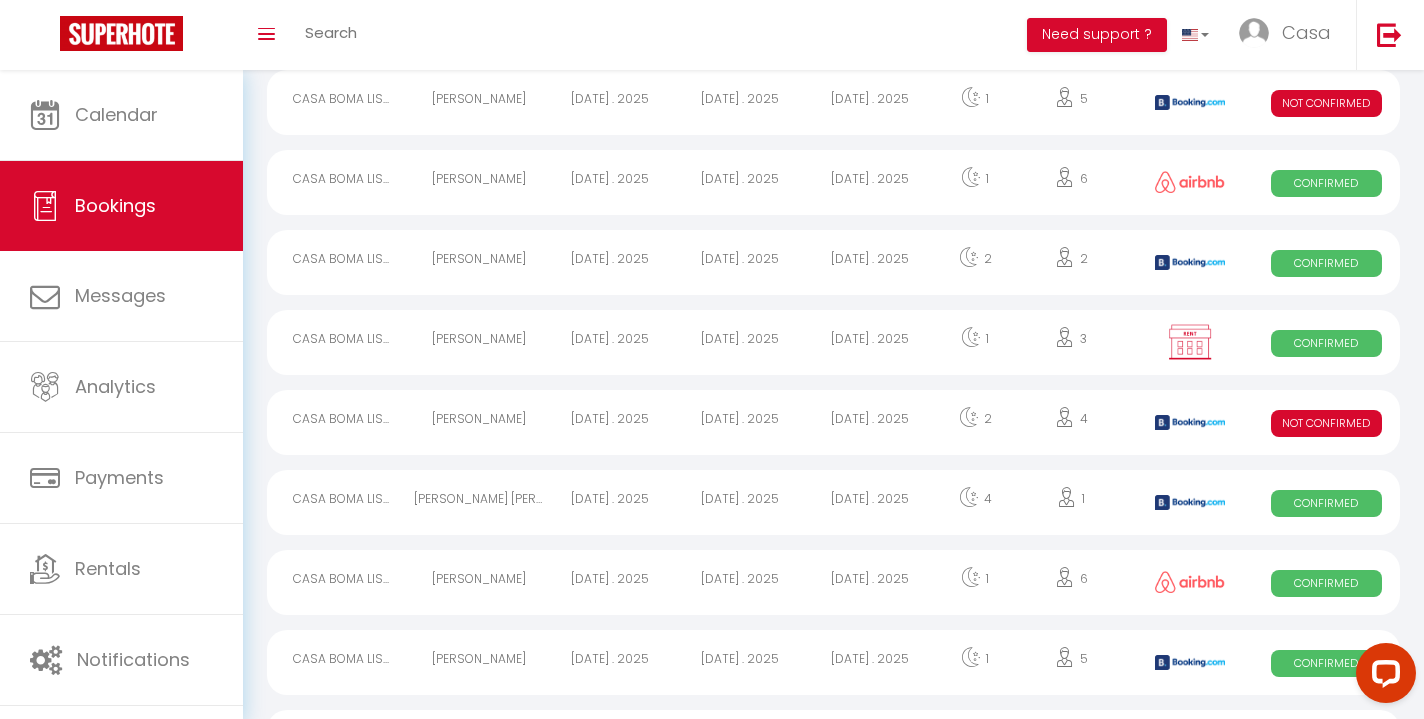 click on "[DATE] . 2025" at bounding box center (870, 342) 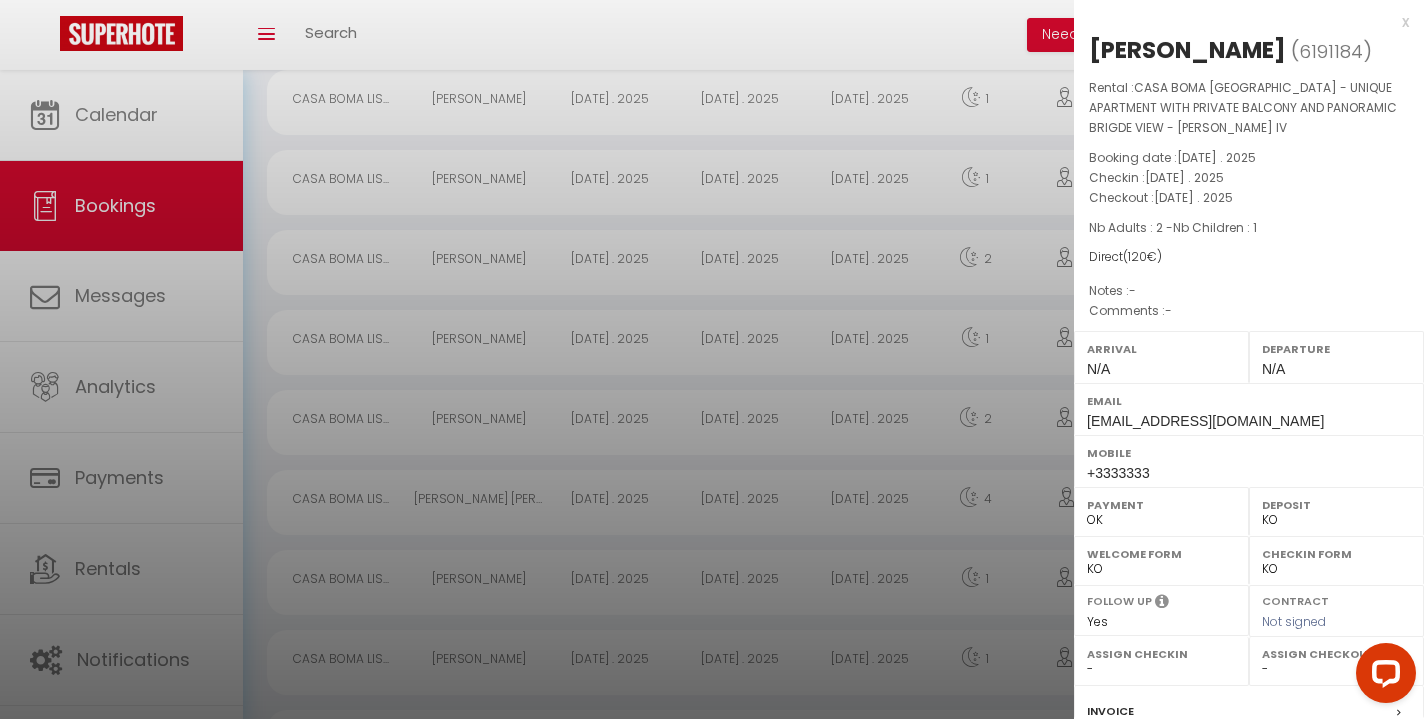 click on "x" at bounding box center (1241, 22) 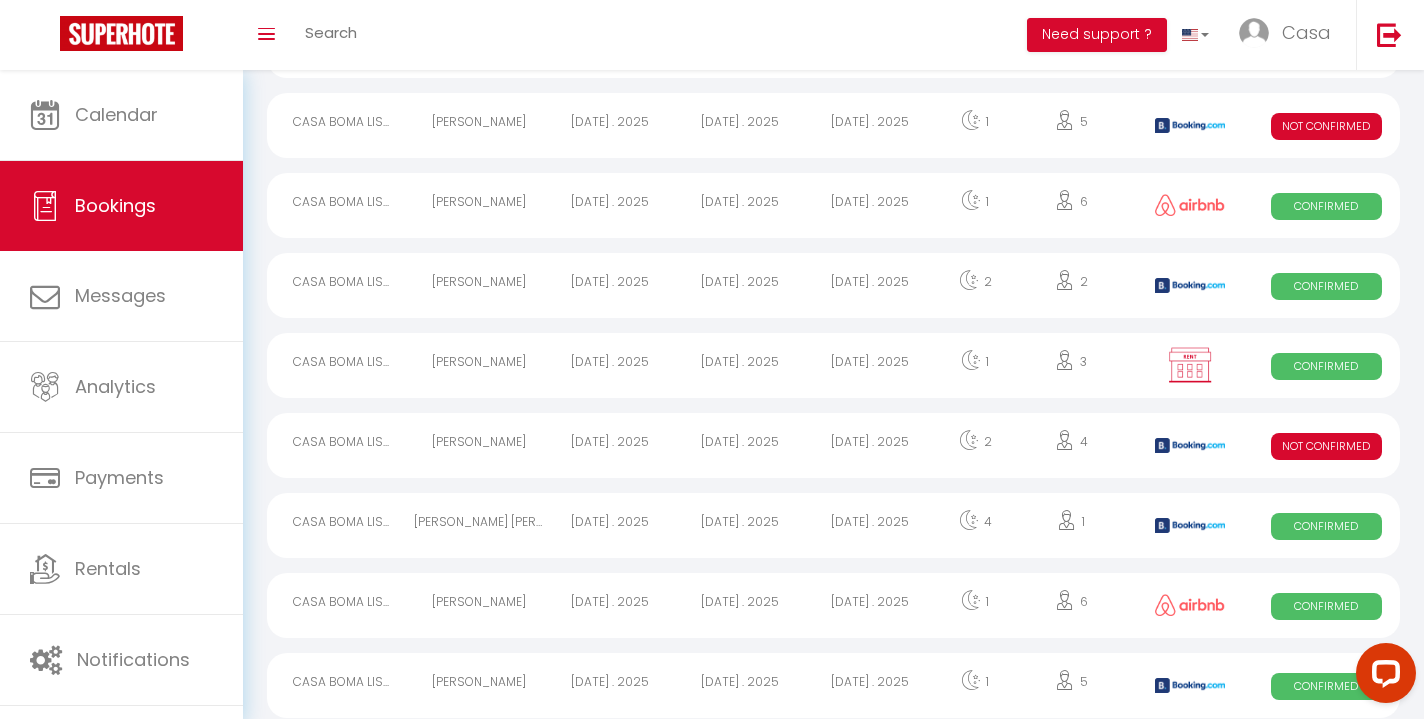 scroll, scrollTop: 962, scrollLeft: 0, axis: vertical 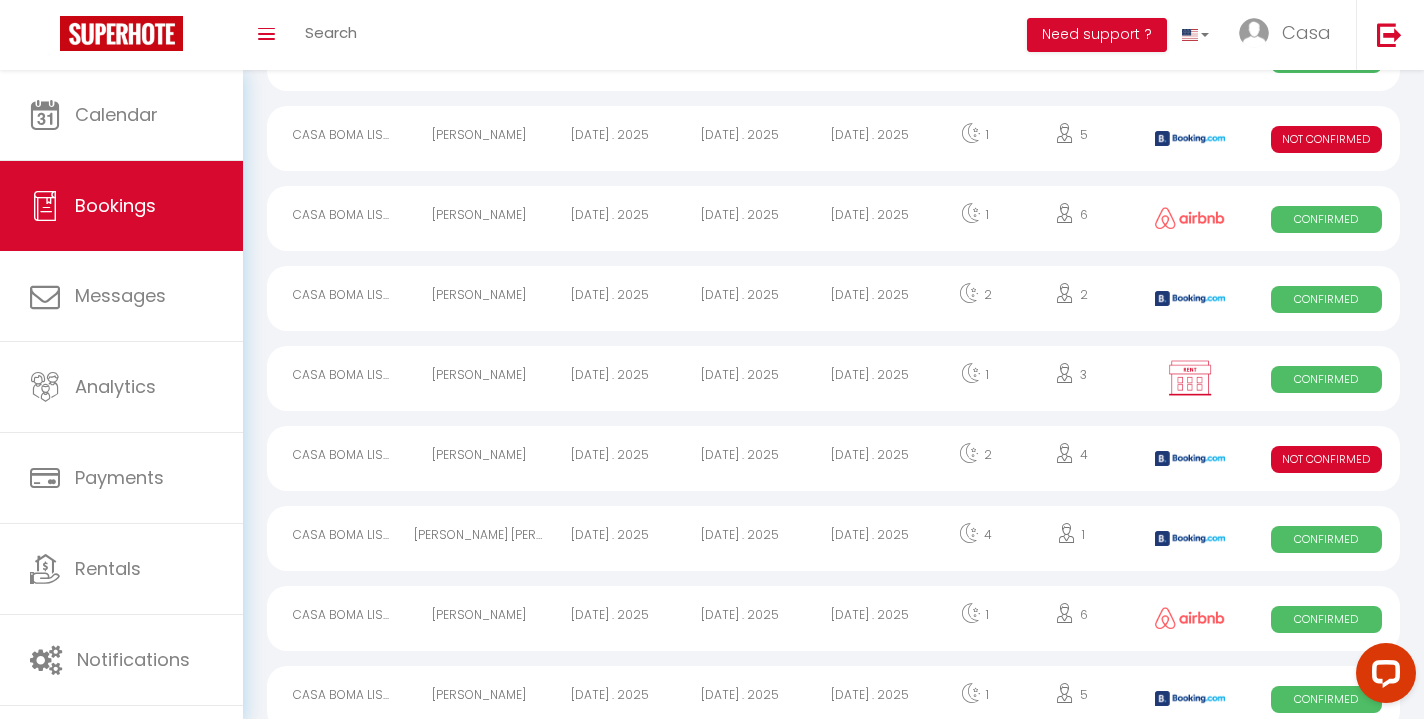 click on "[DATE] . 2025" at bounding box center [870, 298] 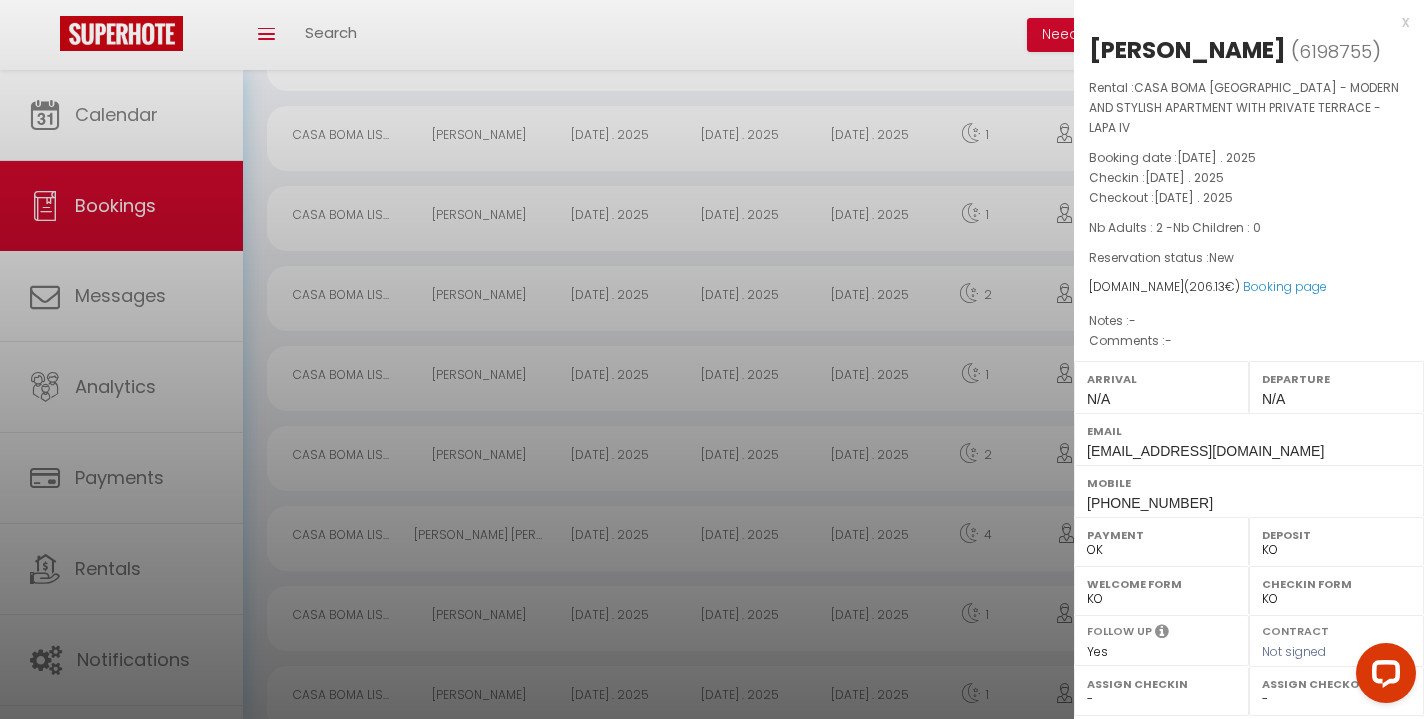click on "x" at bounding box center (1241, 22) 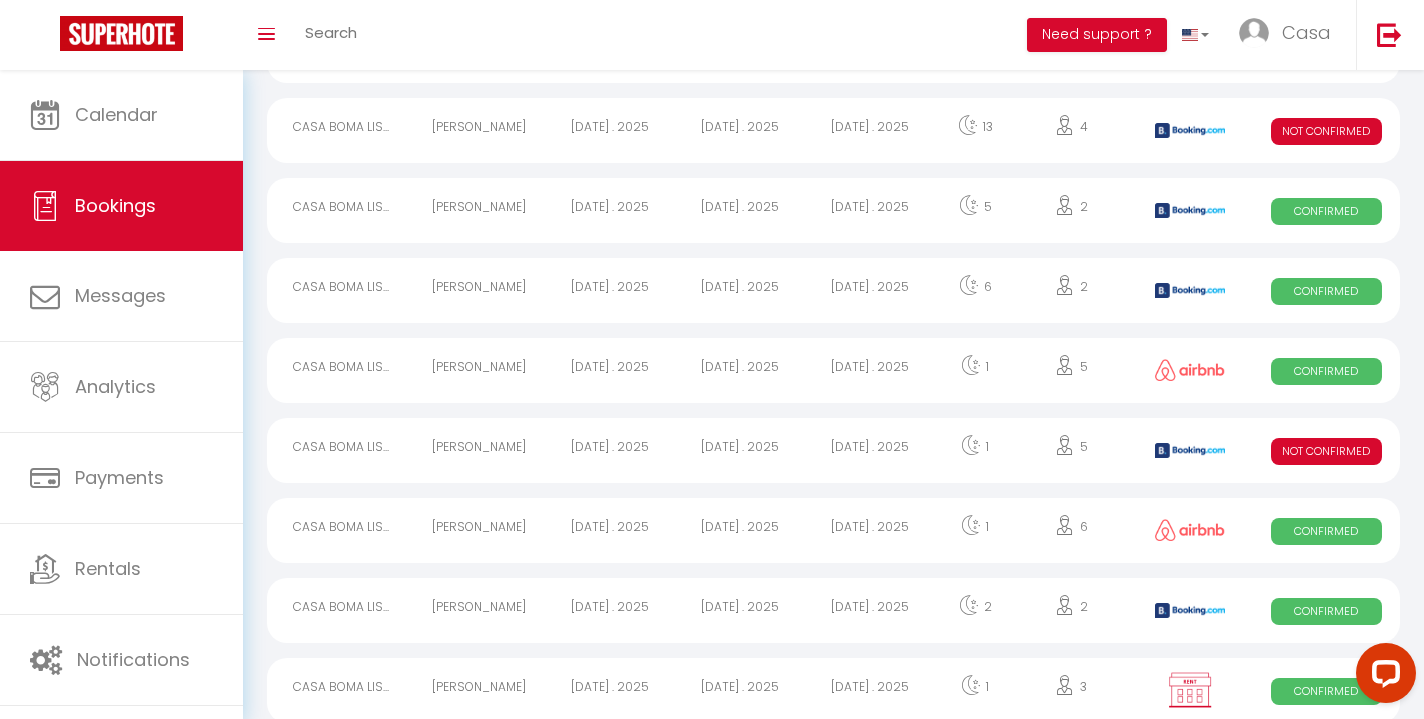 scroll, scrollTop: 649, scrollLeft: 0, axis: vertical 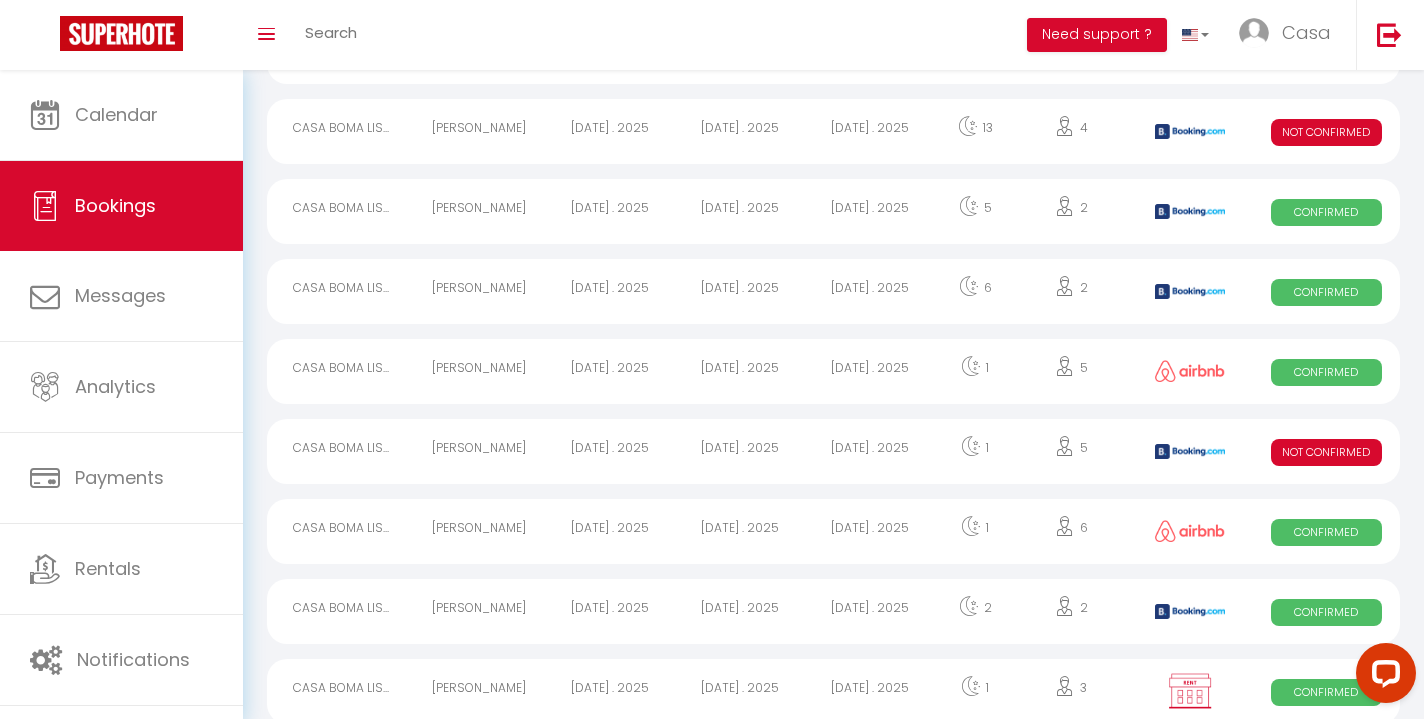 click on "[DATE] . 2025" at bounding box center (870, 291) 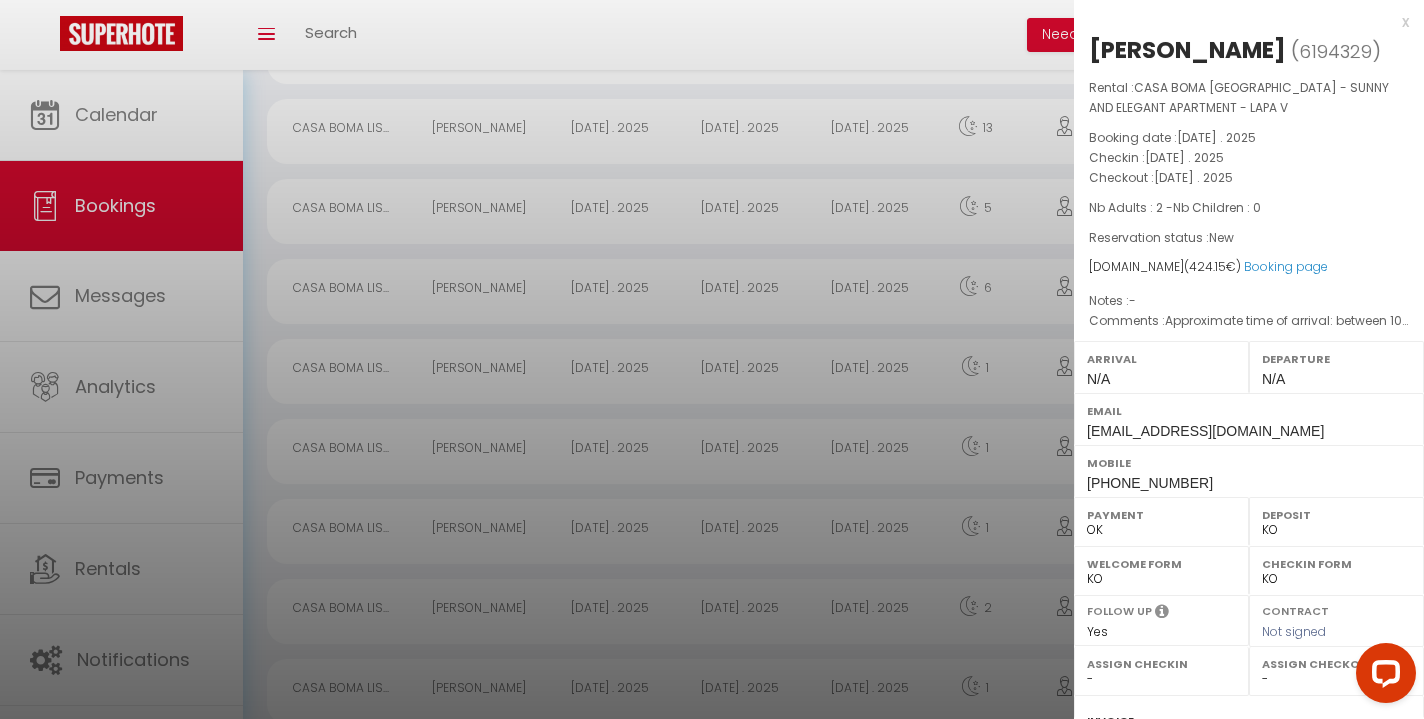 click on "x" at bounding box center [1241, 22] 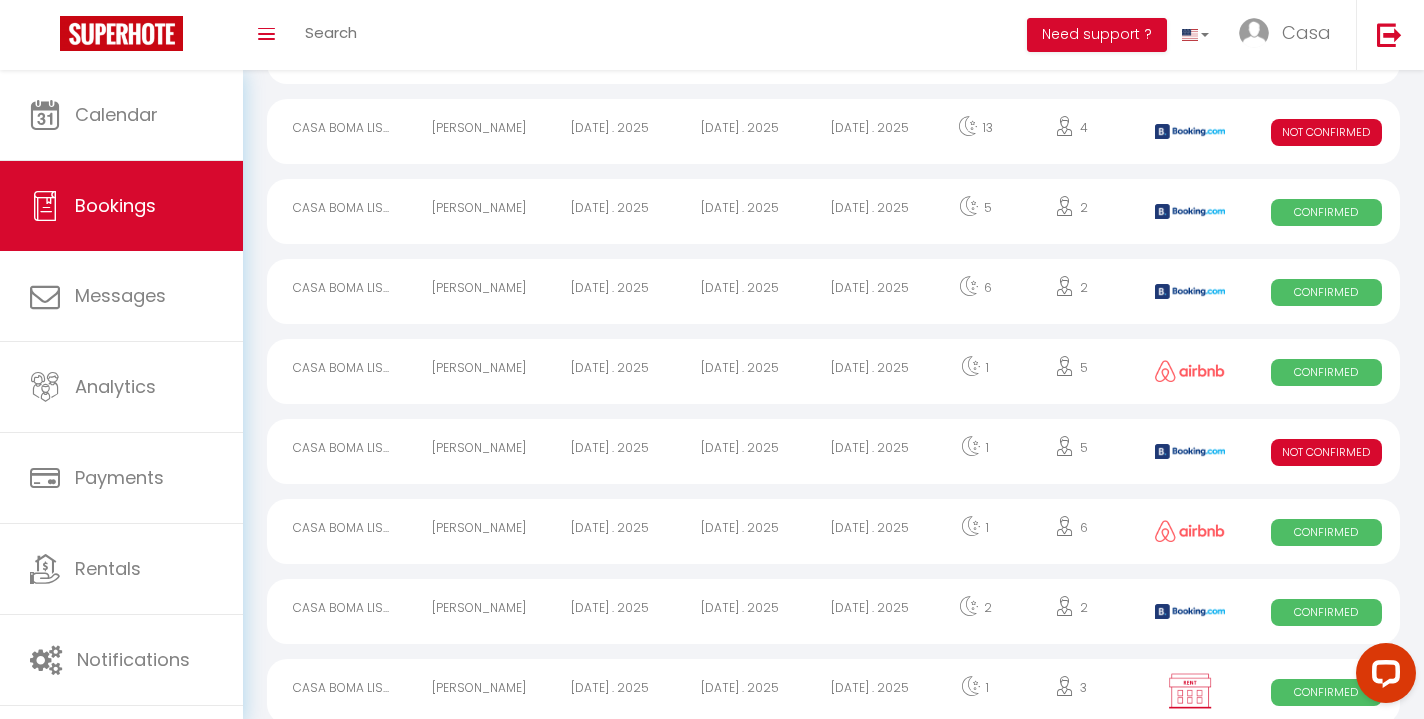 click on "[DATE] . 2025" at bounding box center (870, 211) 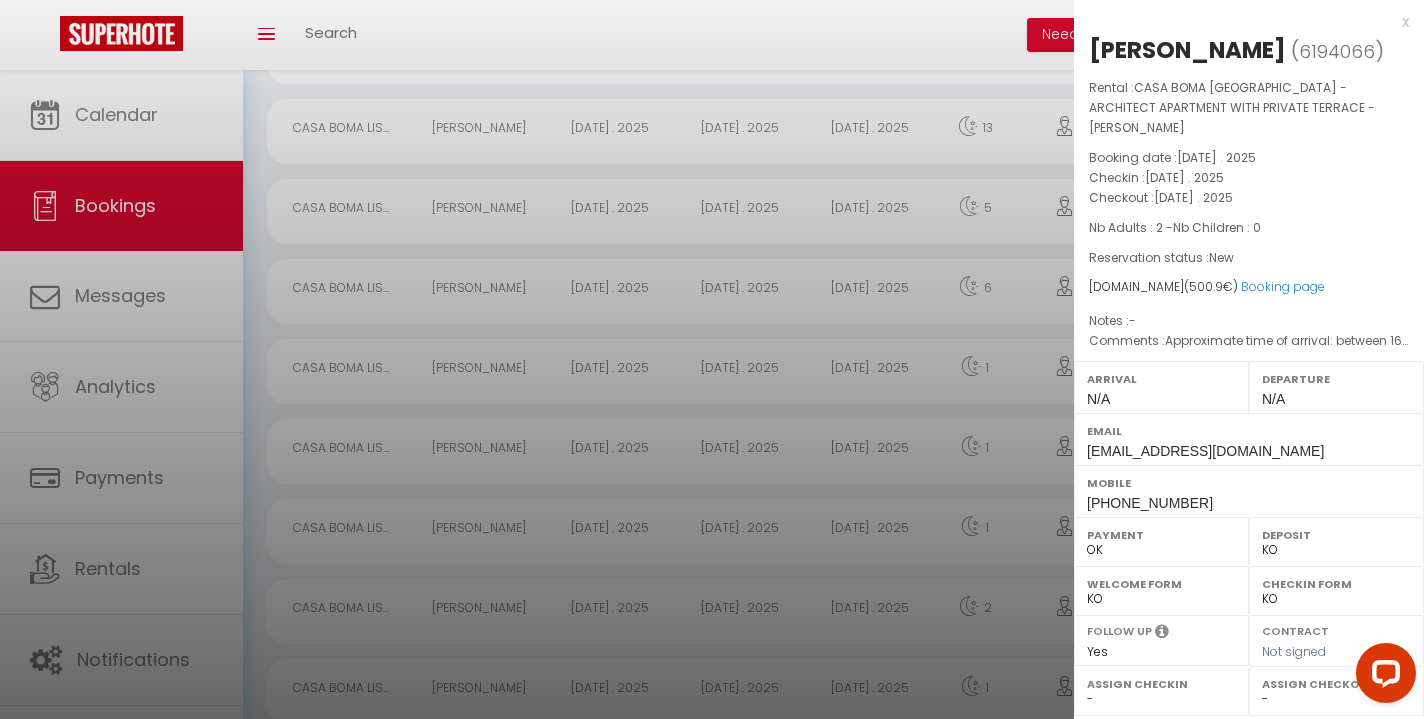 click on "x" at bounding box center (1241, 22) 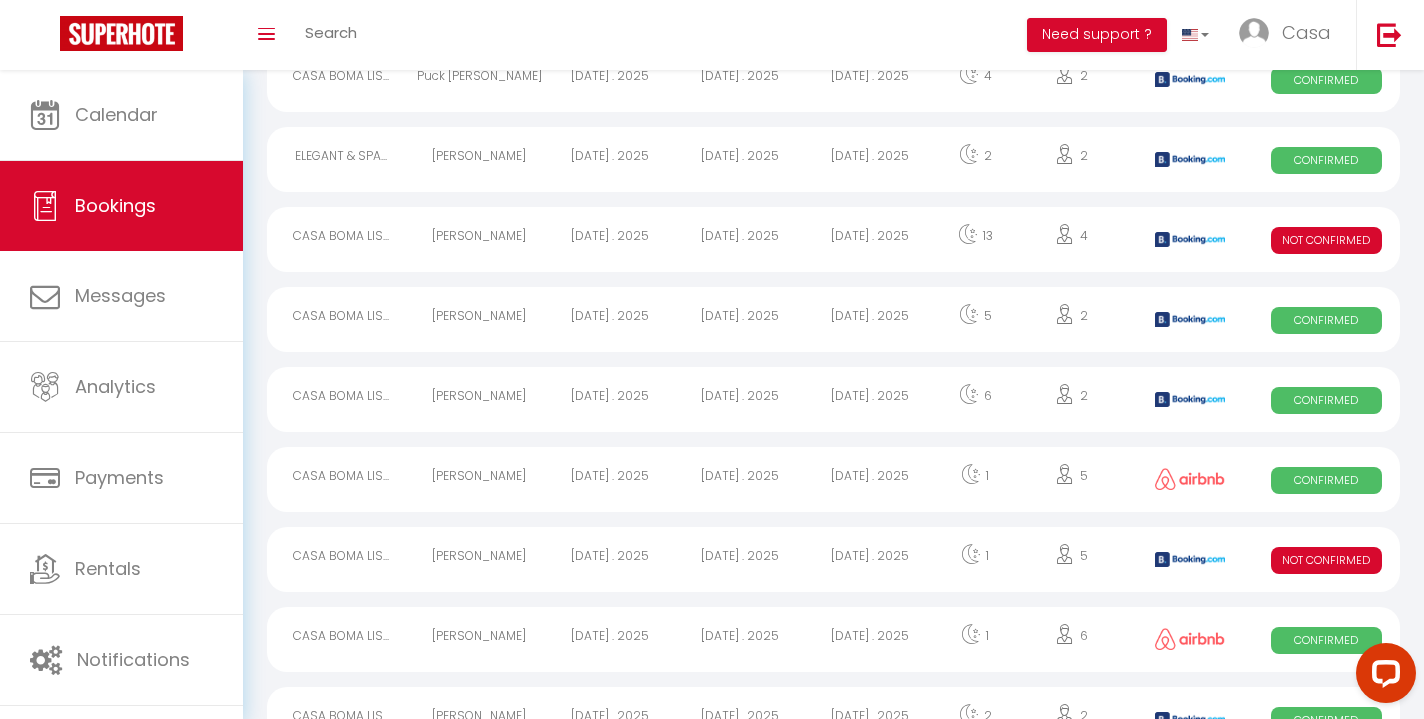 scroll, scrollTop: 511, scrollLeft: 0, axis: vertical 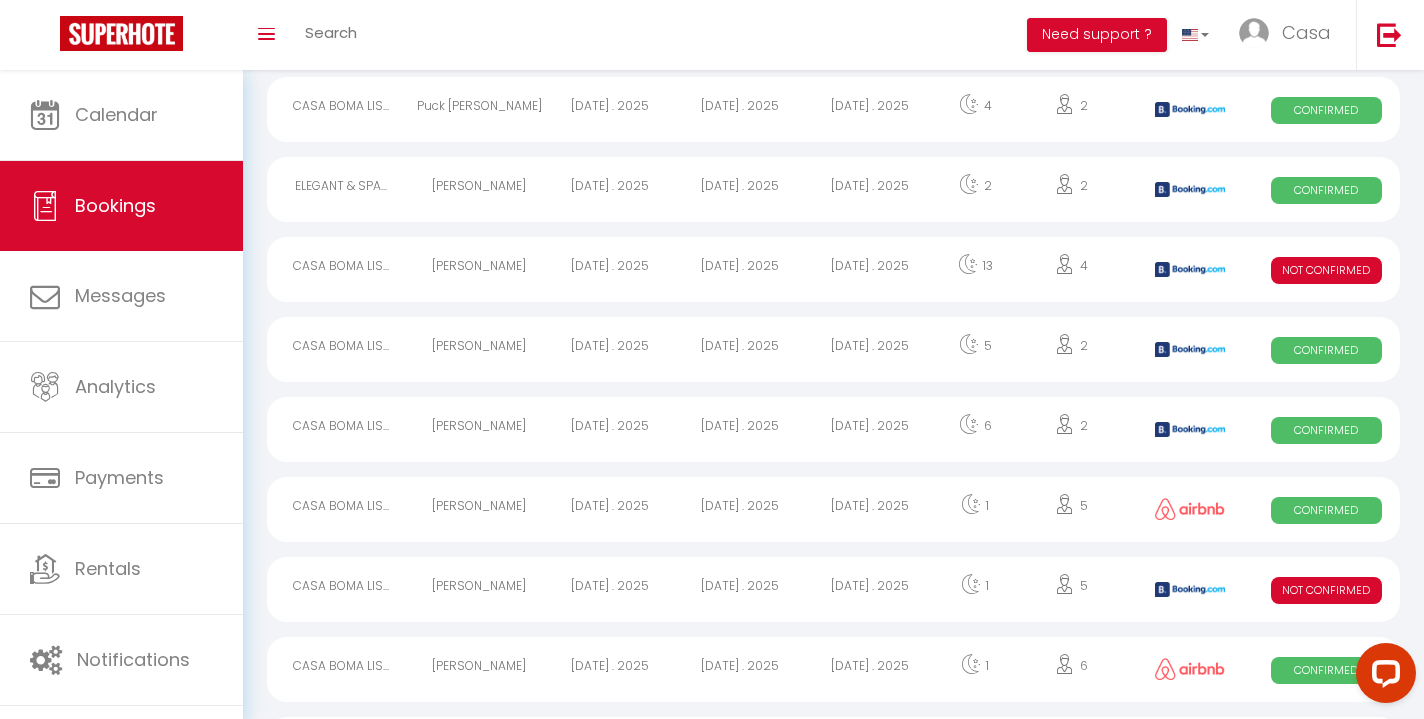 click on "[DATE] . 2025" at bounding box center [870, 189] 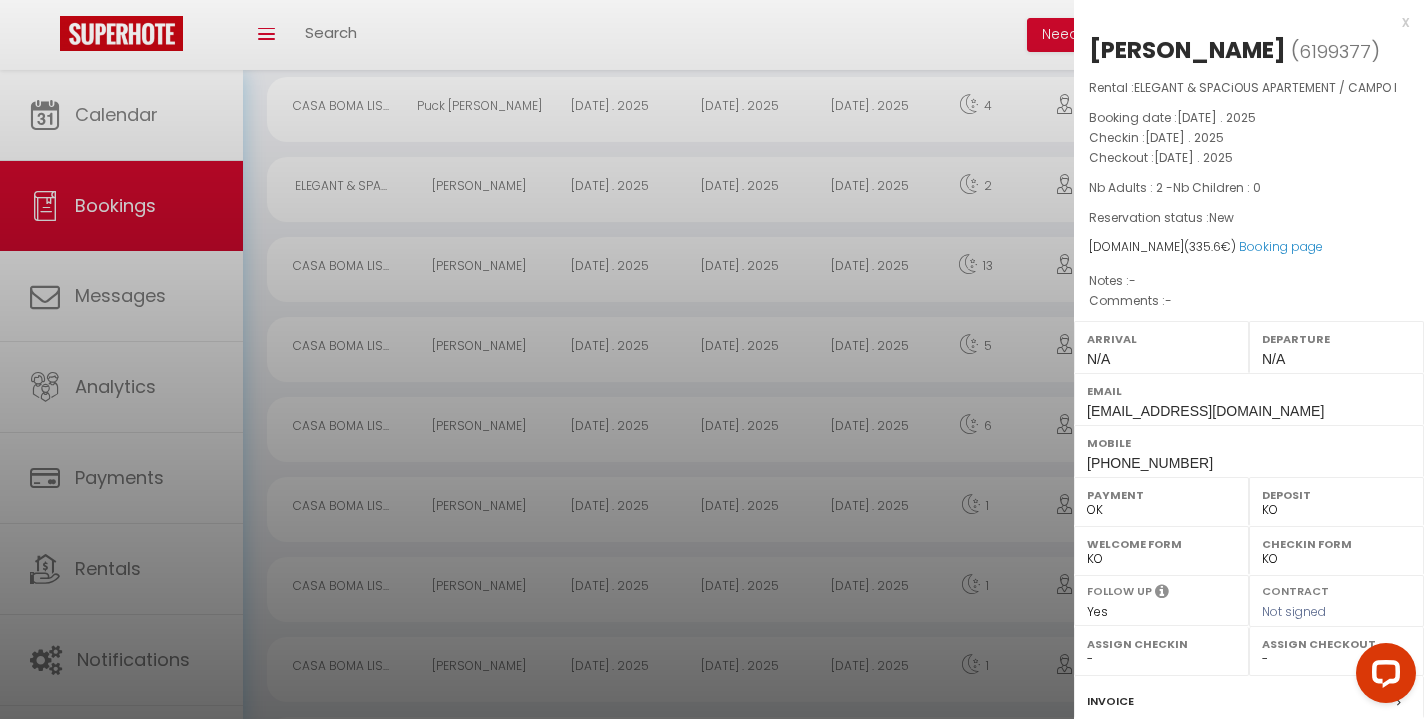 click on "x" at bounding box center [1241, 22] 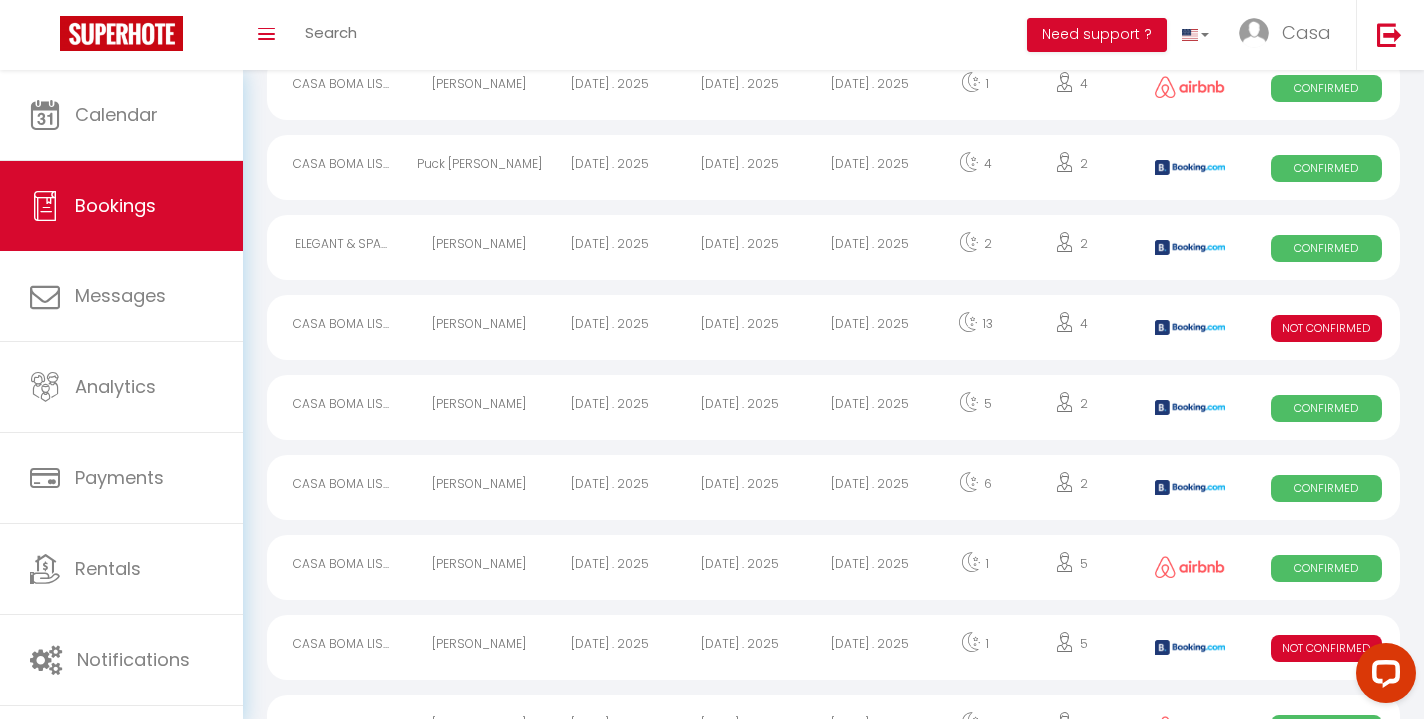 scroll, scrollTop: 451, scrollLeft: 0, axis: vertical 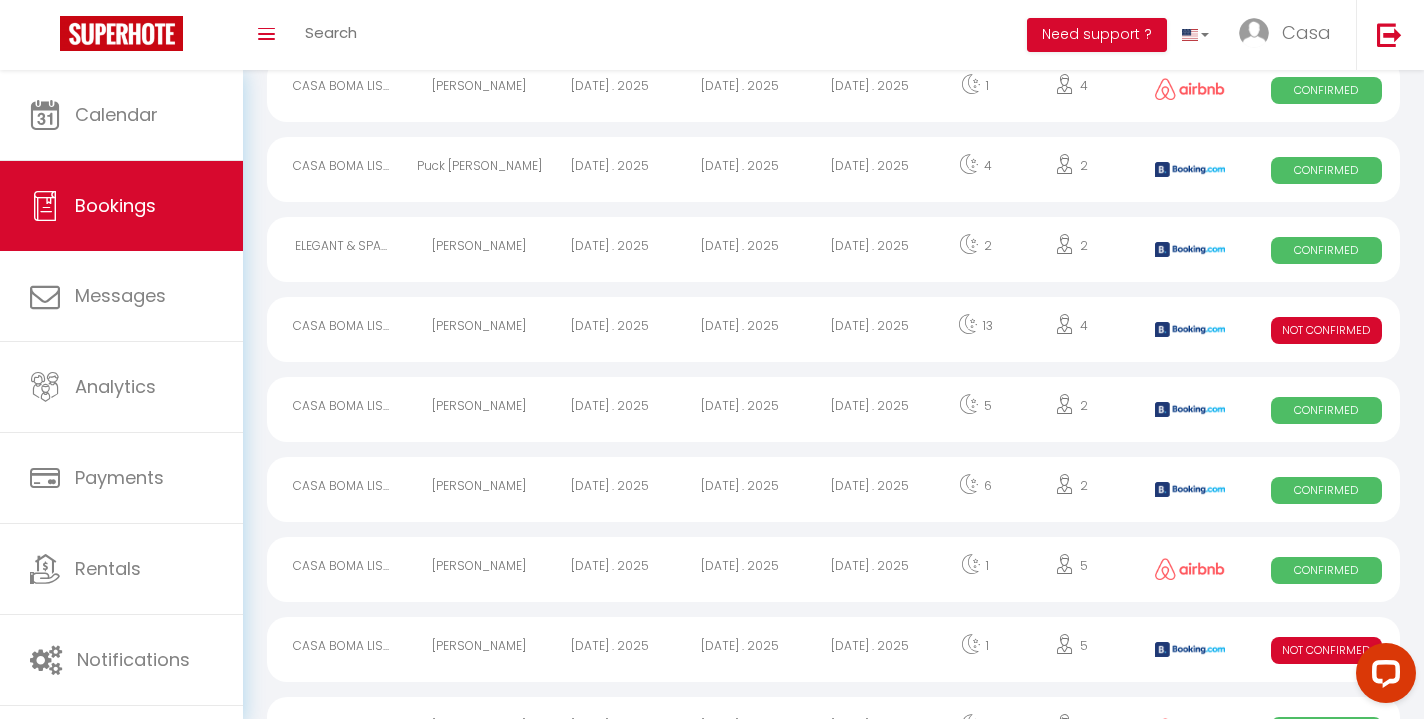 click on "[DATE] . 2025" at bounding box center (870, 169) 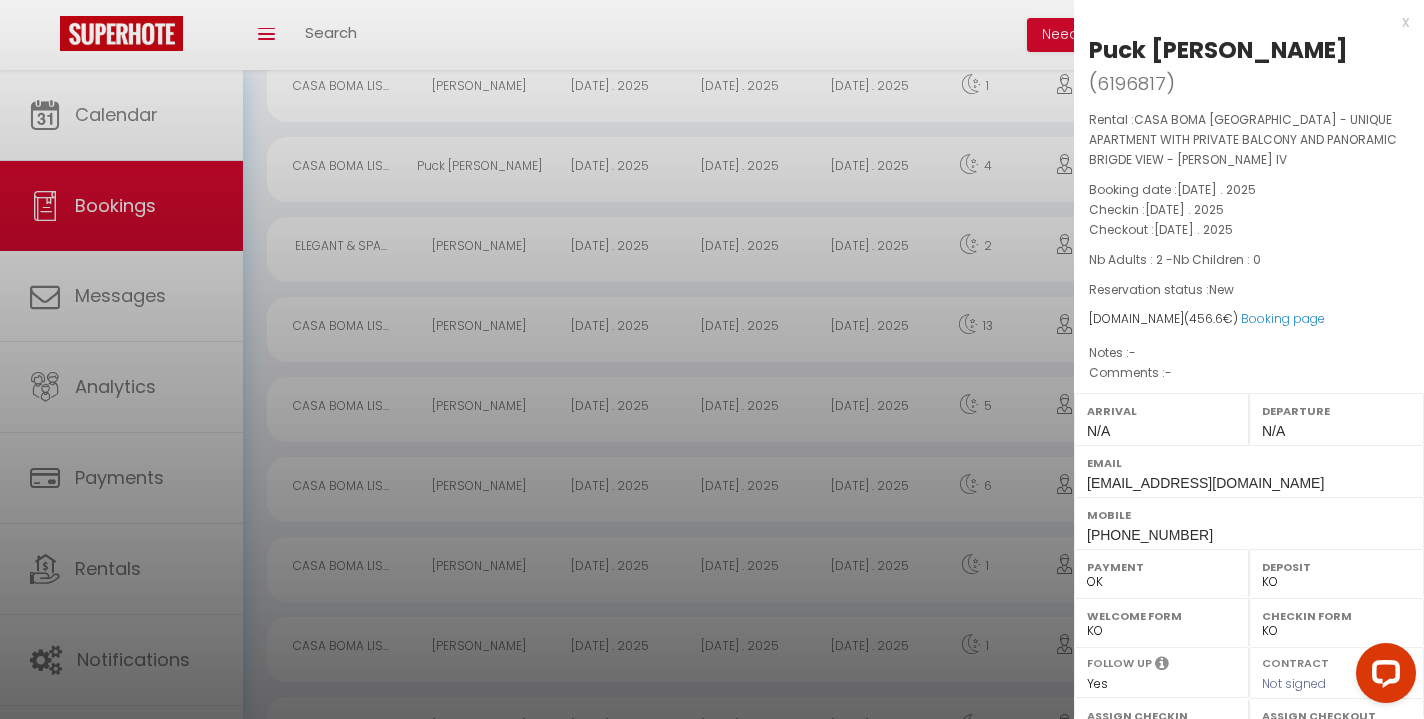 click on "x" at bounding box center (1241, 22) 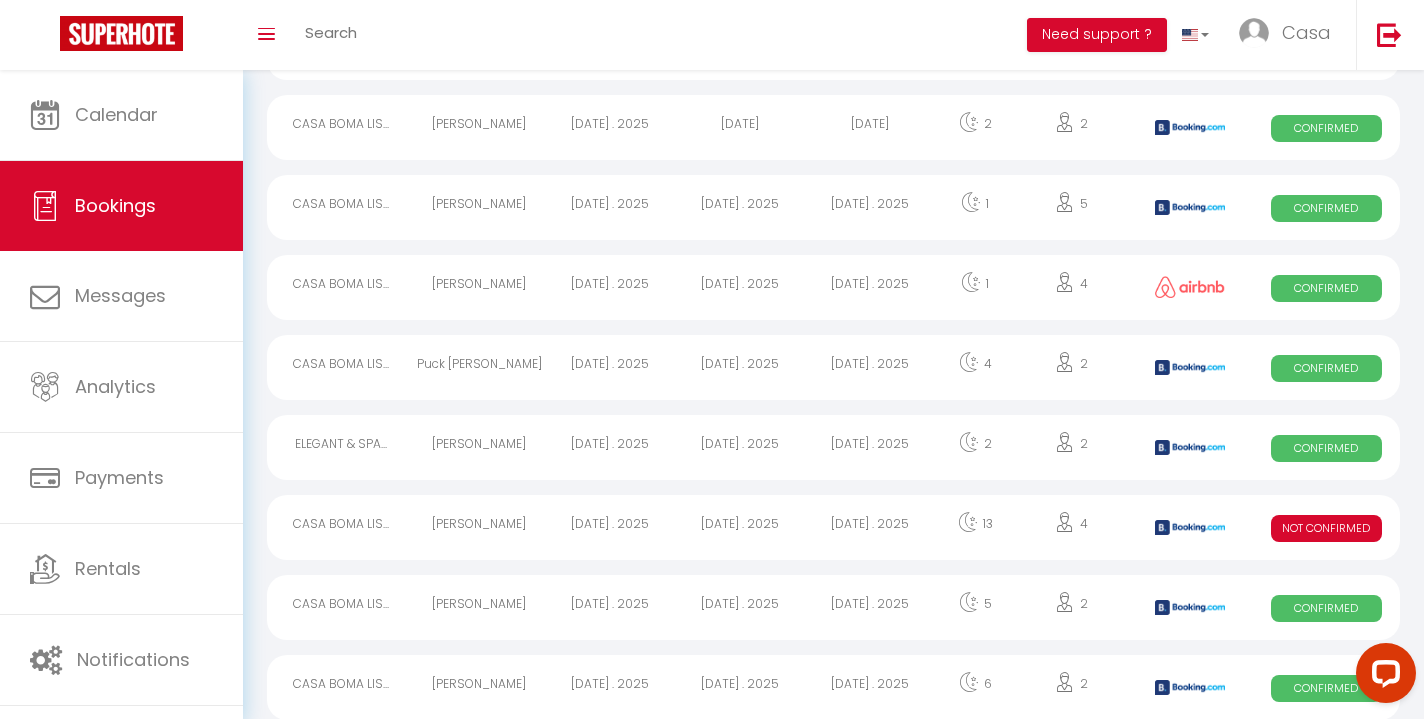 scroll, scrollTop: 212, scrollLeft: 0, axis: vertical 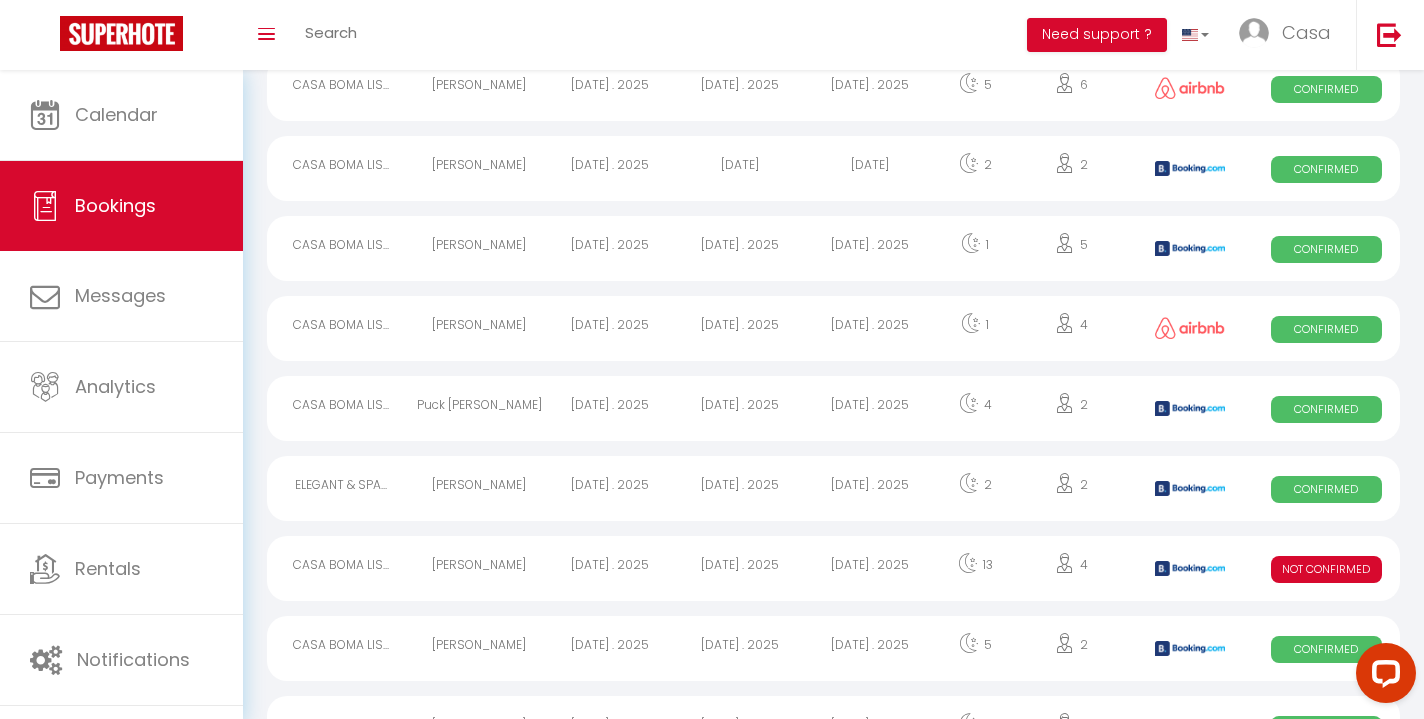 click on "[DATE] . 2025" at bounding box center [870, 248] 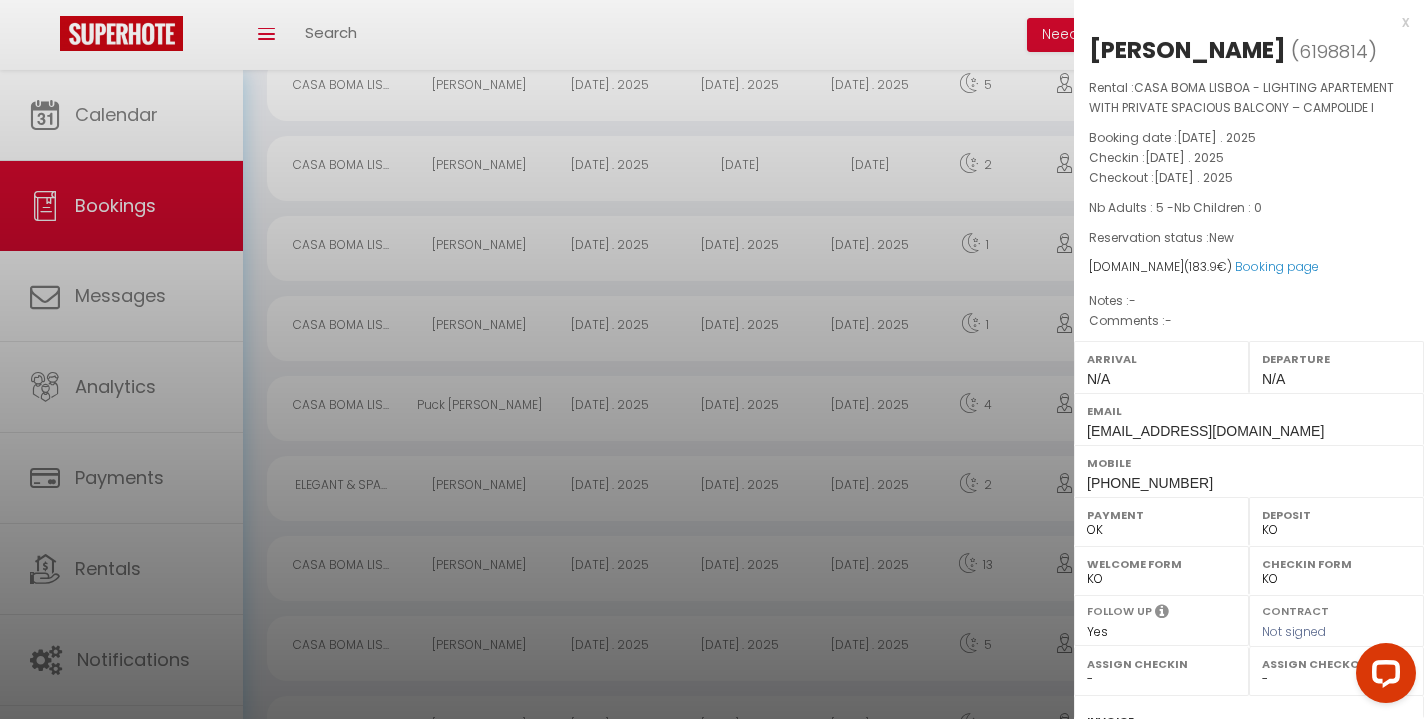 click on "x" at bounding box center [1241, 22] 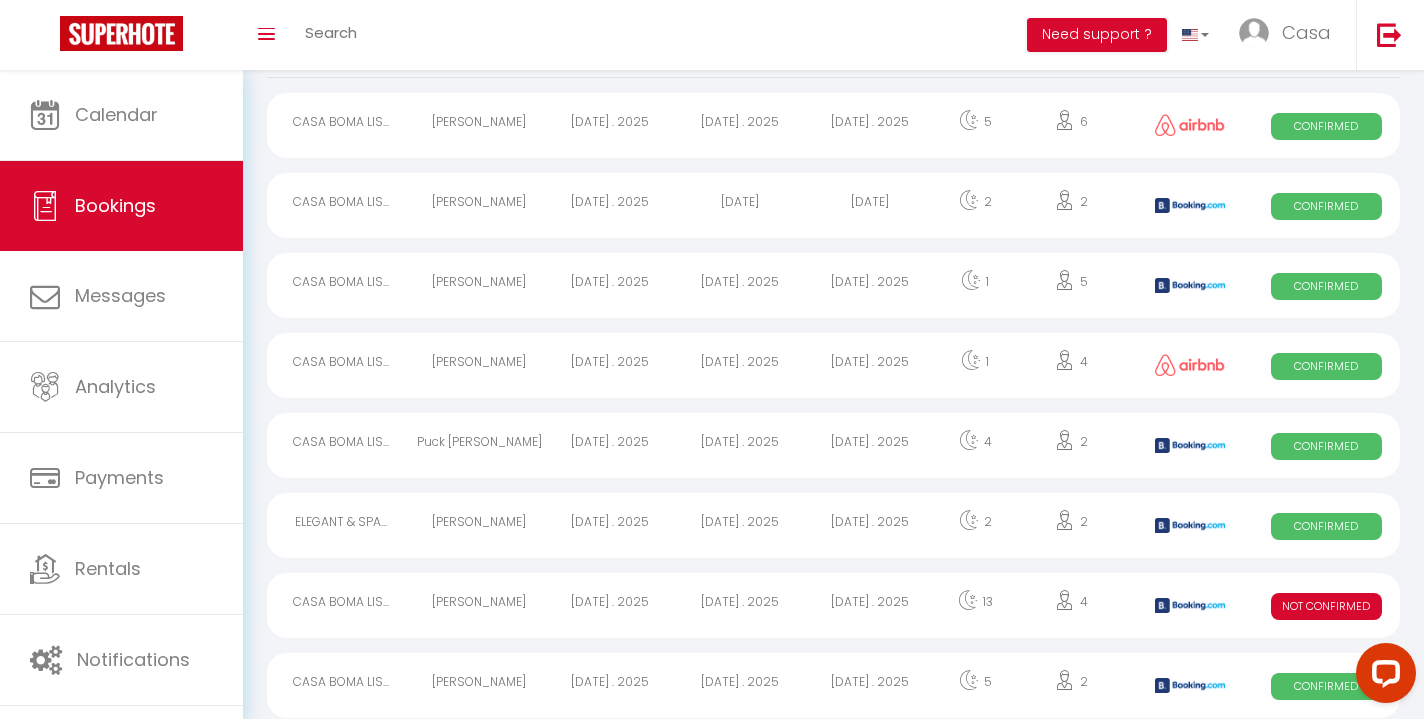 scroll, scrollTop: 124, scrollLeft: 0, axis: vertical 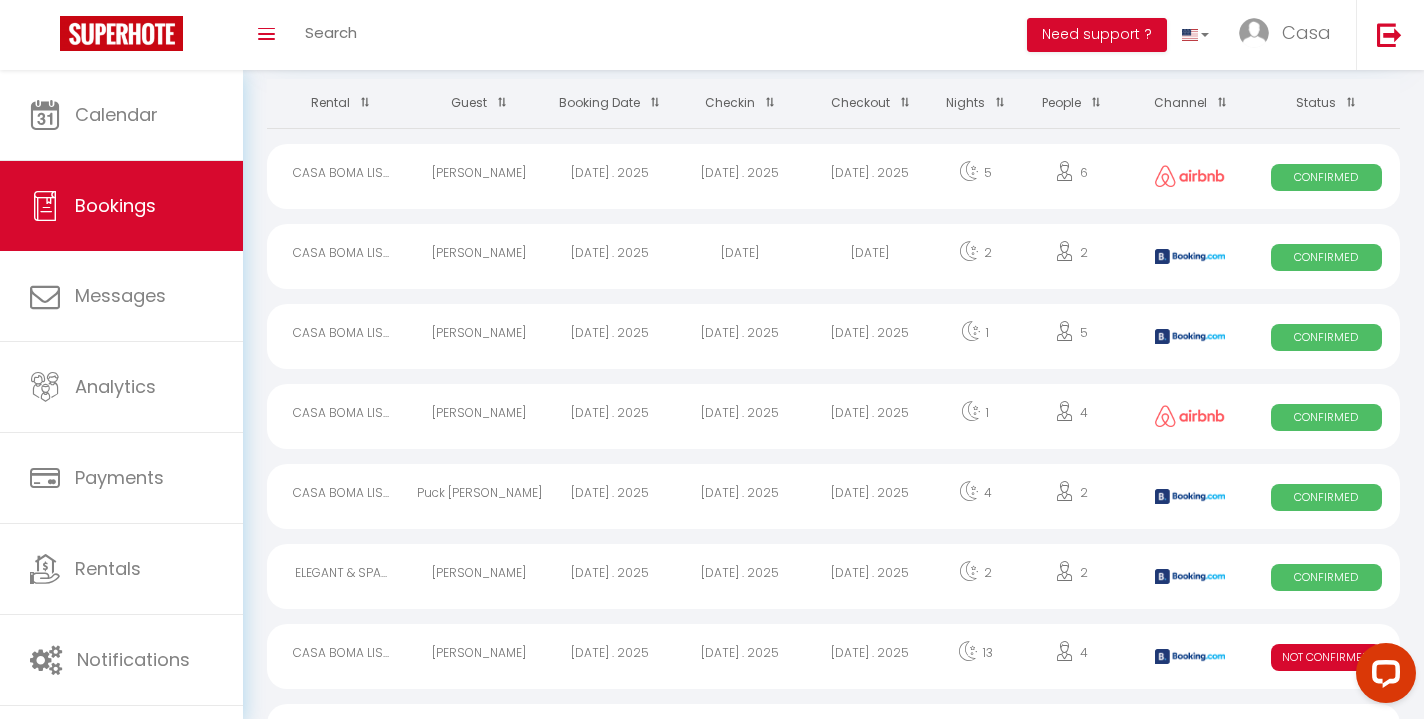click on "[DATE]" at bounding box center (870, 256) 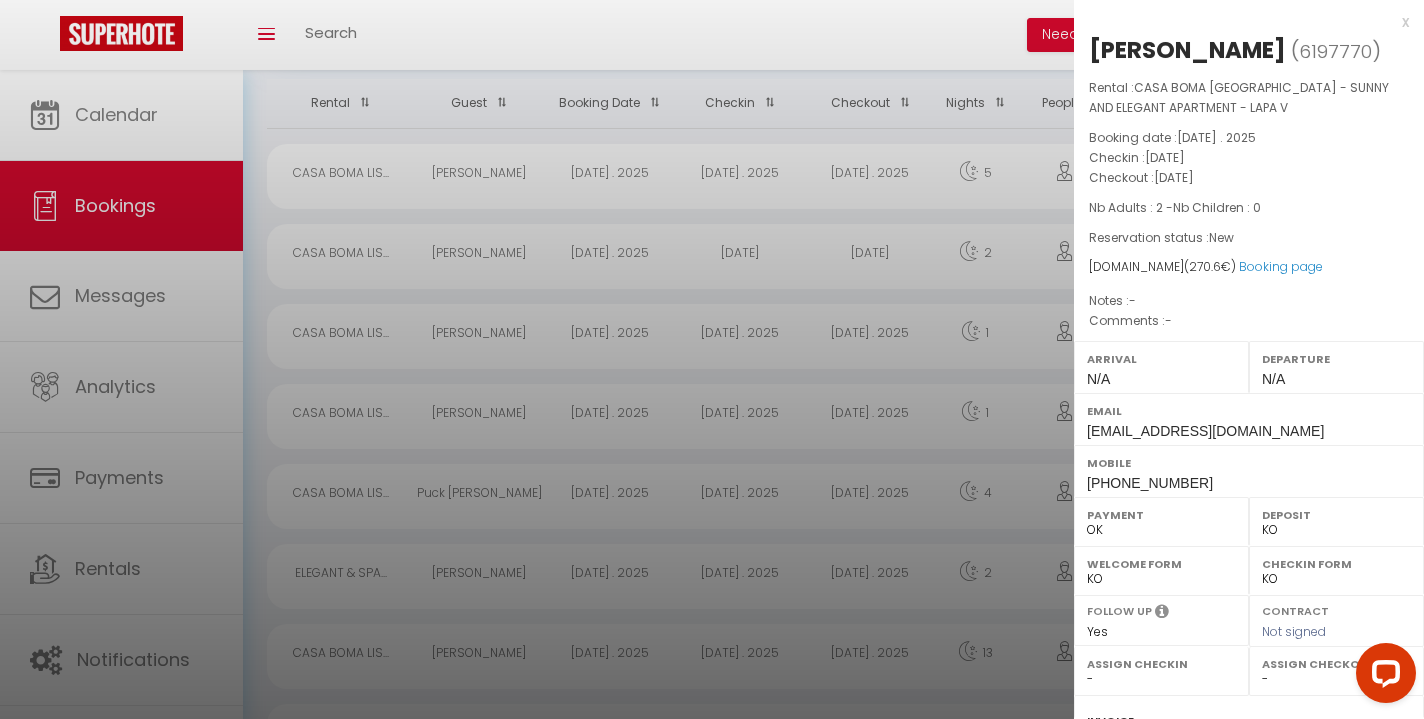 click on "x" at bounding box center (1241, 22) 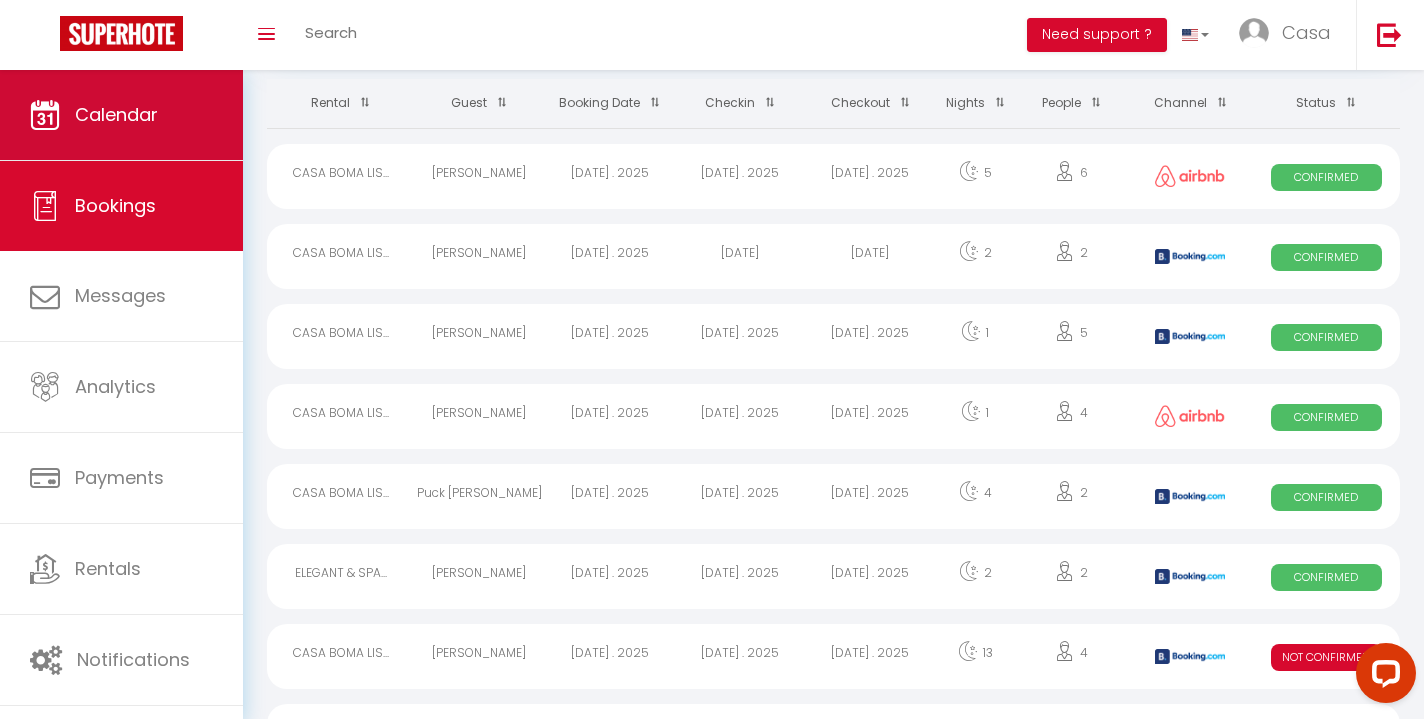 click on "Calendar" at bounding box center (116, 114) 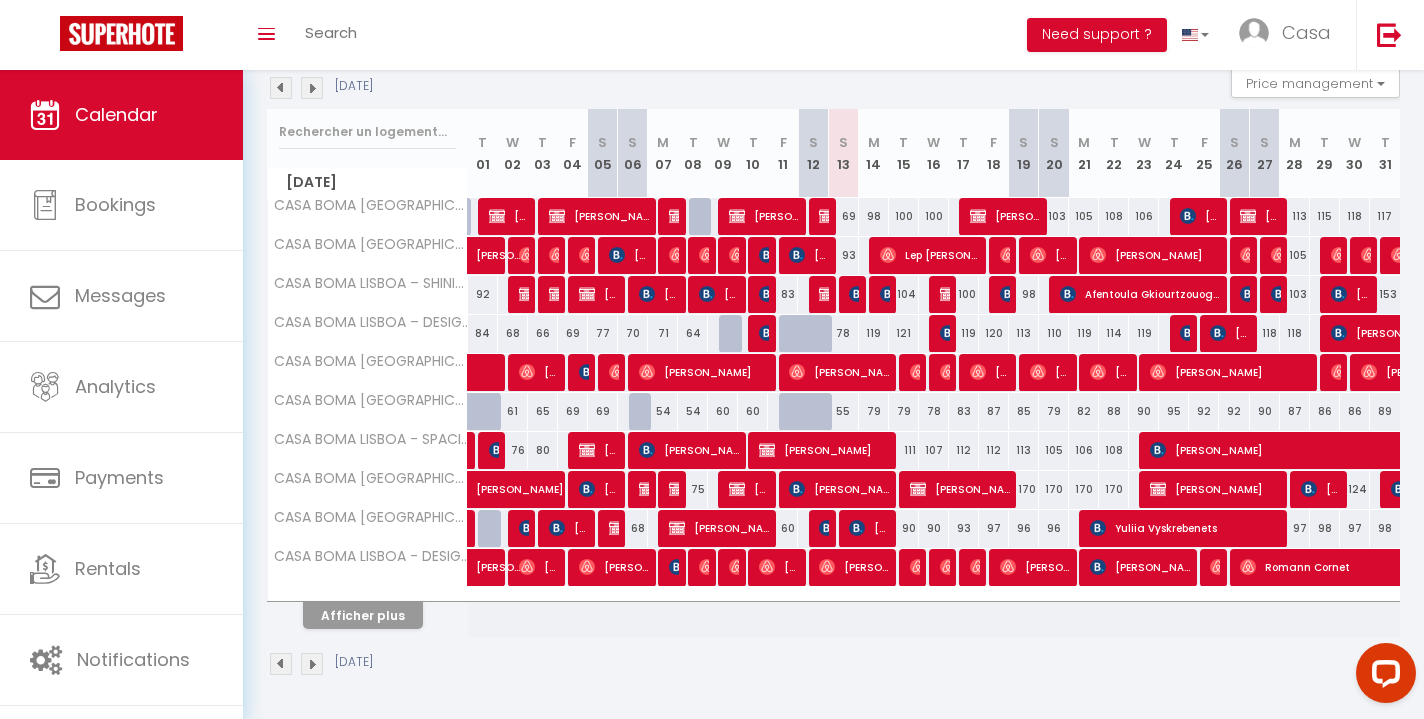 scroll, scrollTop: 218, scrollLeft: 0, axis: vertical 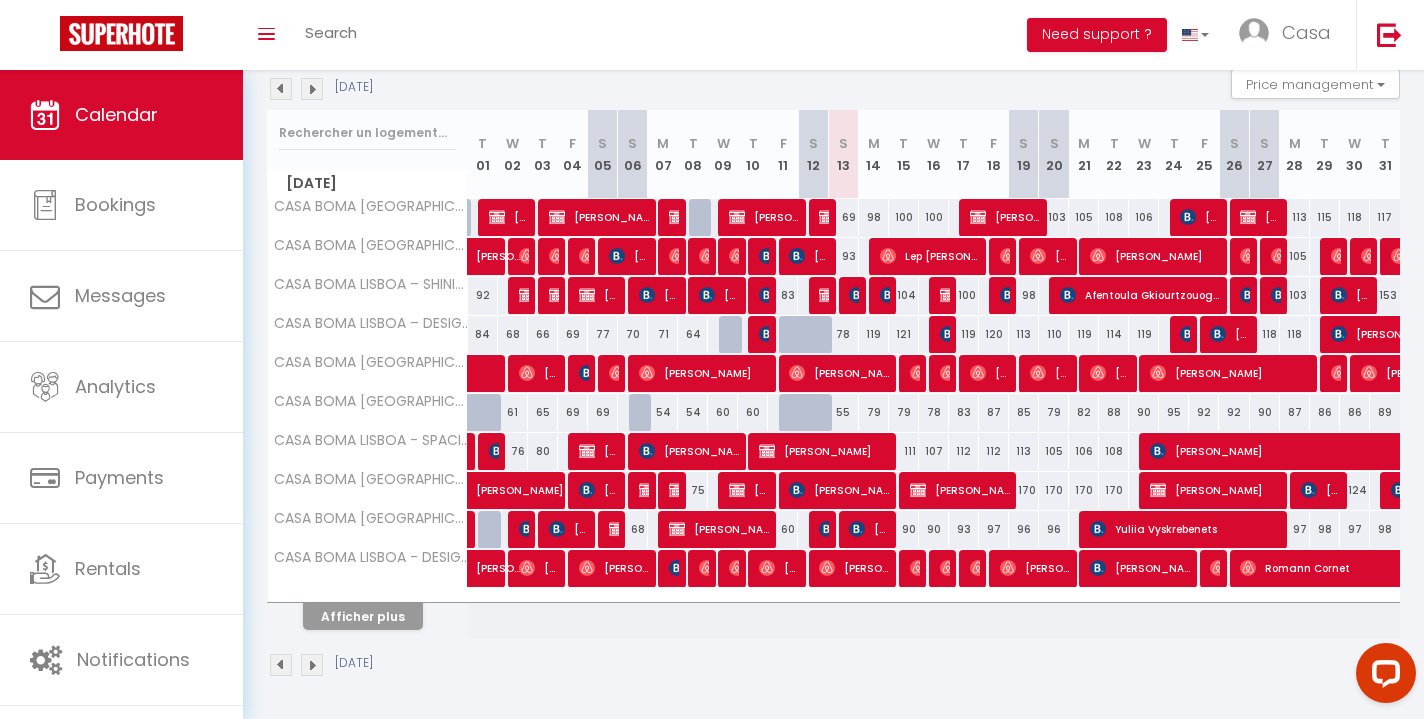 click on "Afficher plus" at bounding box center [363, 616] 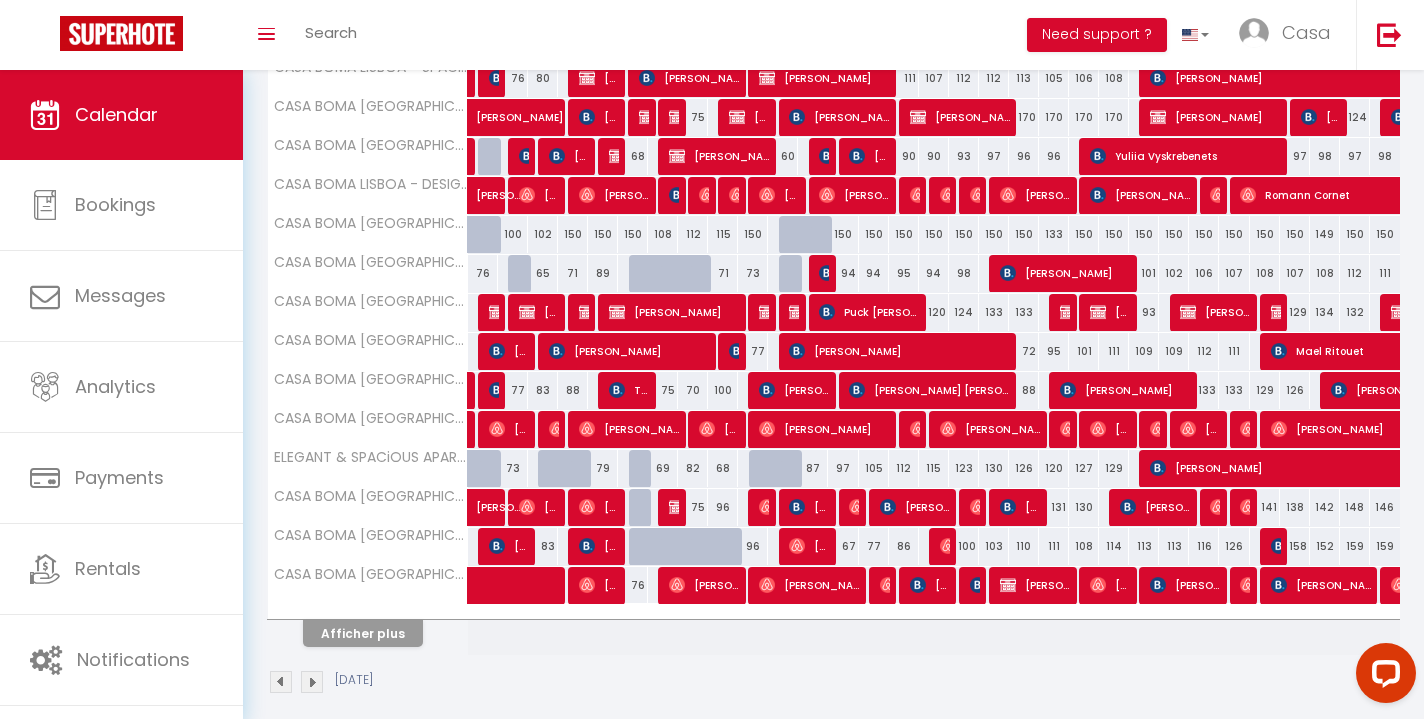 scroll, scrollTop: 599, scrollLeft: 0, axis: vertical 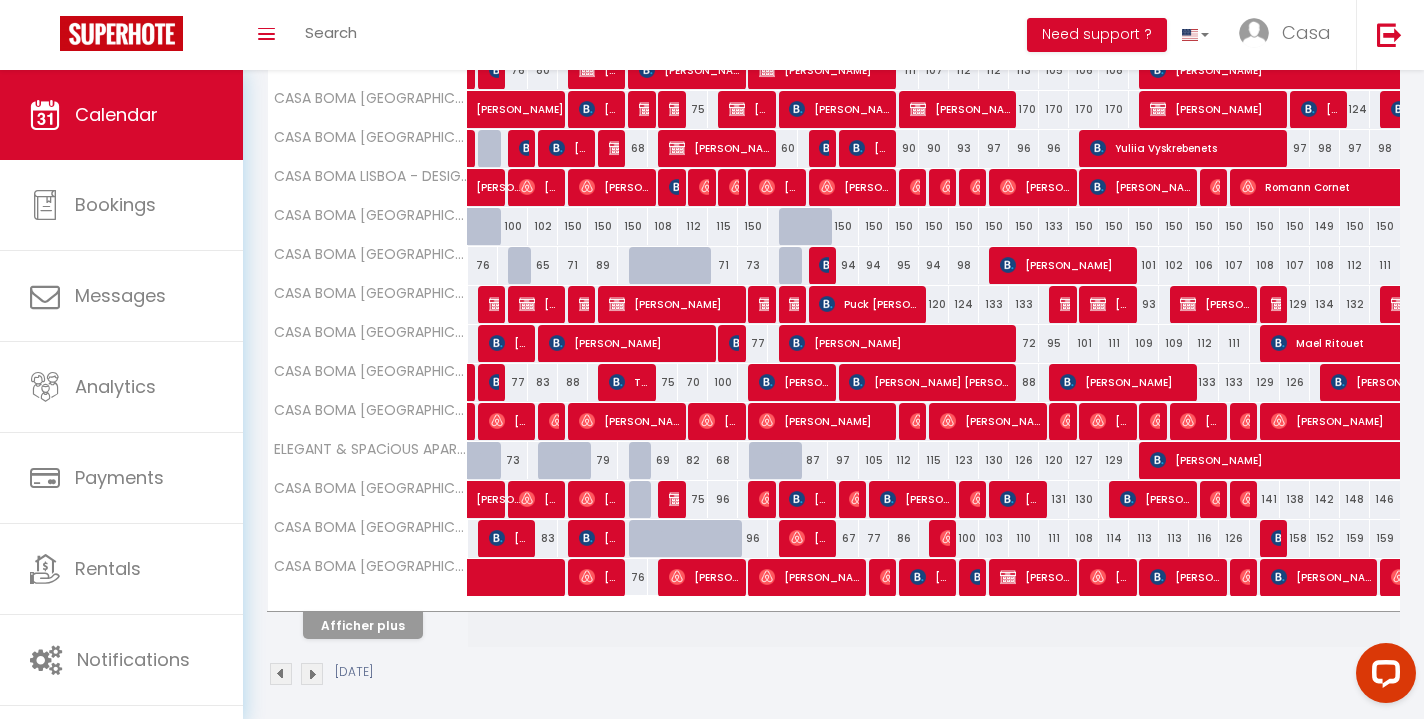 click on "Afficher plus" at bounding box center (363, 625) 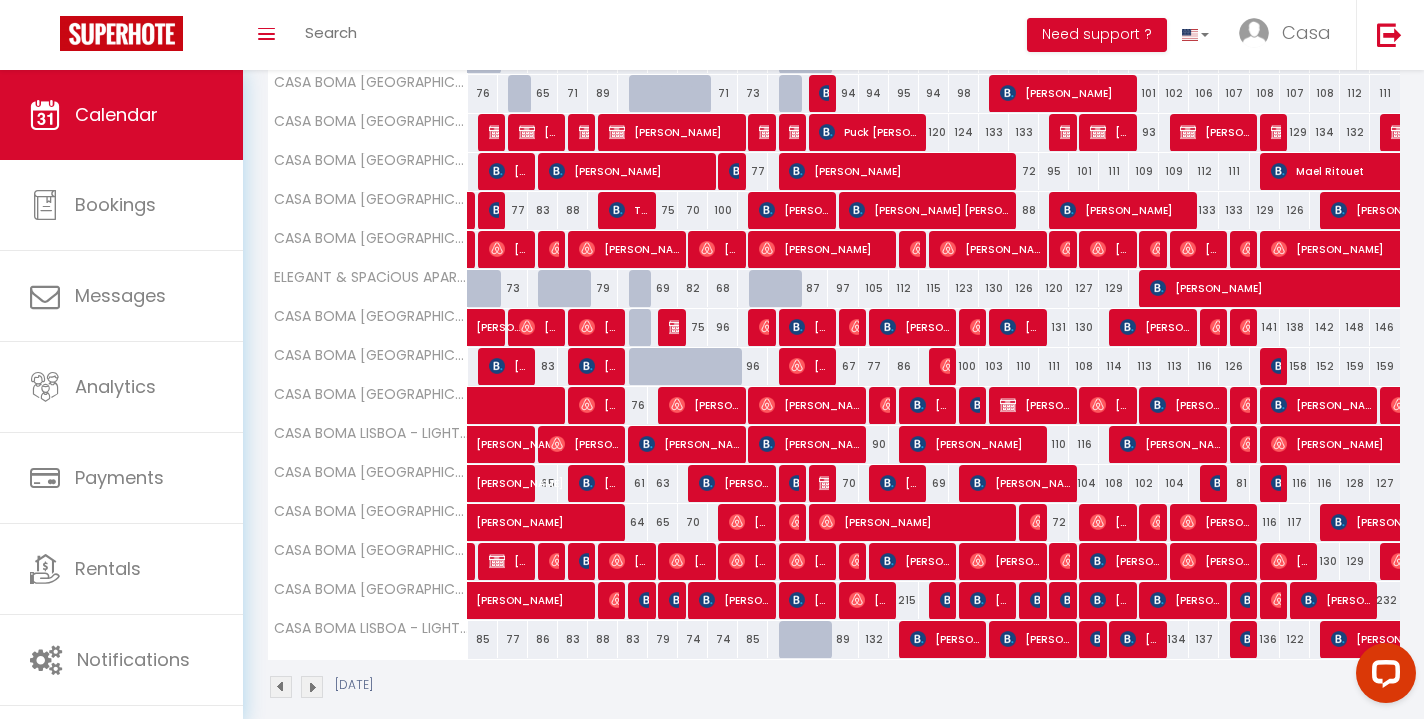 scroll, scrollTop: 777, scrollLeft: 0, axis: vertical 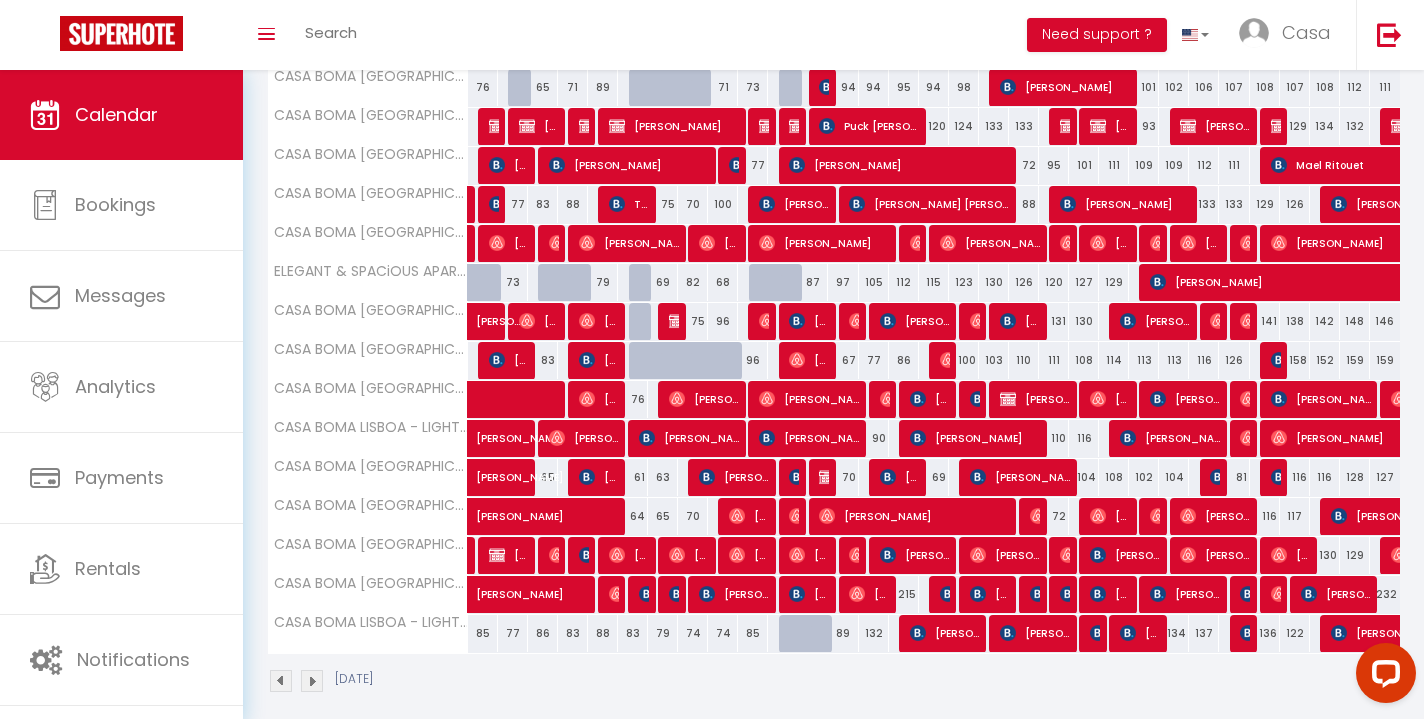 click on "[PERSON_NAME]" at bounding box center (914, 516) 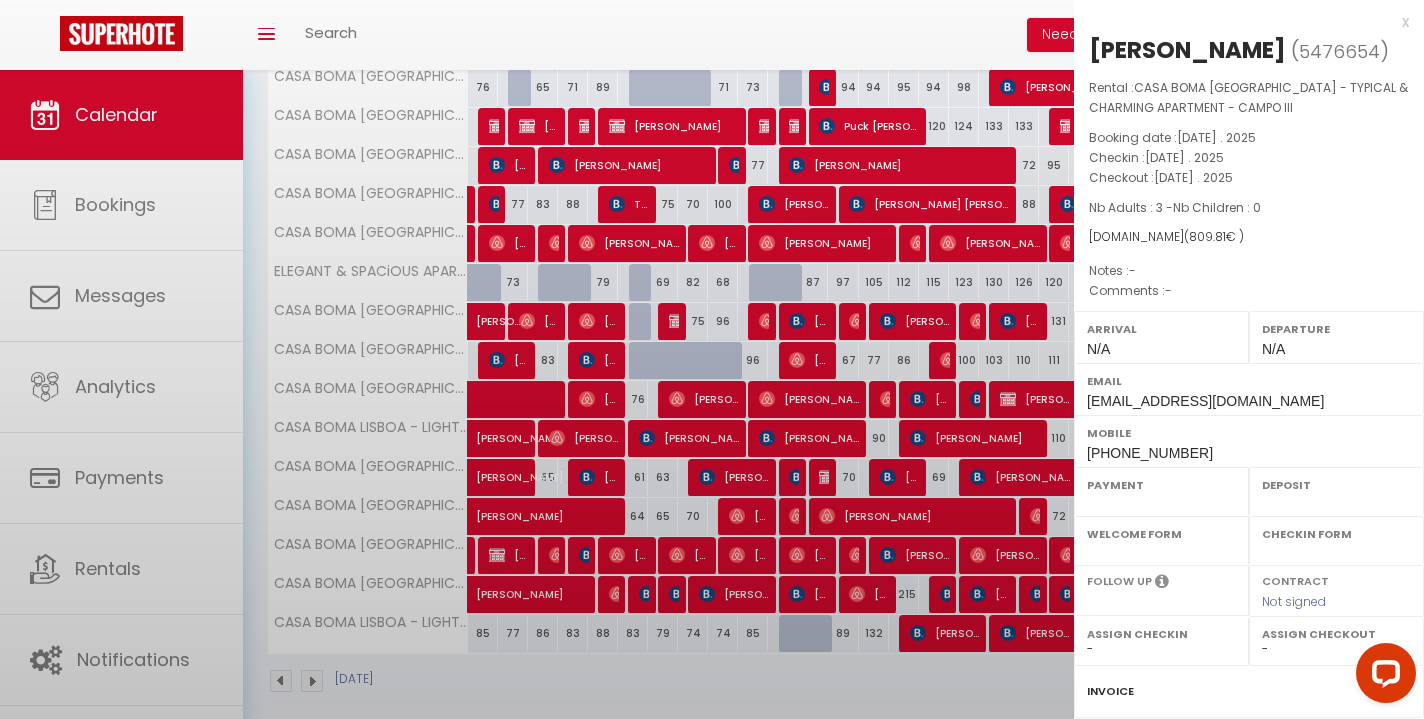 select on "OK" 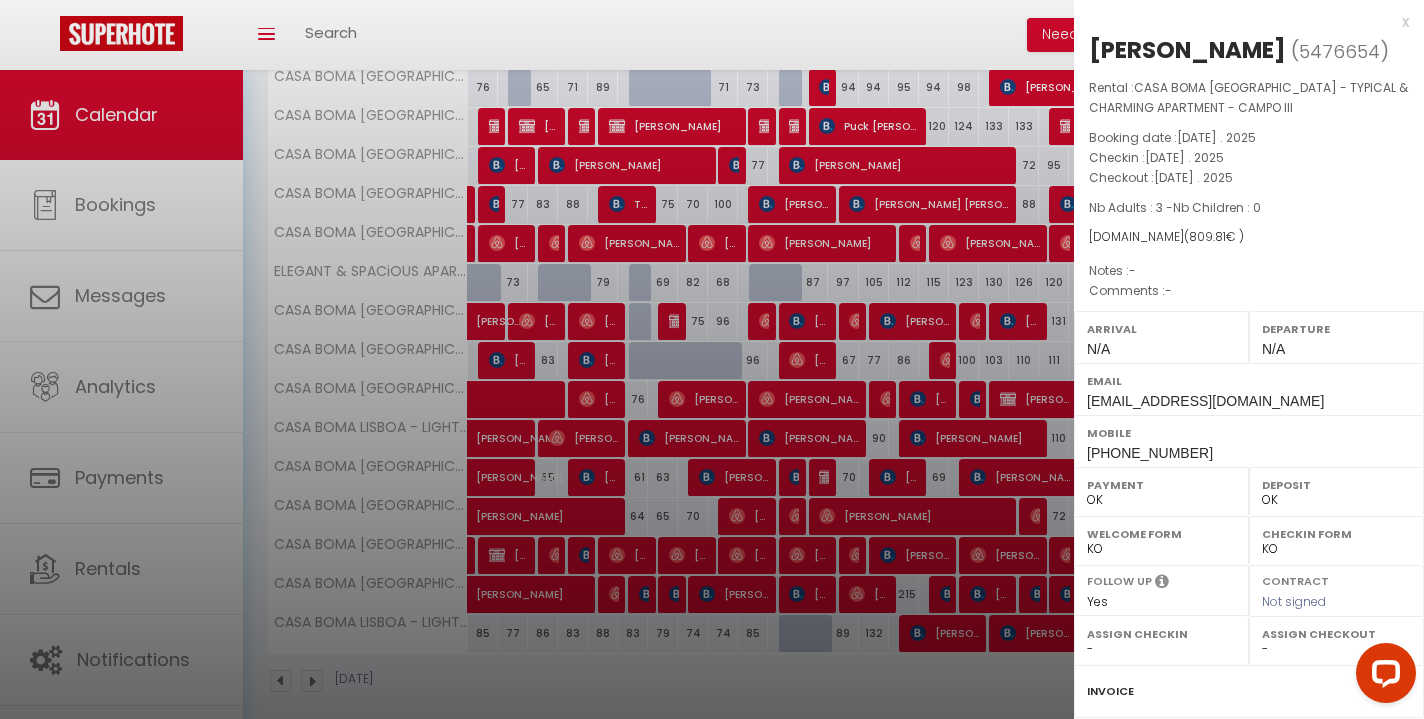 click on "x" at bounding box center [1241, 22] 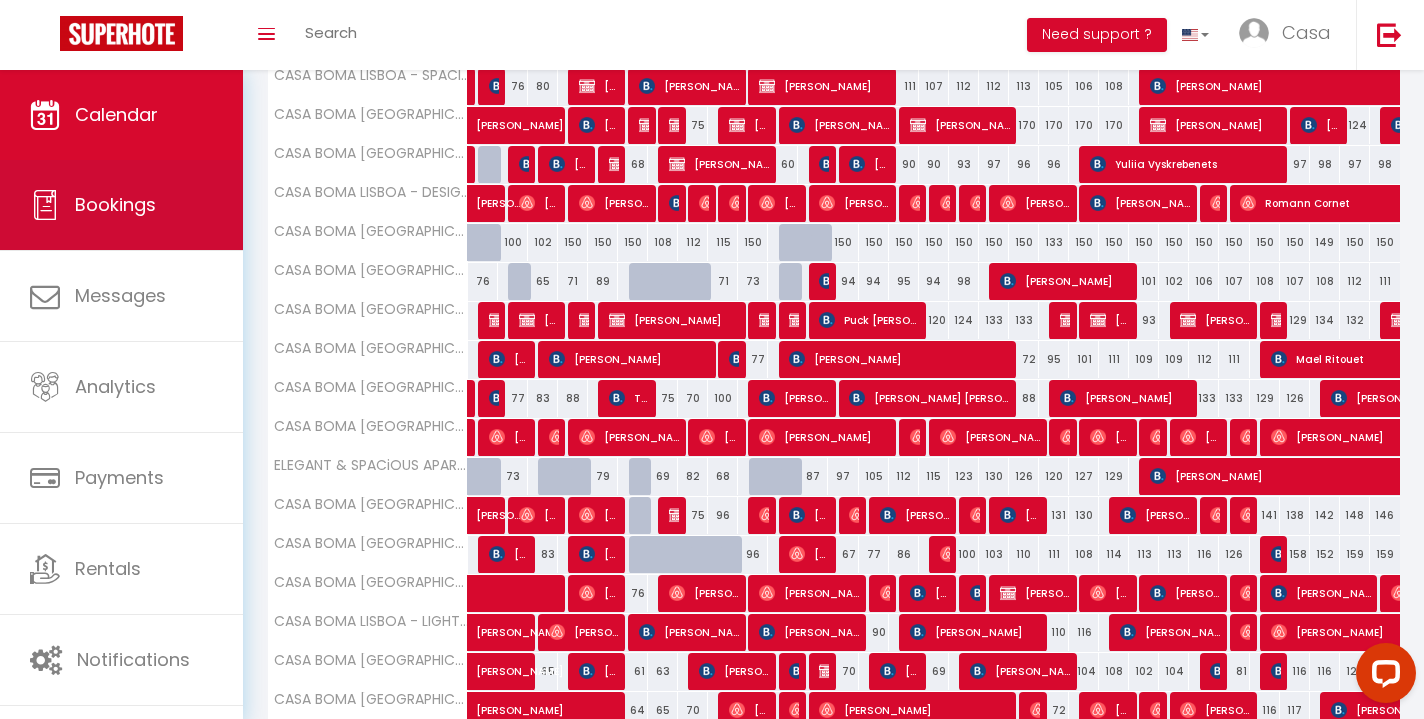 click on "Bookings" at bounding box center [115, 204] 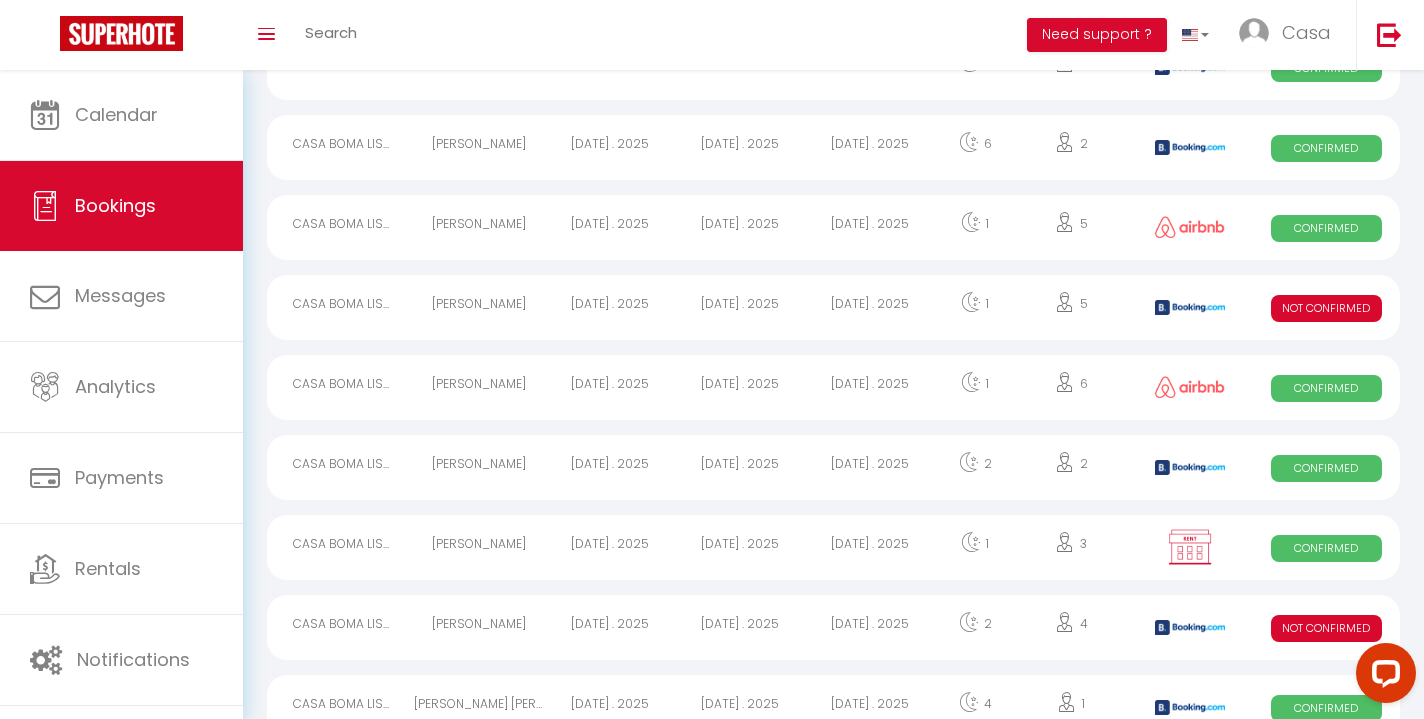 scroll, scrollTop: 770, scrollLeft: 0, axis: vertical 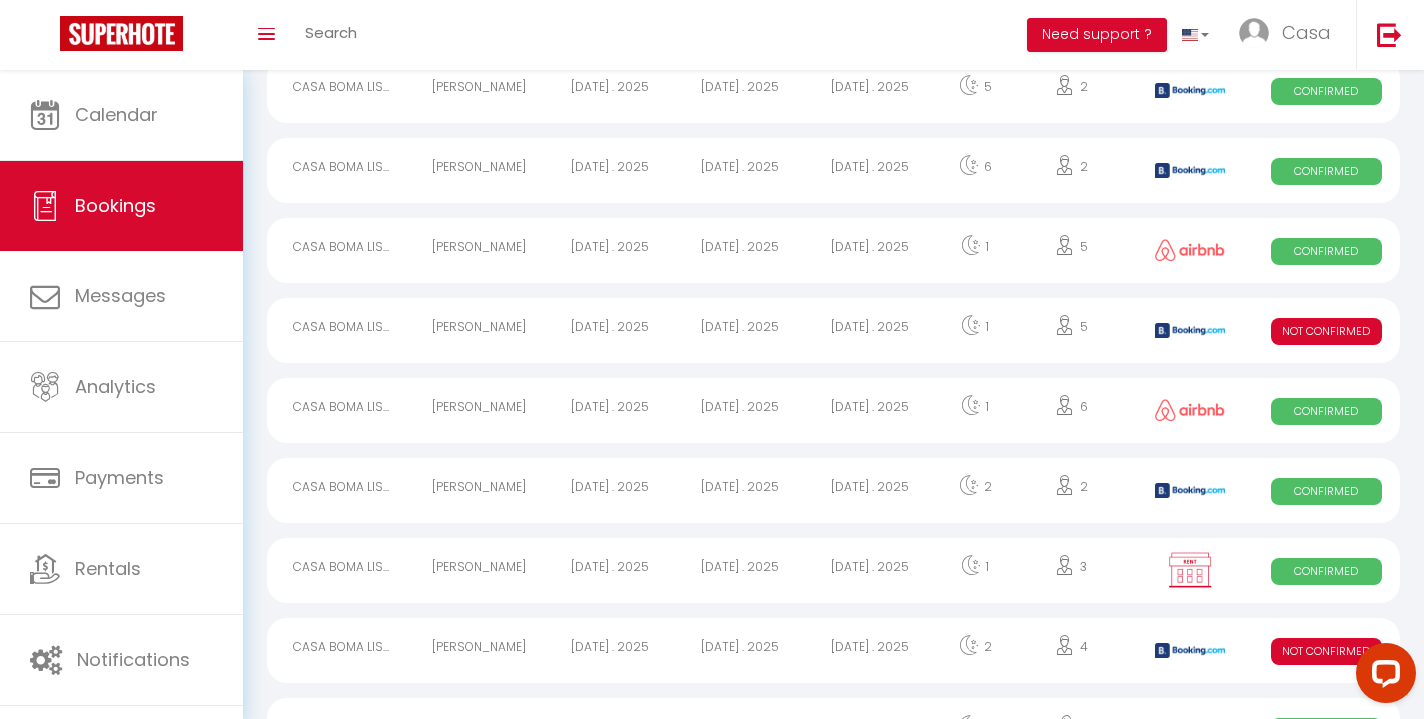 click on "[DATE] . 2025" at bounding box center (870, 330) 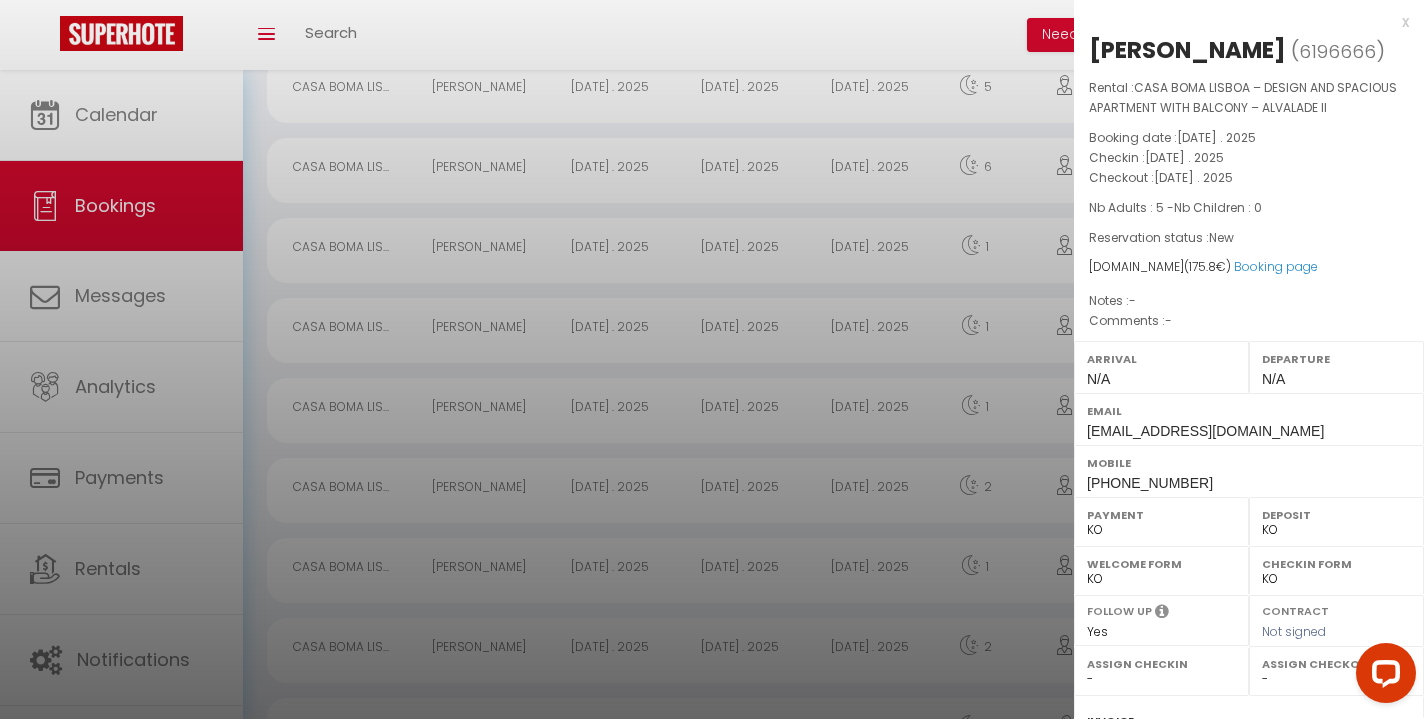 click on "x" at bounding box center (1241, 22) 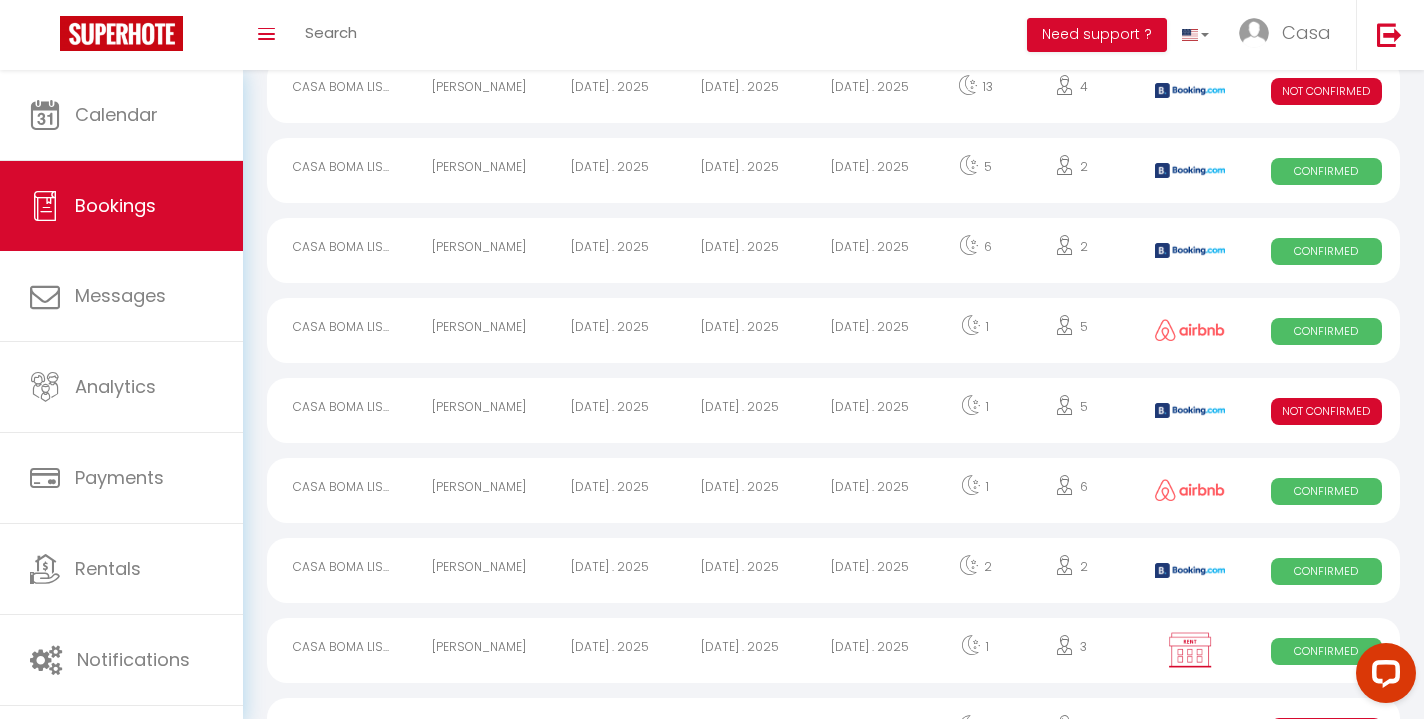 scroll, scrollTop: 684, scrollLeft: 0, axis: vertical 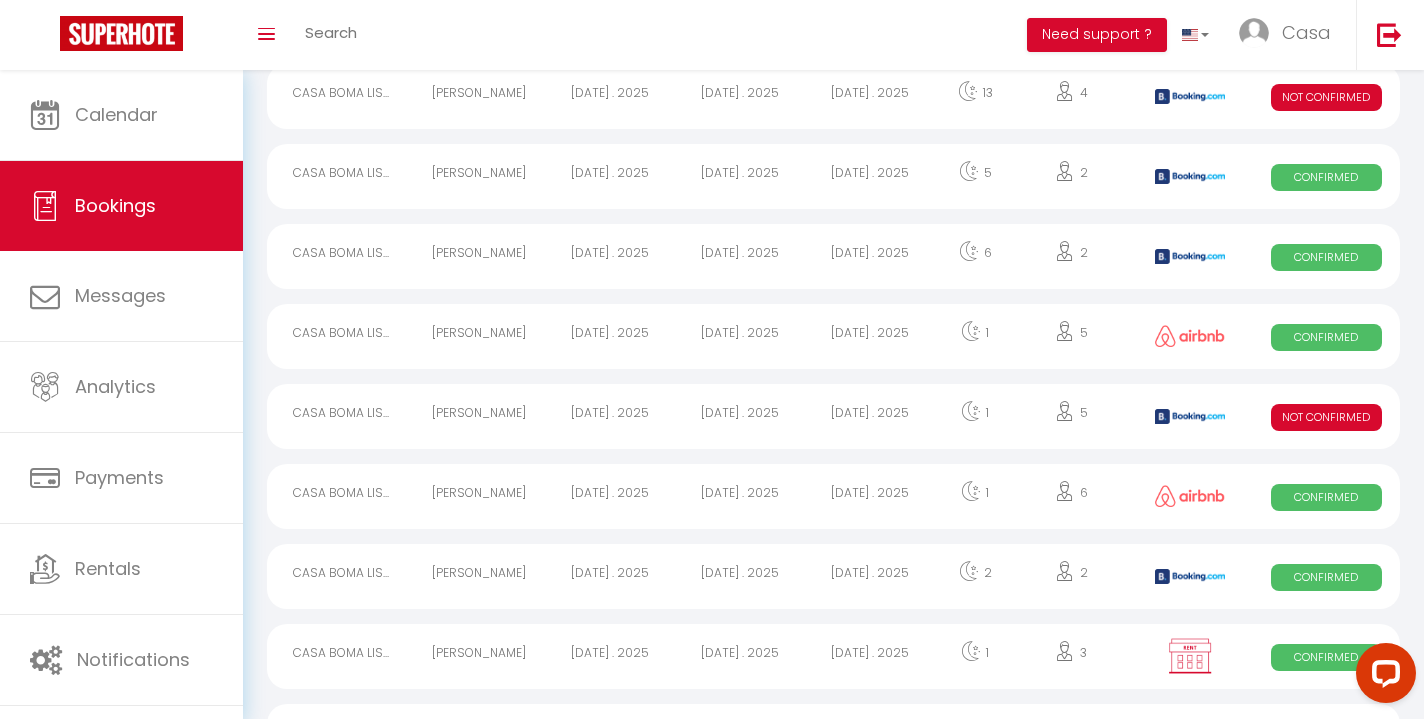 click on "[DATE] . 2025" at bounding box center [870, 256] 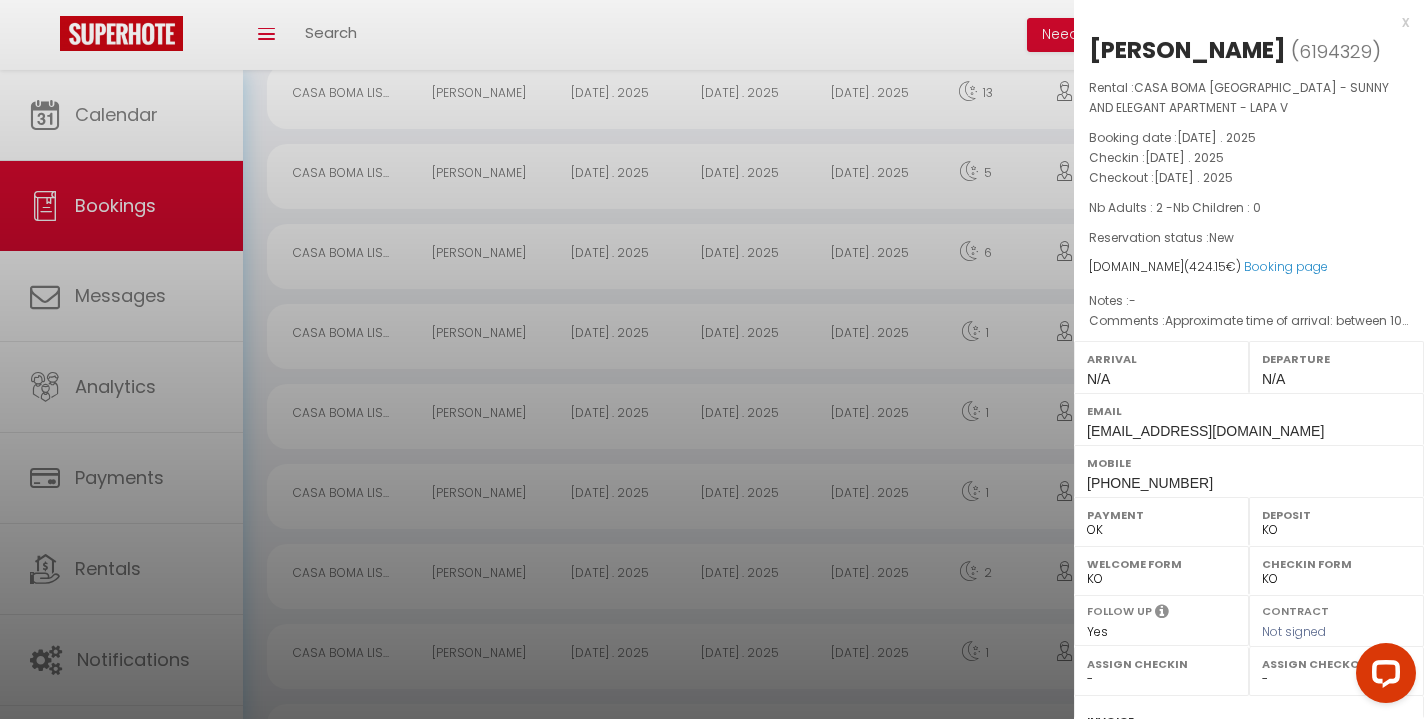 click on "x" at bounding box center (1241, 22) 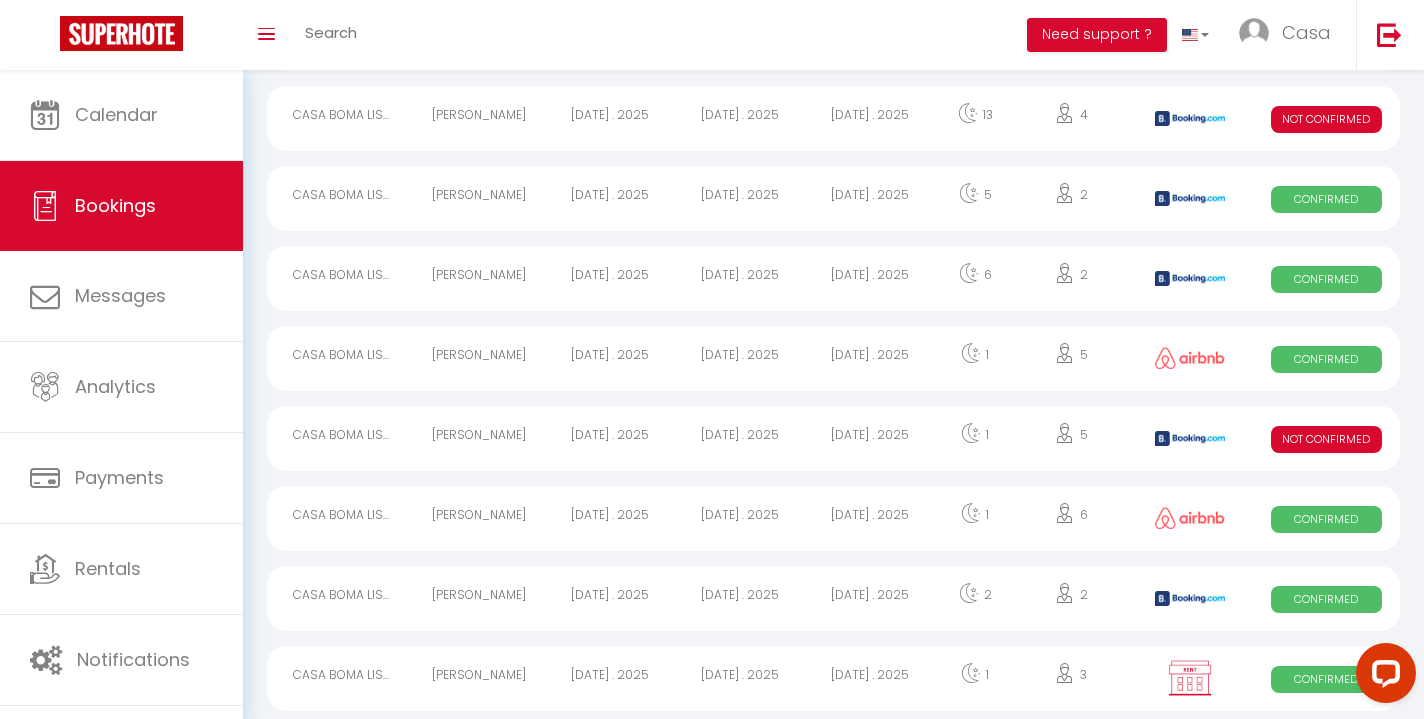 scroll, scrollTop: 641, scrollLeft: 0, axis: vertical 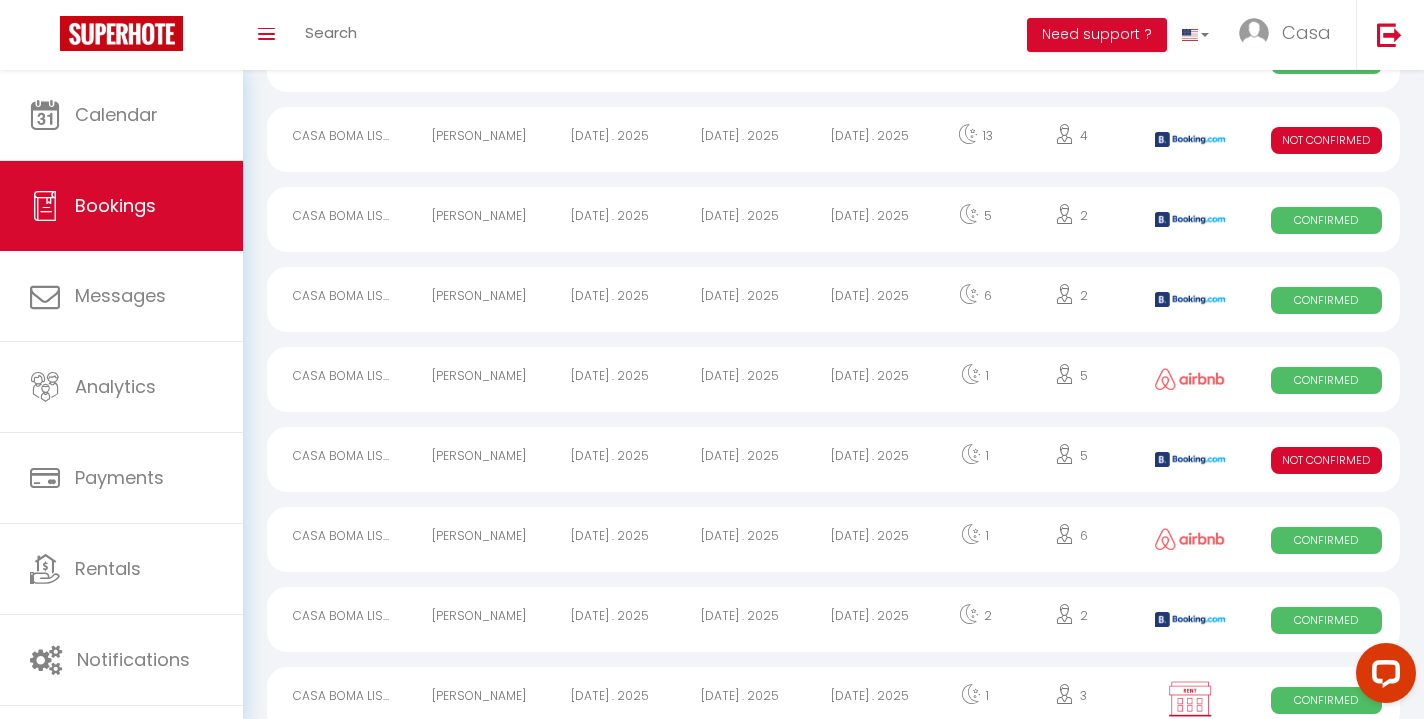 click on "[DATE] . 2025" at bounding box center (870, 219) 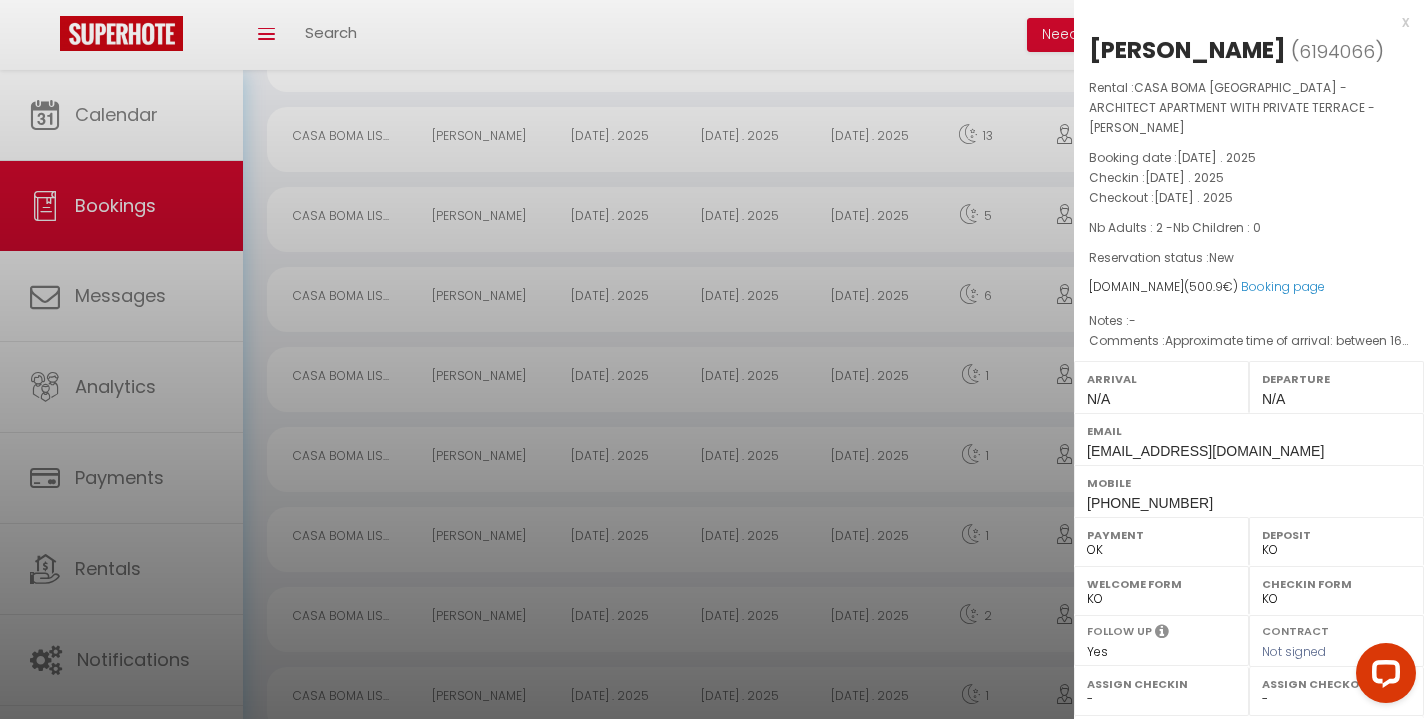 click on "x" at bounding box center [1241, 22] 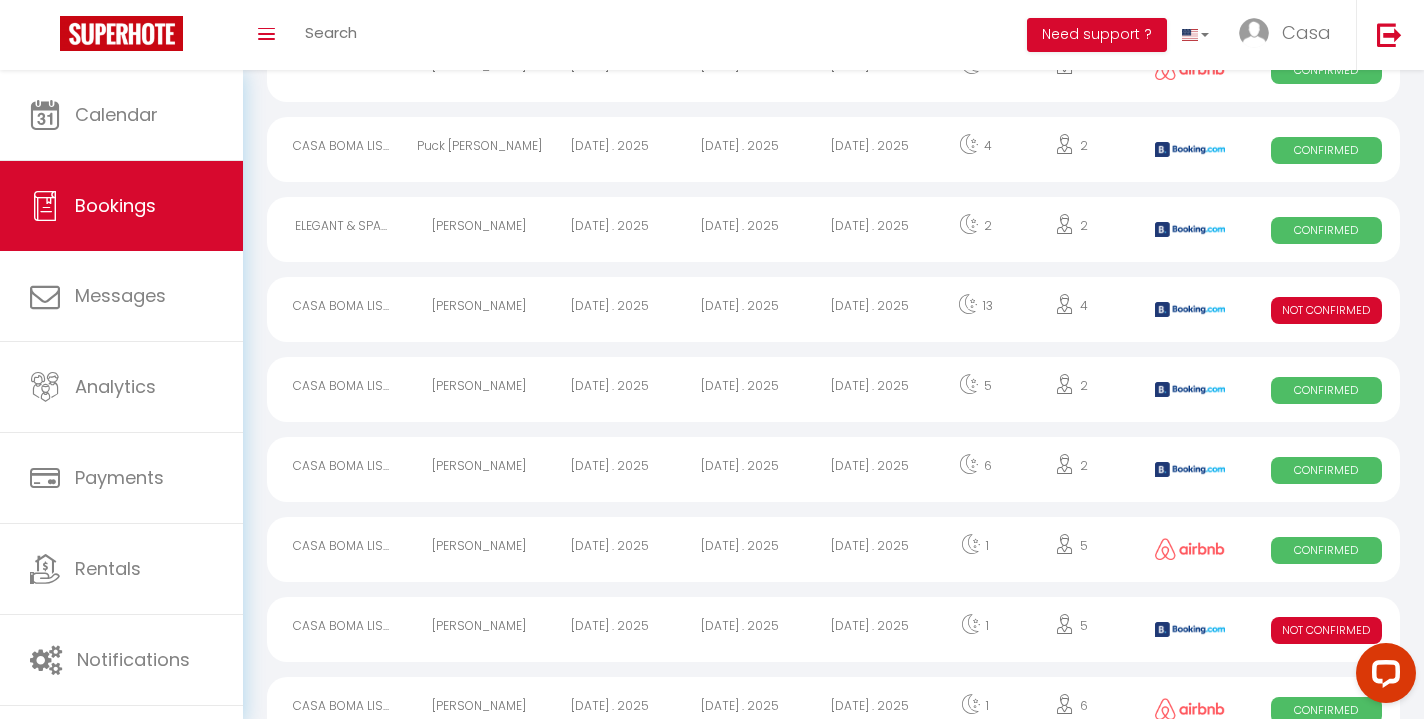 scroll, scrollTop: 447, scrollLeft: 0, axis: vertical 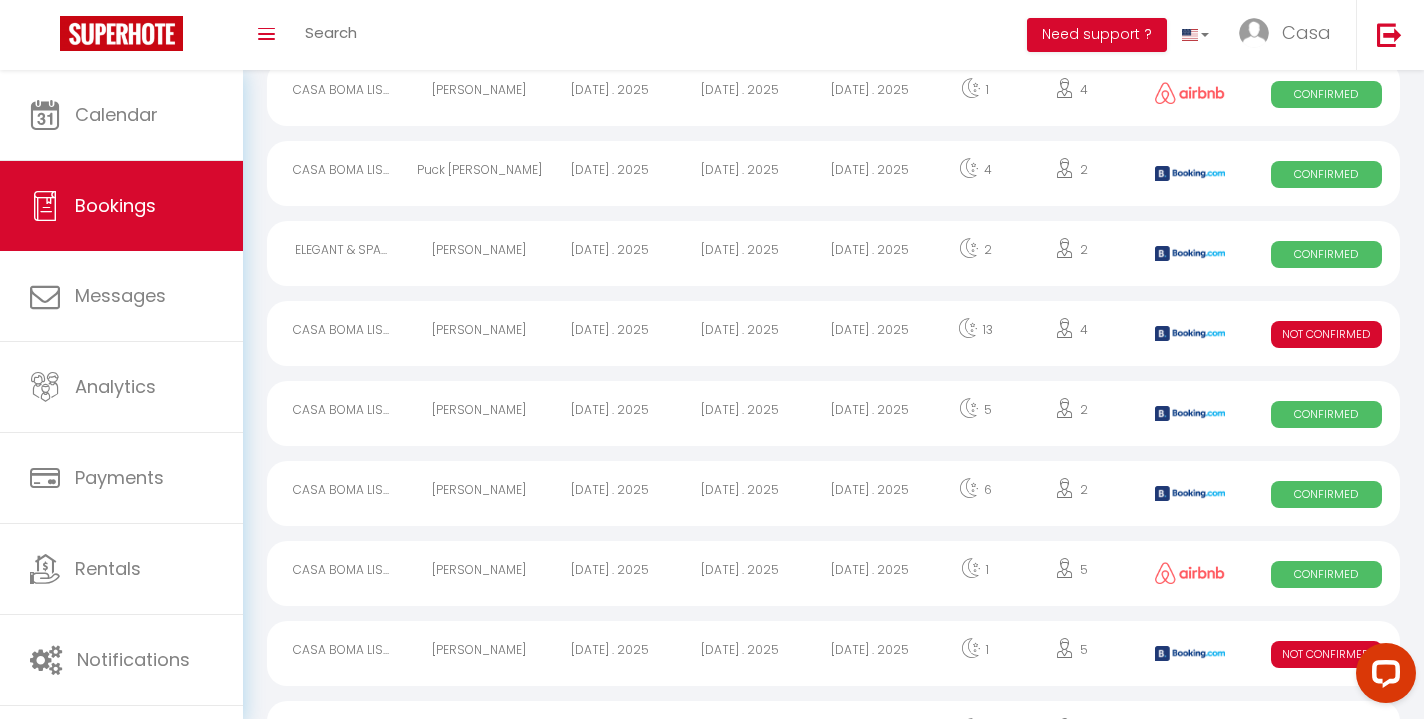 click on "[DATE] . 2025" at bounding box center (870, 253) 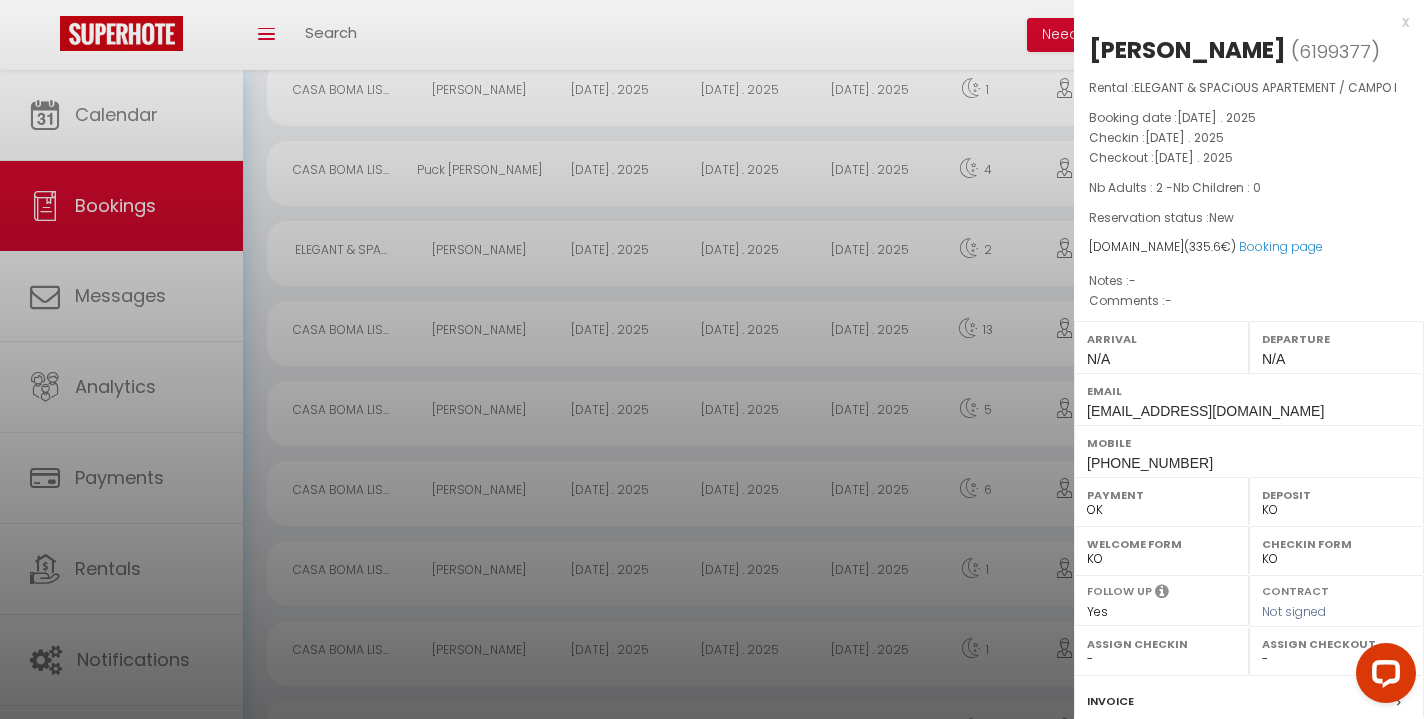 click on "x" at bounding box center (1241, 22) 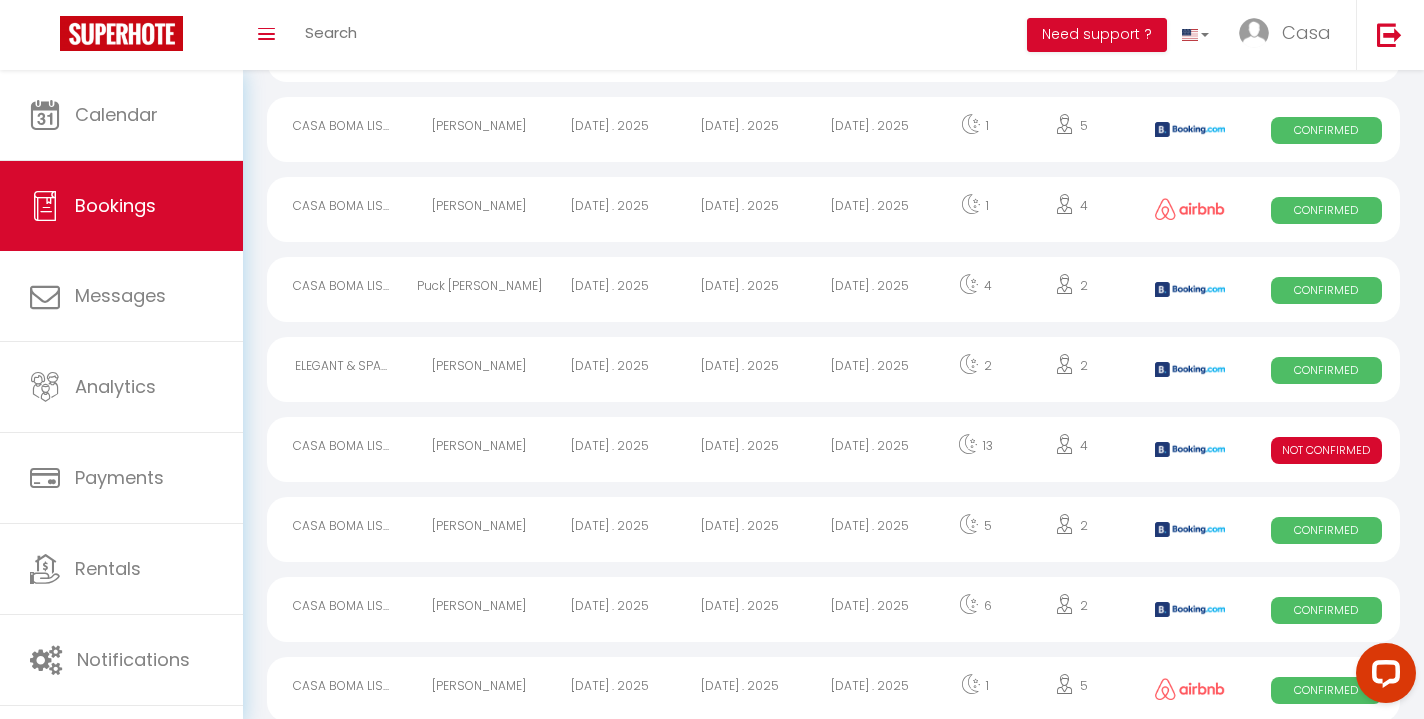 scroll, scrollTop: 328, scrollLeft: 0, axis: vertical 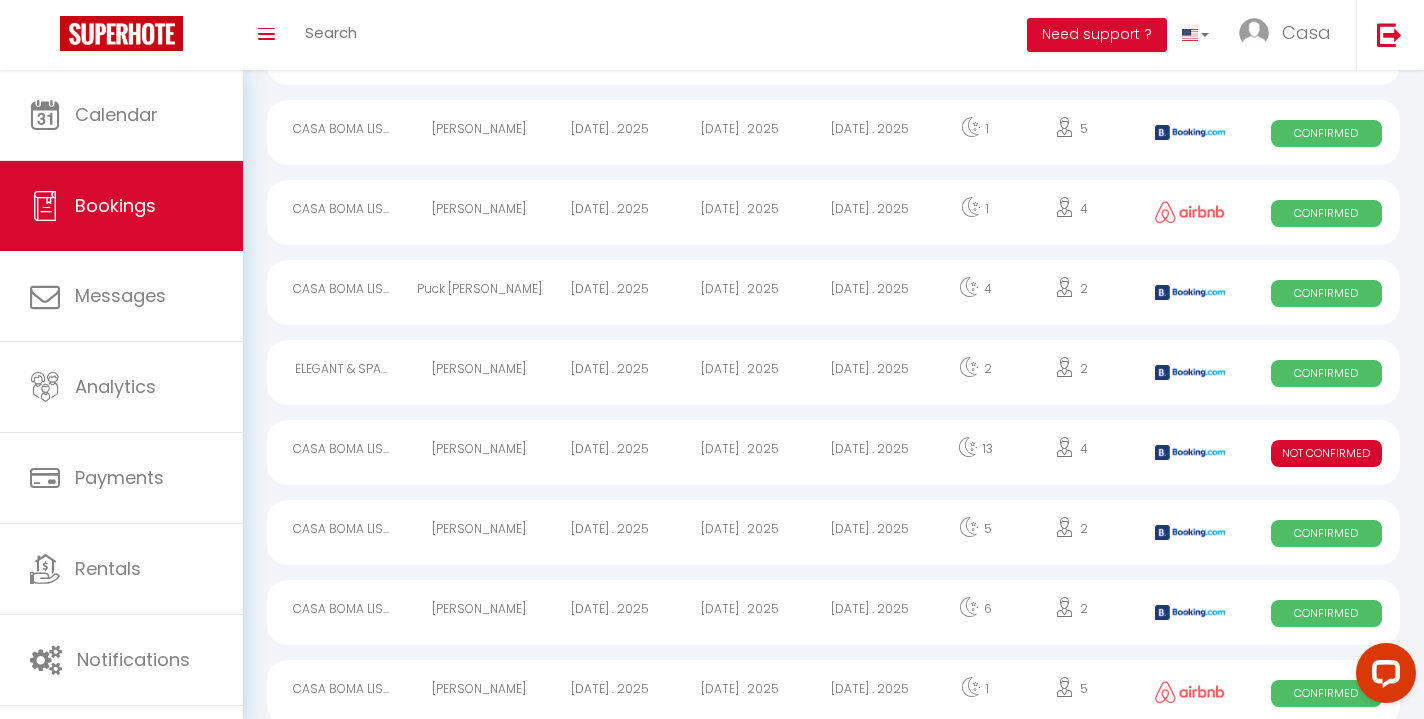 click on "[DATE] . 2025" at bounding box center (870, 292) 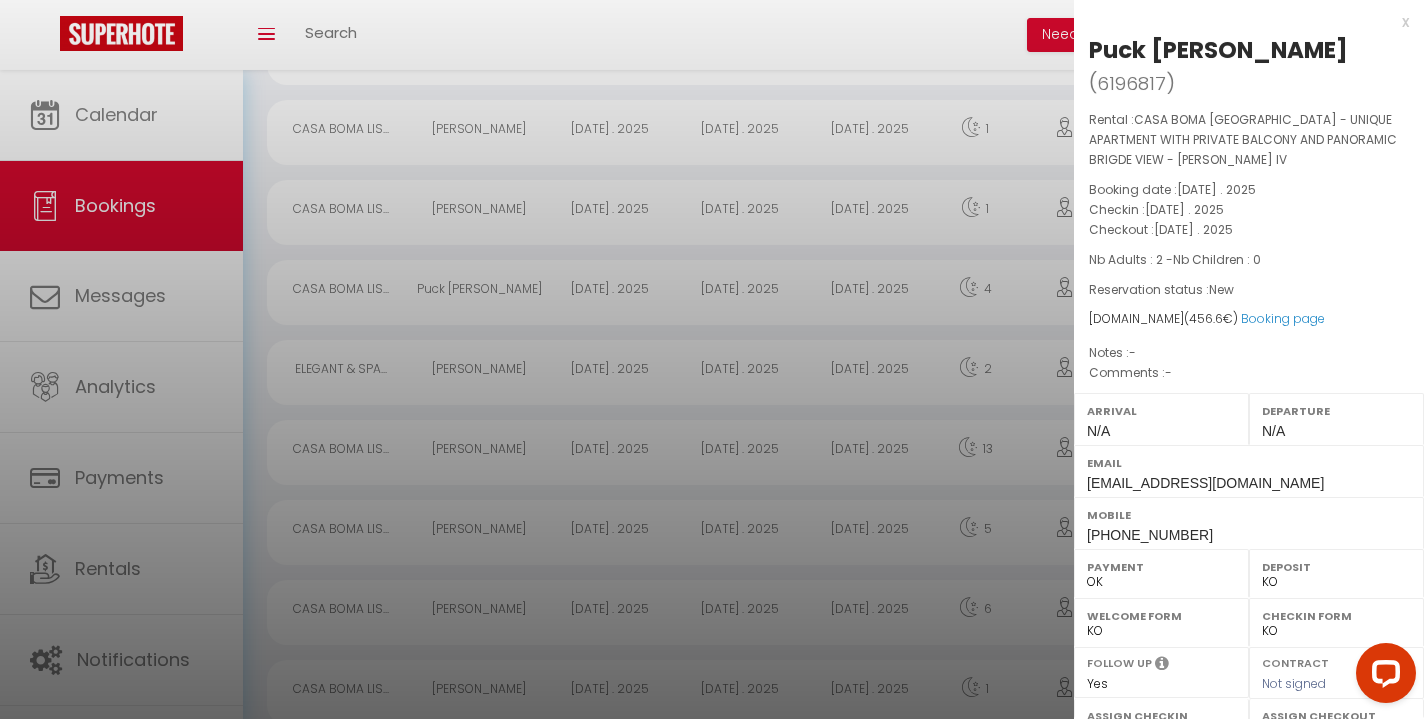 click on "x" at bounding box center [1241, 22] 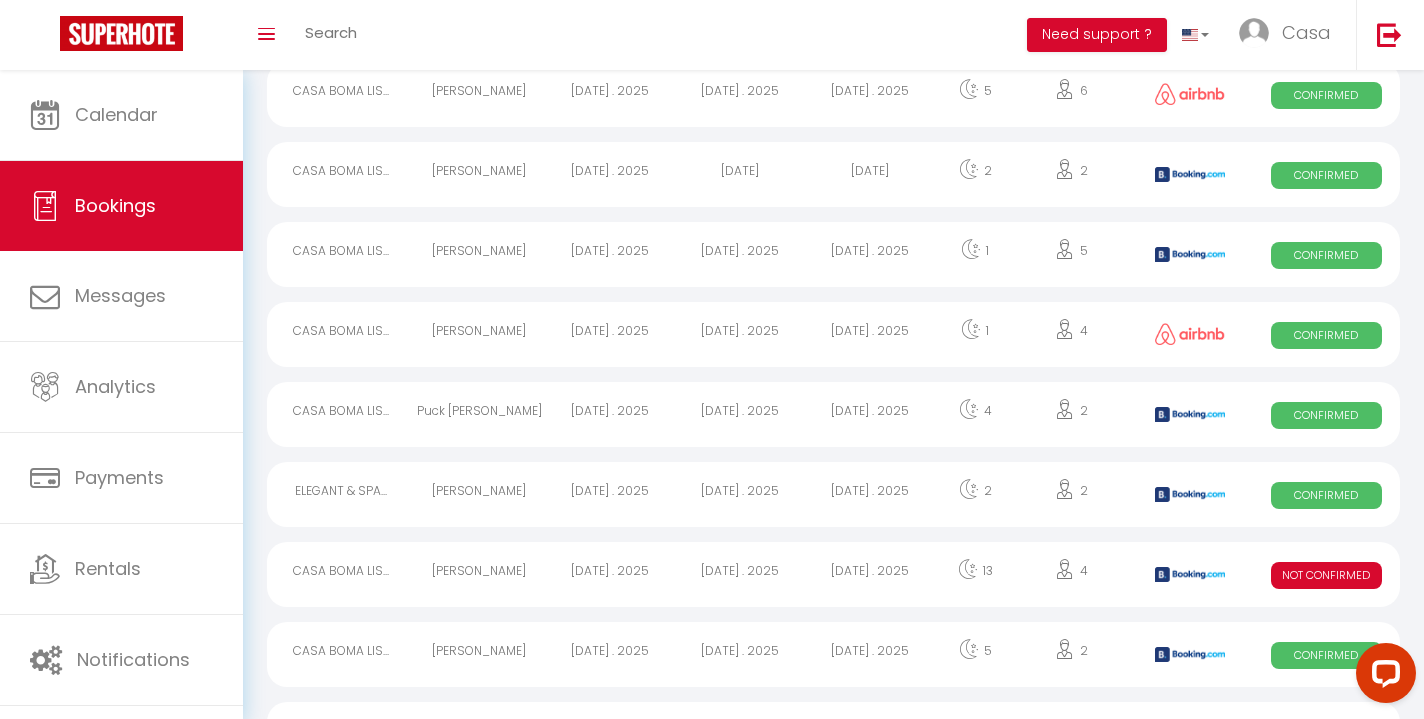 scroll, scrollTop: 157, scrollLeft: 0, axis: vertical 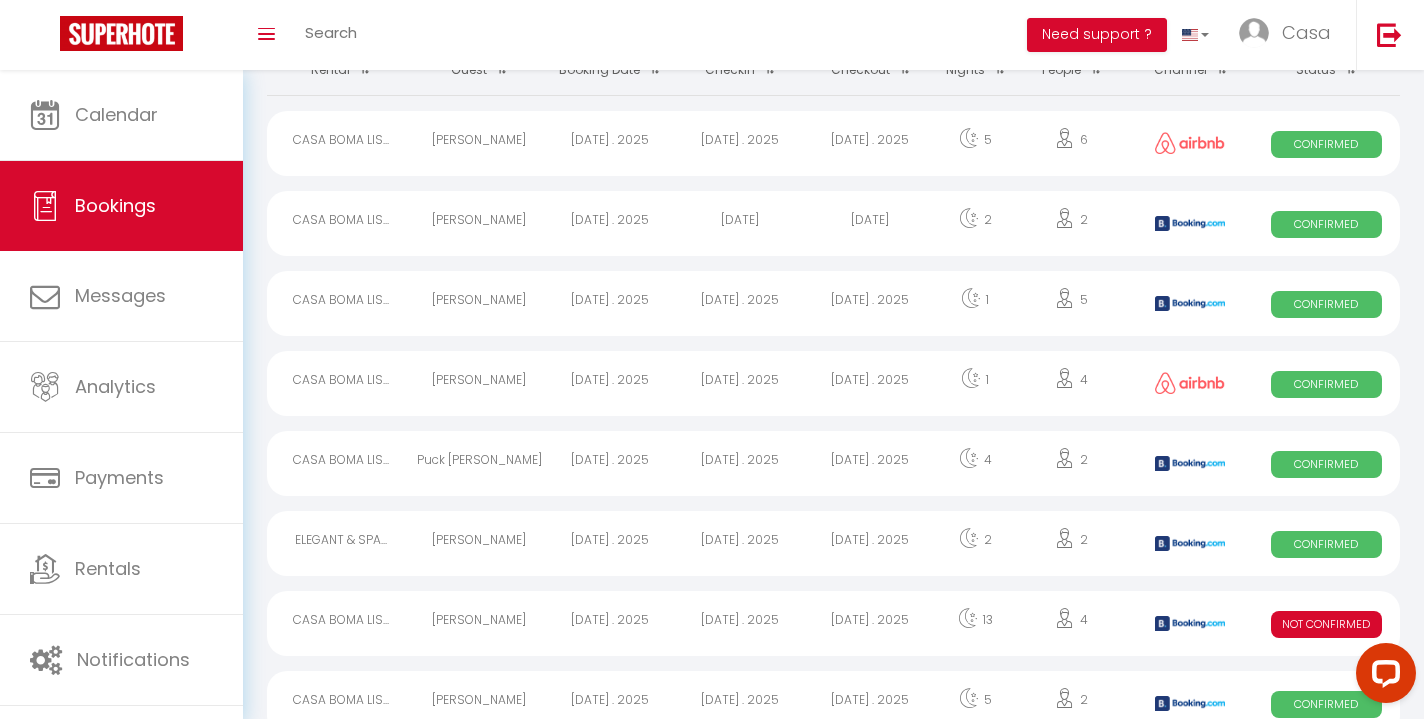 click on "[DATE] . 2025" at bounding box center [870, 303] 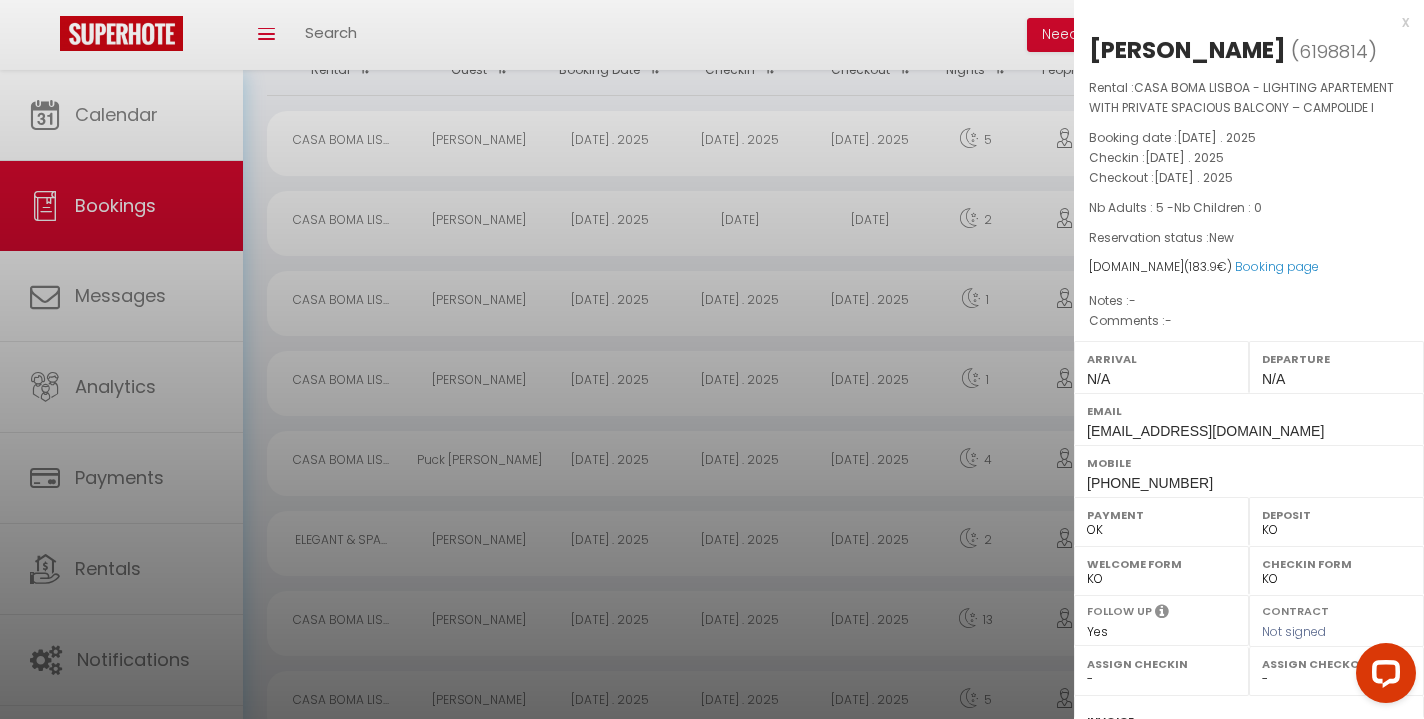 click on "x" at bounding box center (1241, 22) 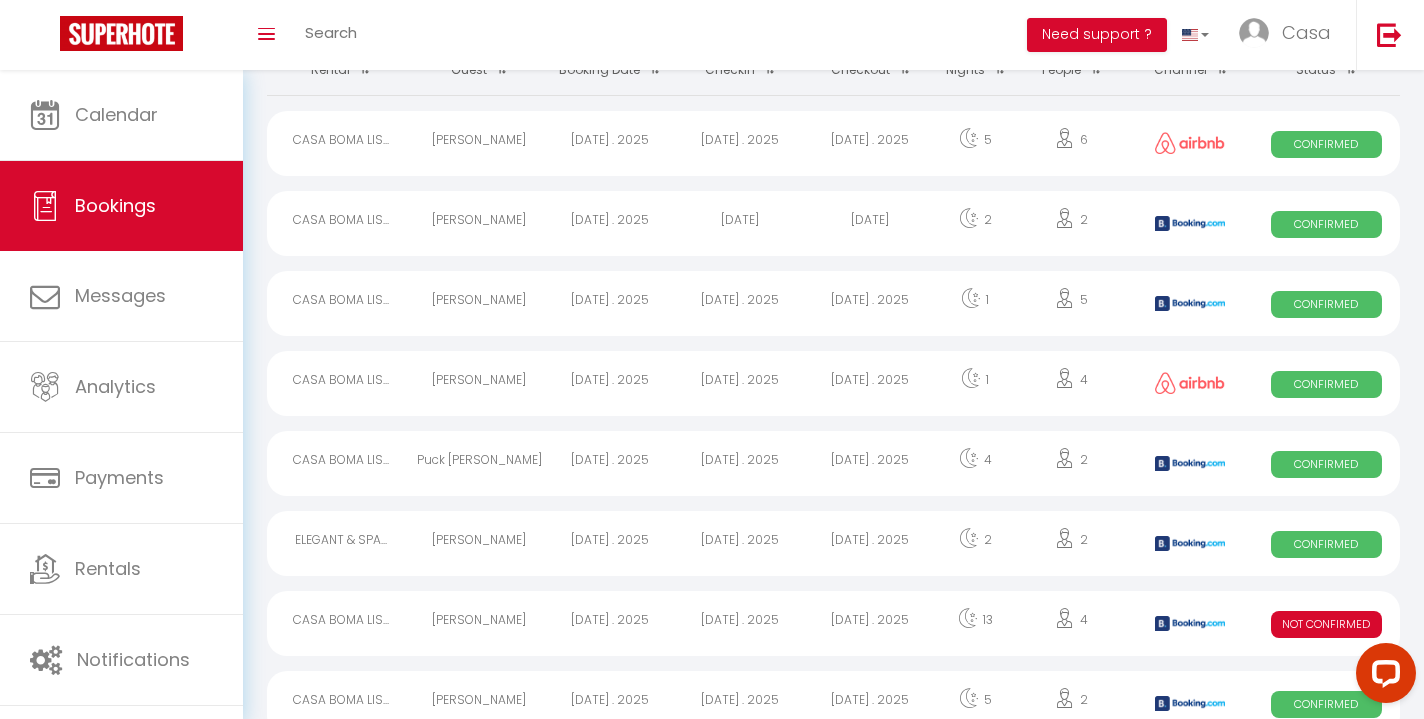 click on "[DATE]" at bounding box center [870, 223] 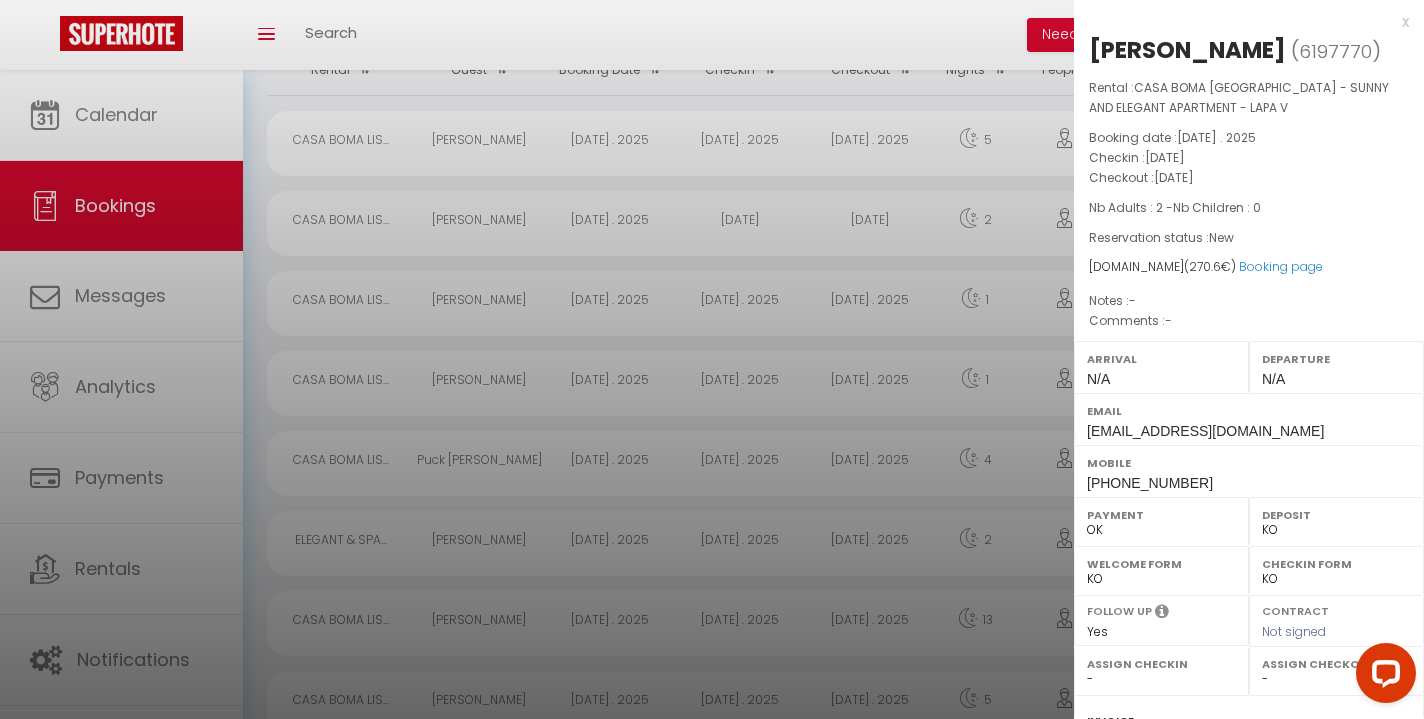 click on "x" at bounding box center [1241, 22] 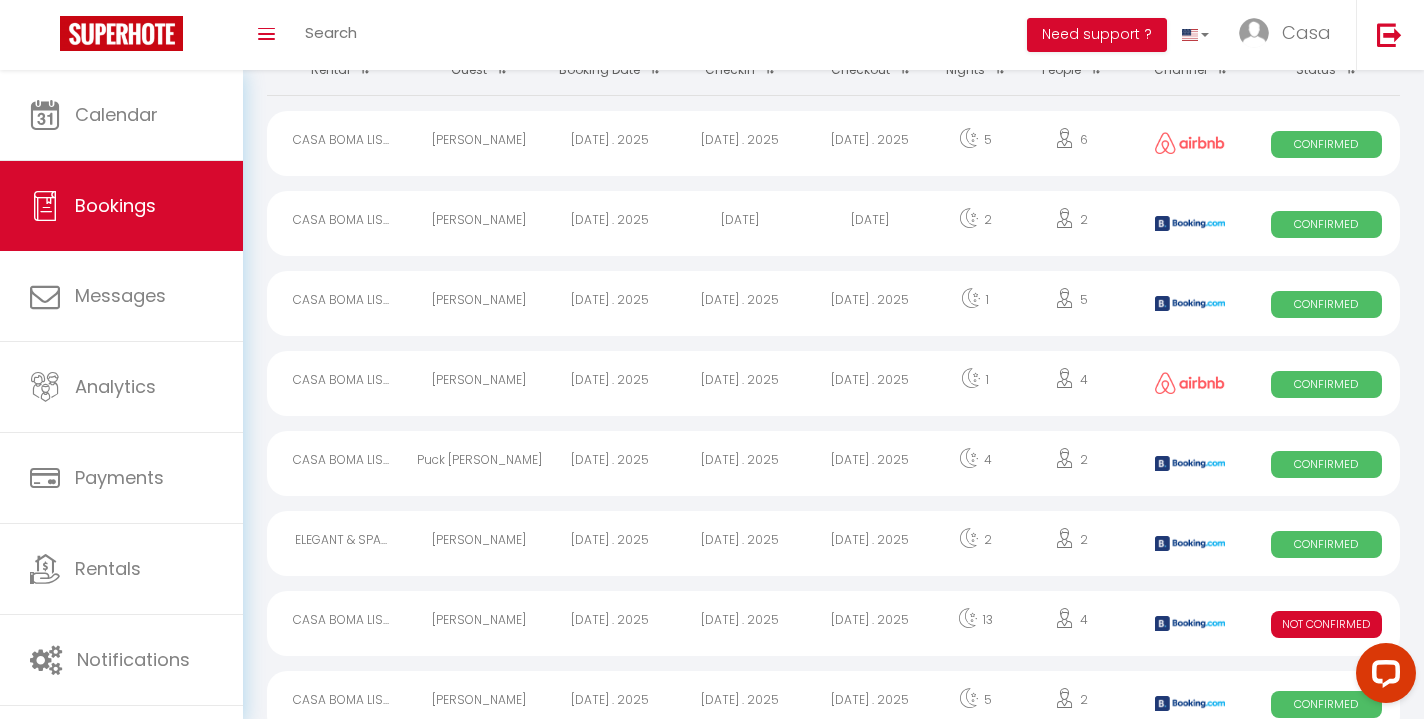 scroll, scrollTop: 122, scrollLeft: 0, axis: vertical 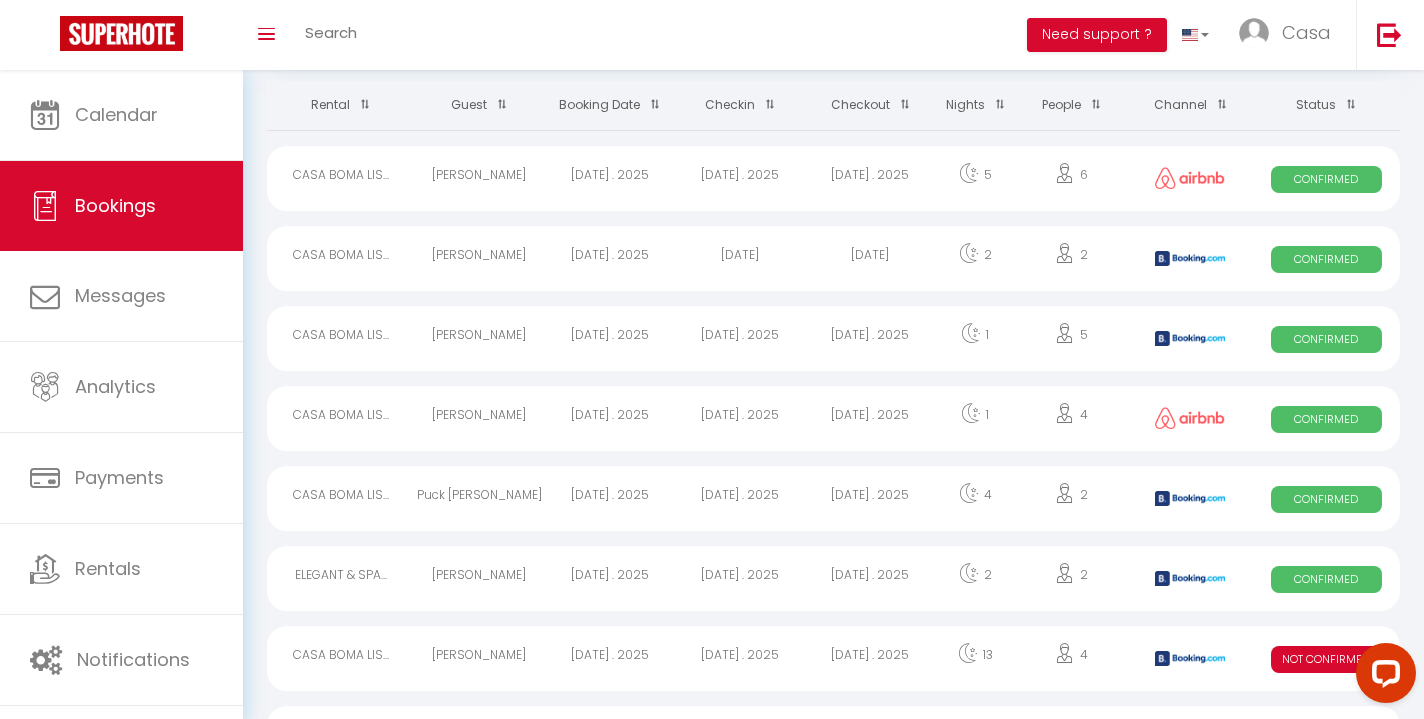 click on "[DATE] . 2025" at bounding box center [870, 418] 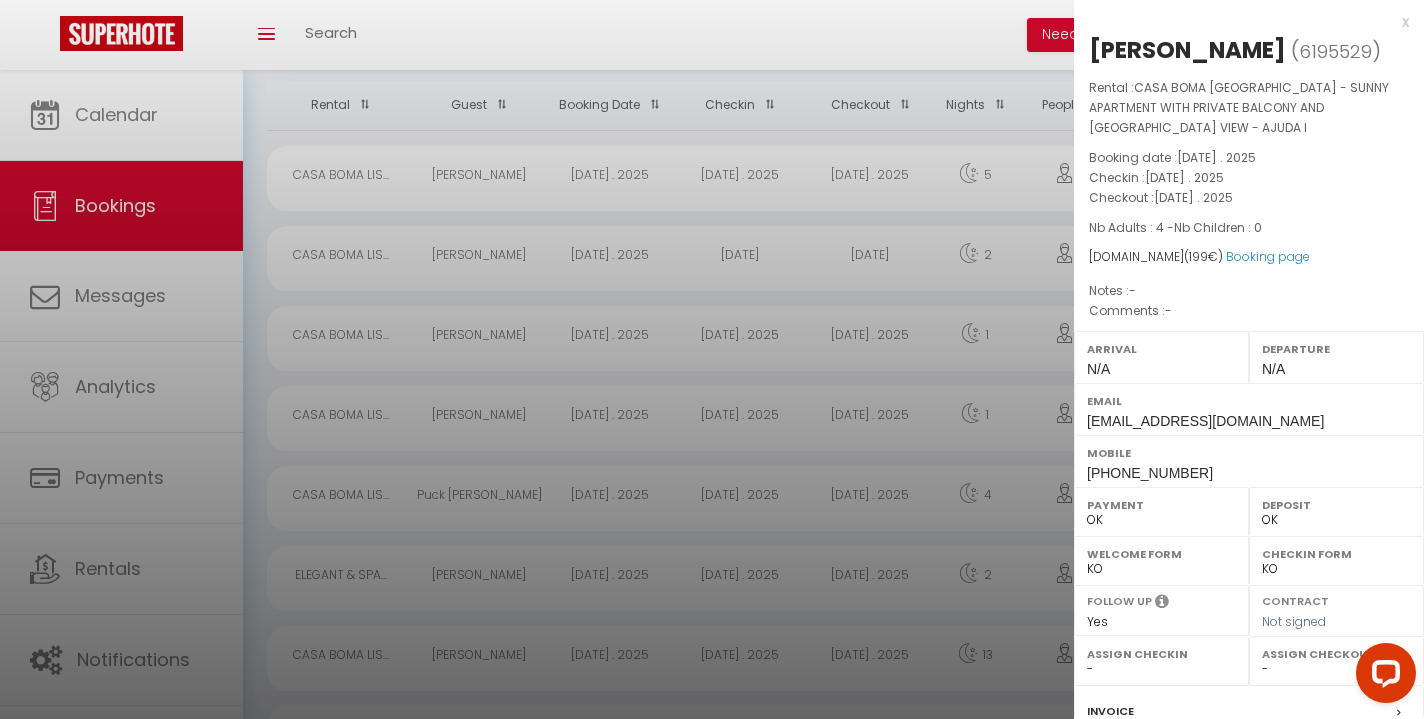 click on "x" at bounding box center [1241, 22] 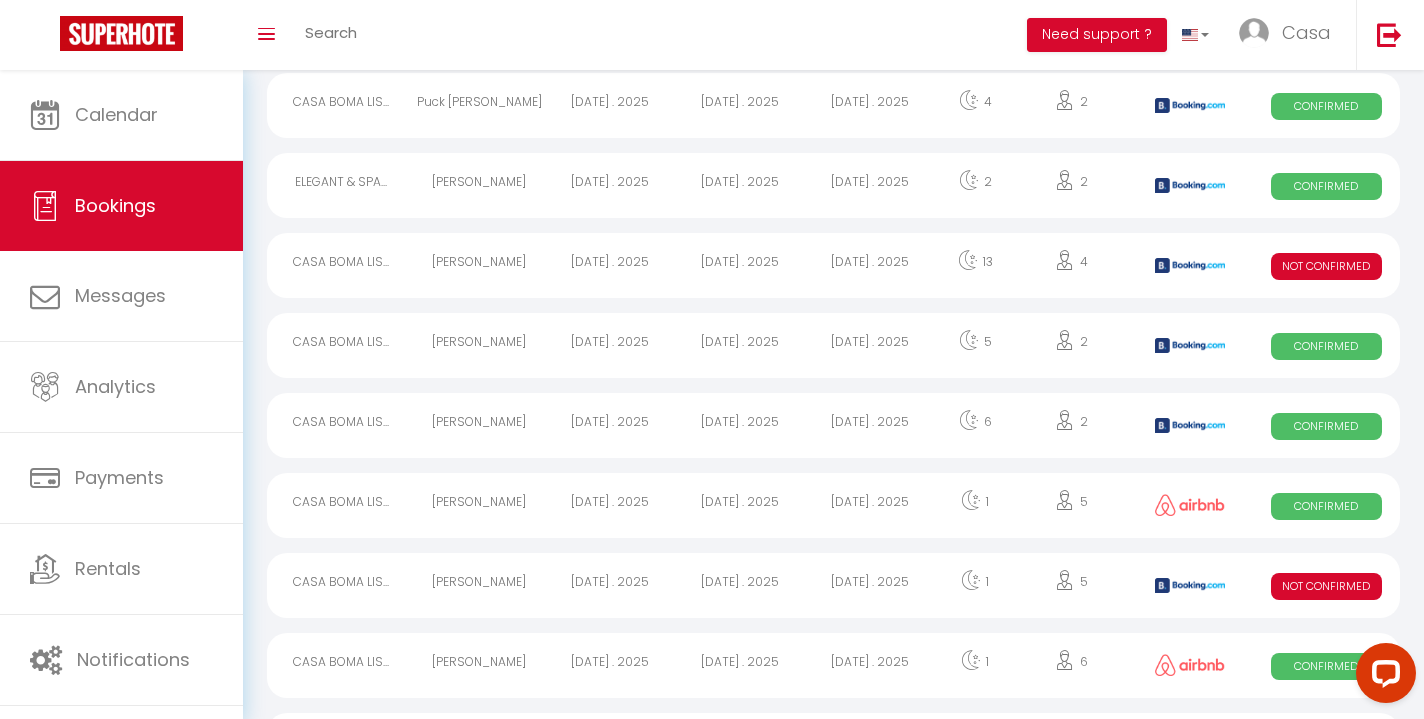 scroll, scrollTop: 562, scrollLeft: 0, axis: vertical 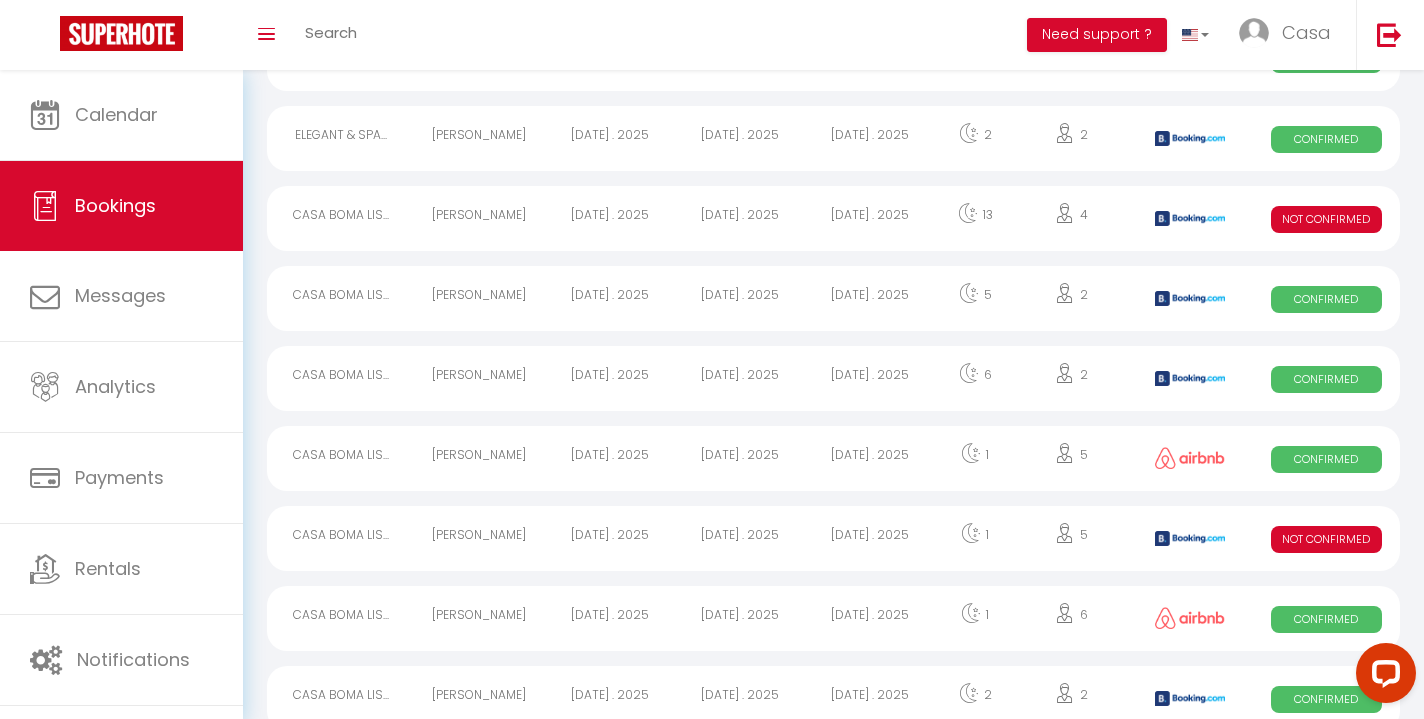 click on "[DATE] . 2025" at bounding box center [740, 458] 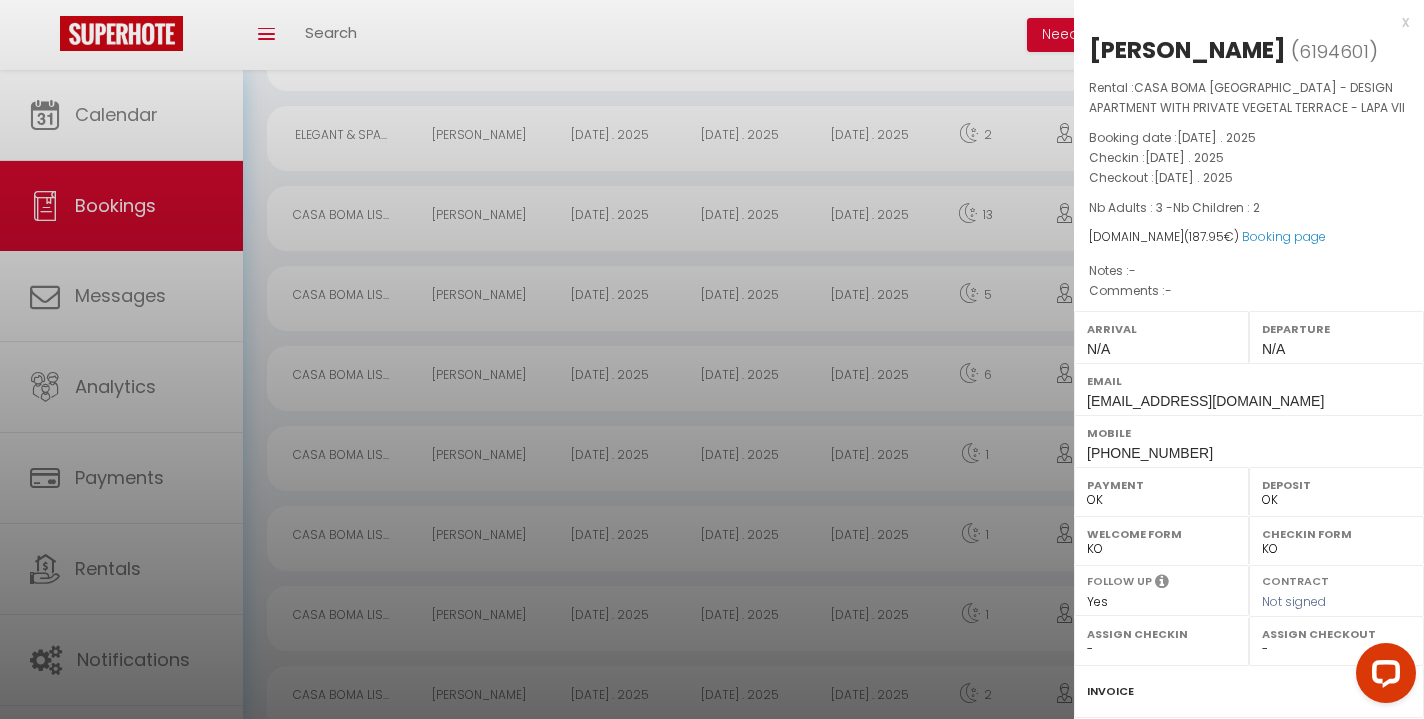 click on "x" at bounding box center [1241, 22] 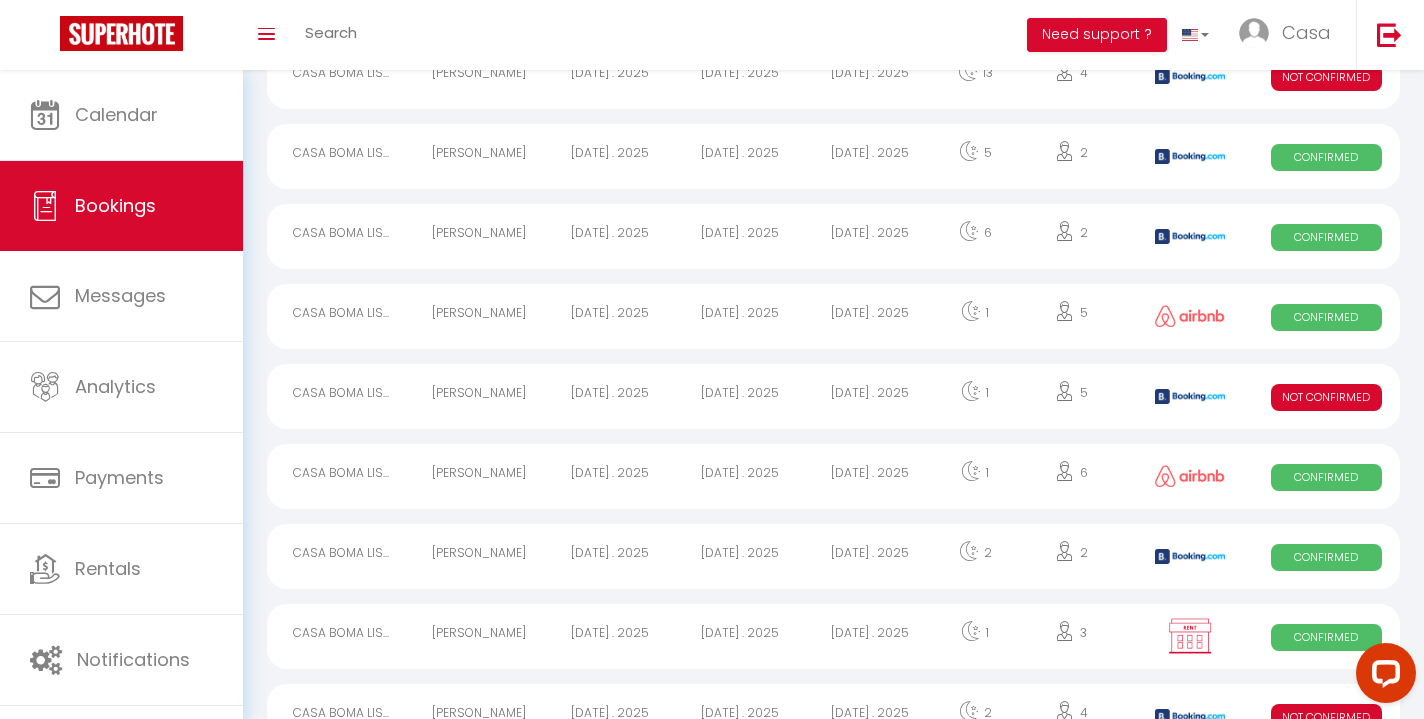 scroll, scrollTop: 734, scrollLeft: 0, axis: vertical 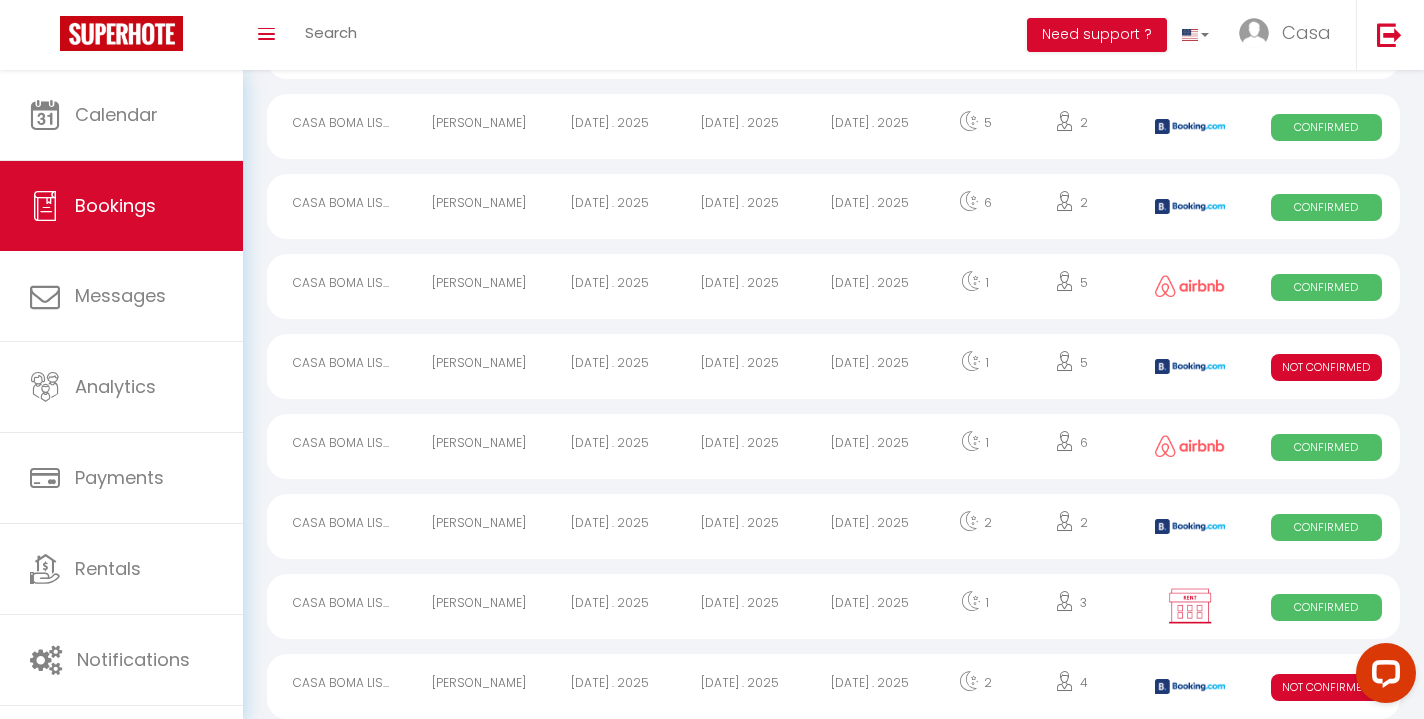 click on "[DATE] . 2025" at bounding box center [870, 446] 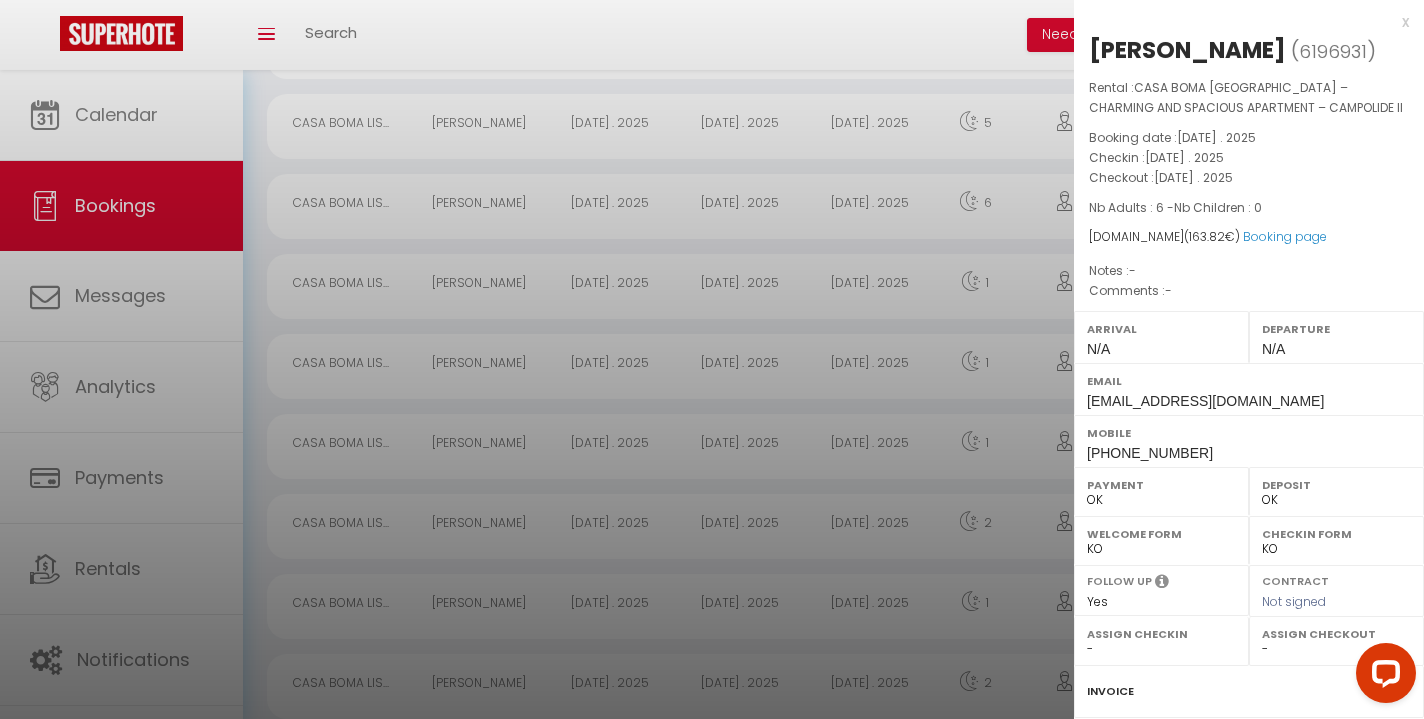click on "x" at bounding box center [1241, 22] 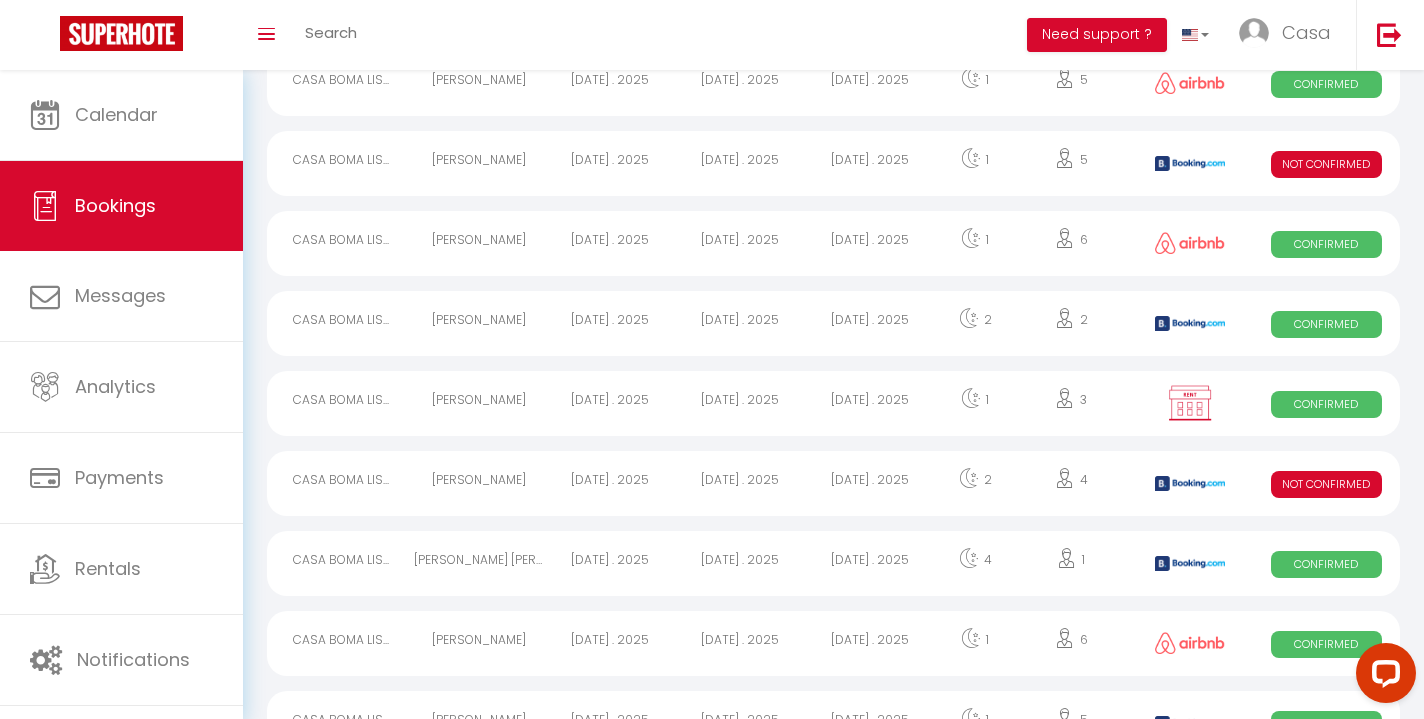scroll, scrollTop: 929, scrollLeft: 0, axis: vertical 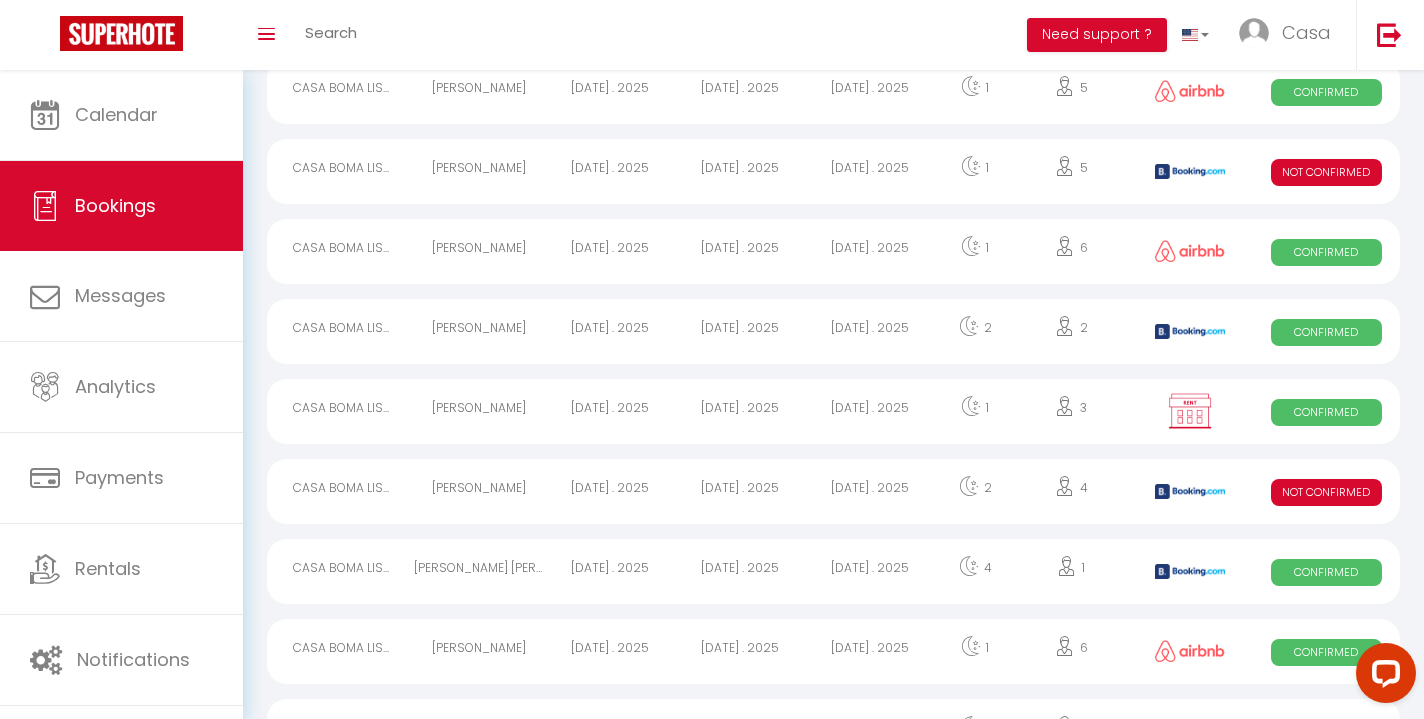 click on "[DATE] . 2025" at bounding box center (870, 331) 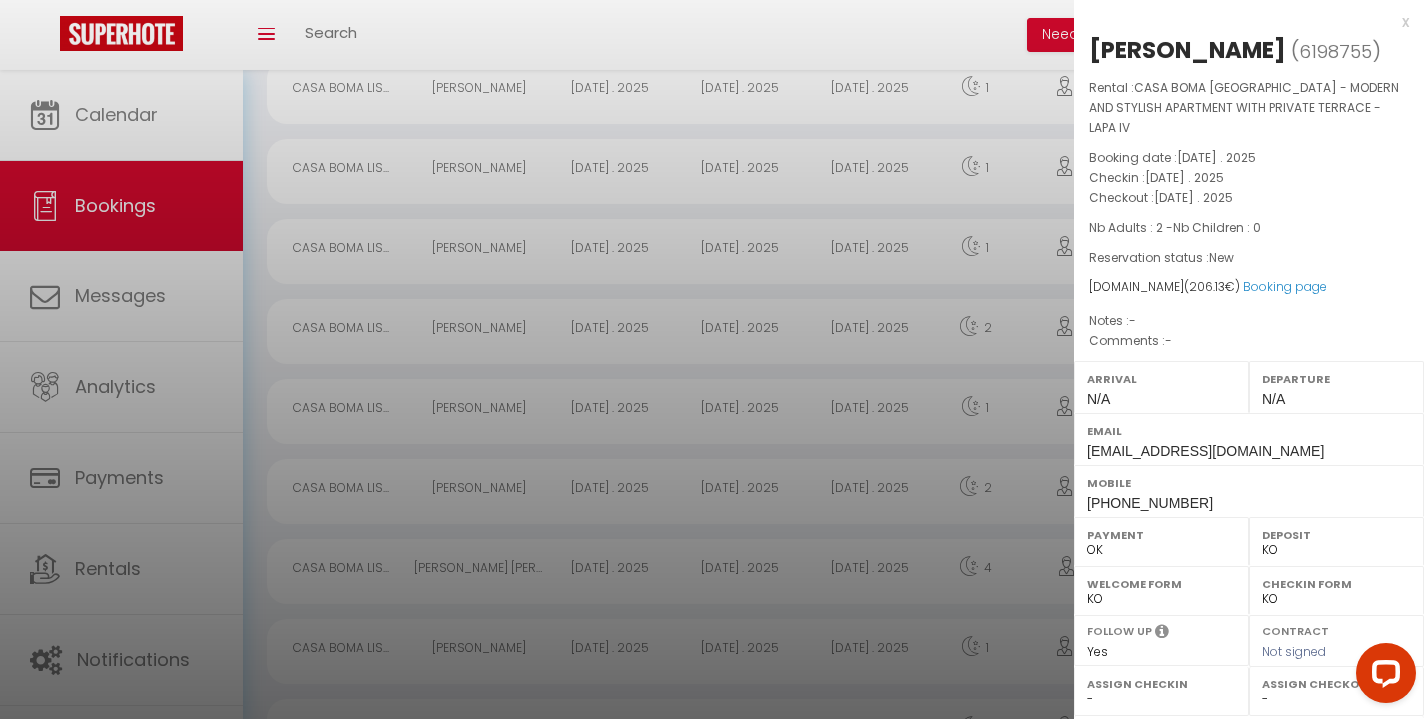 click on "x" at bounding box center [1241, 22] 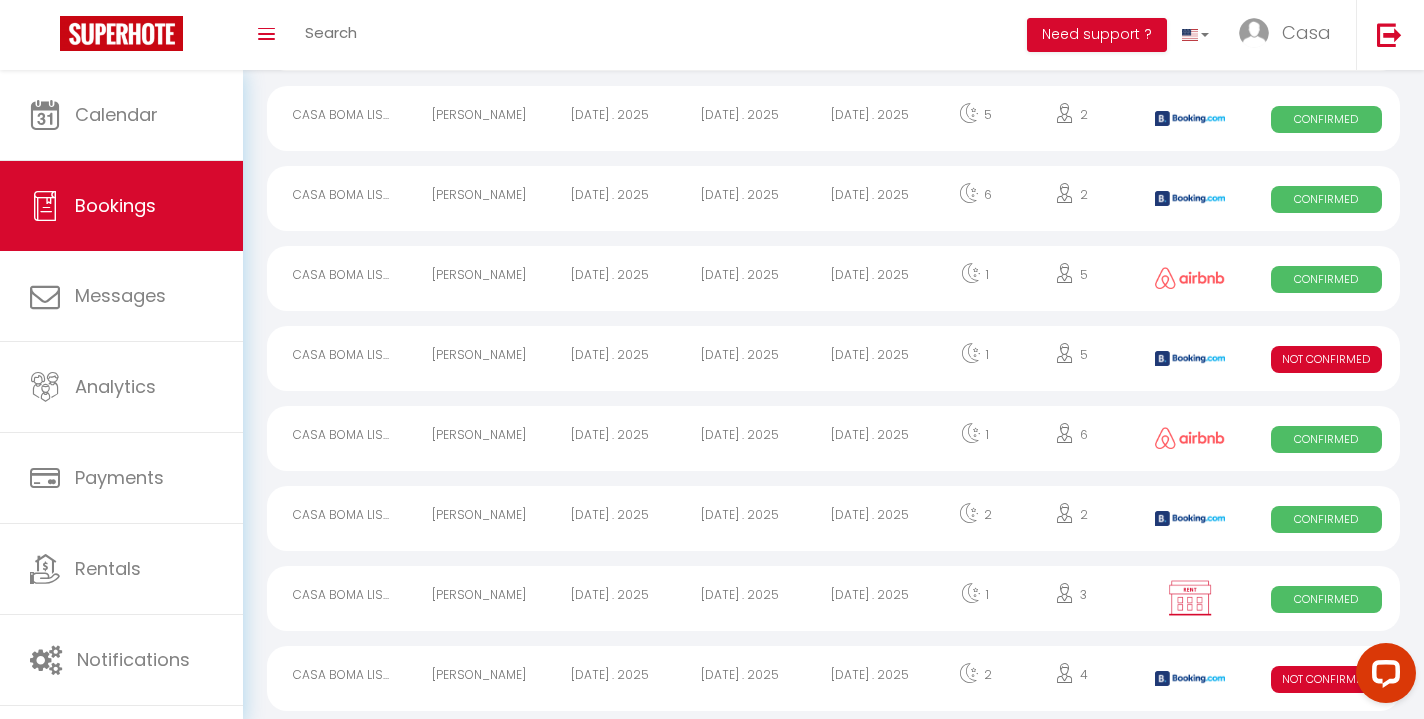 scroll, scrollTop: 667, scrollLeft: 0, axis: vertical 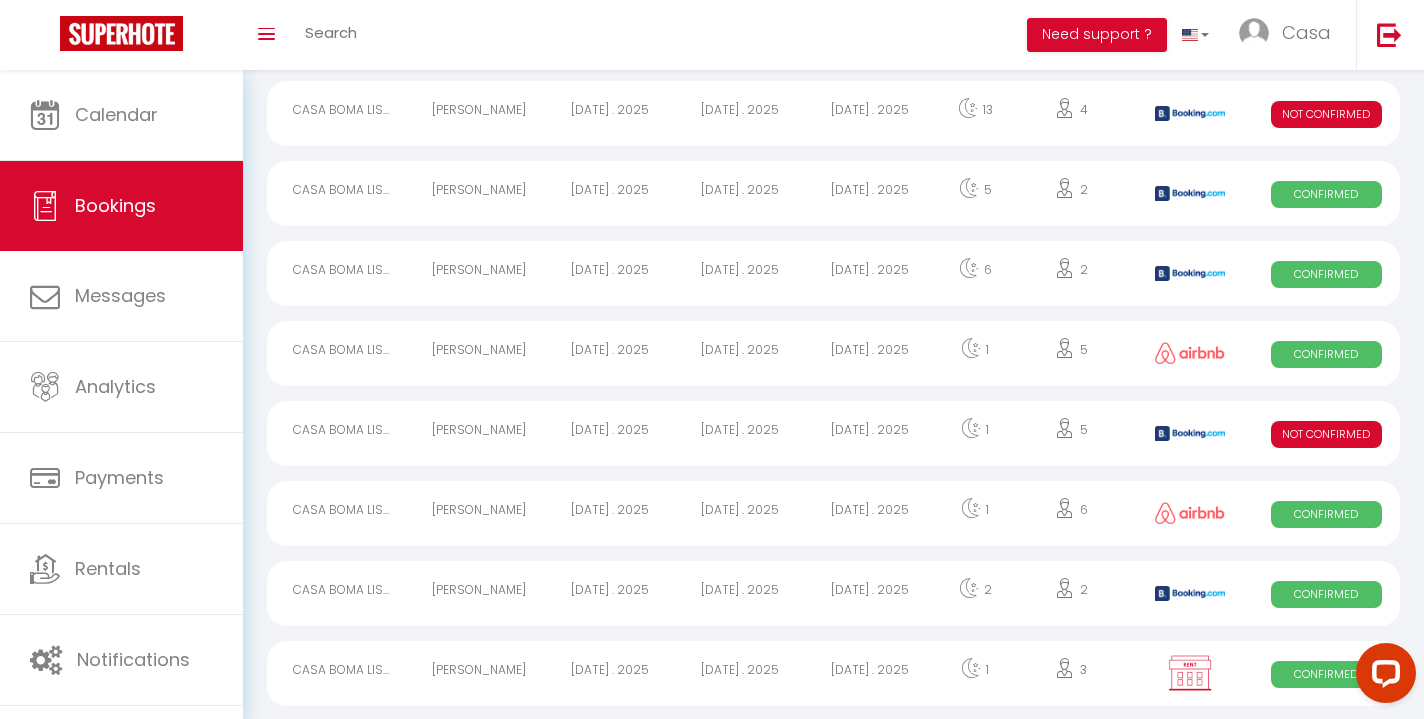 click on "[DATE] . 2025" at bounding box center (870, 273) 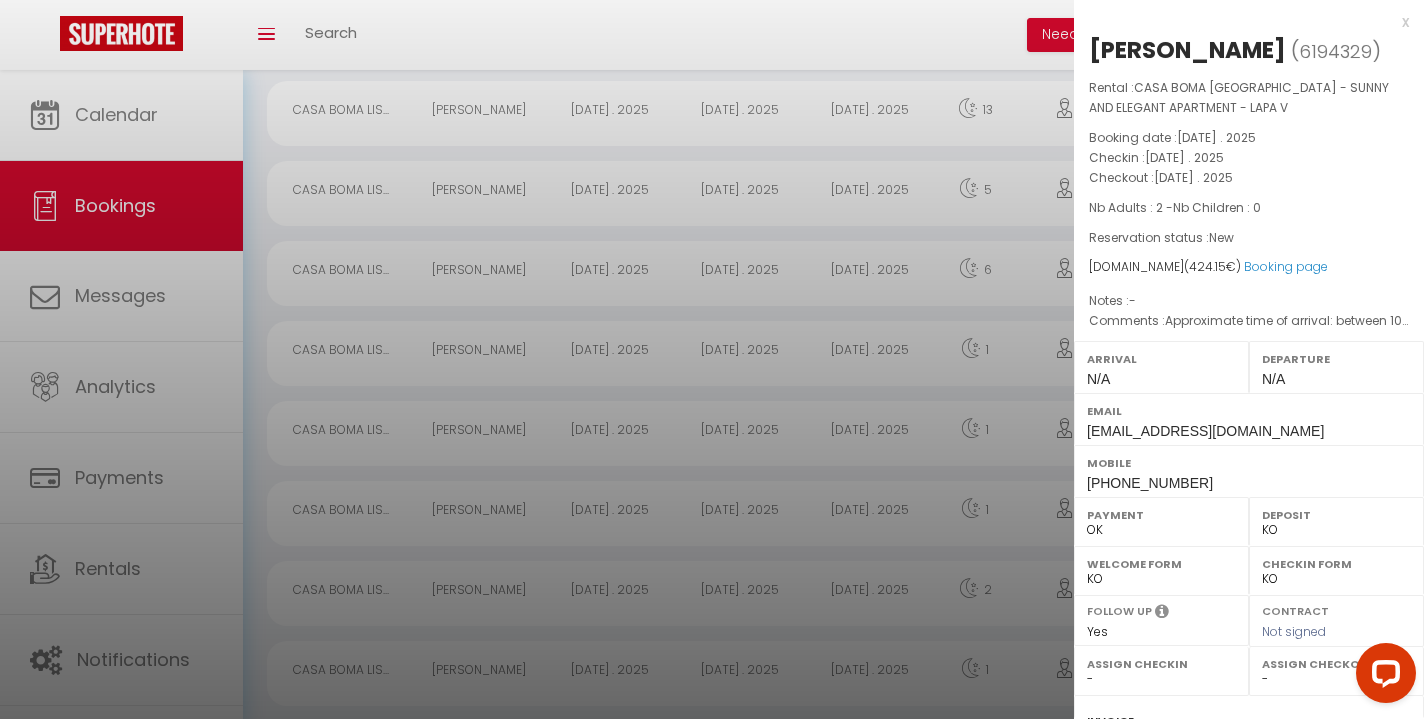 click on "x" at bounding box center (1241, 22) 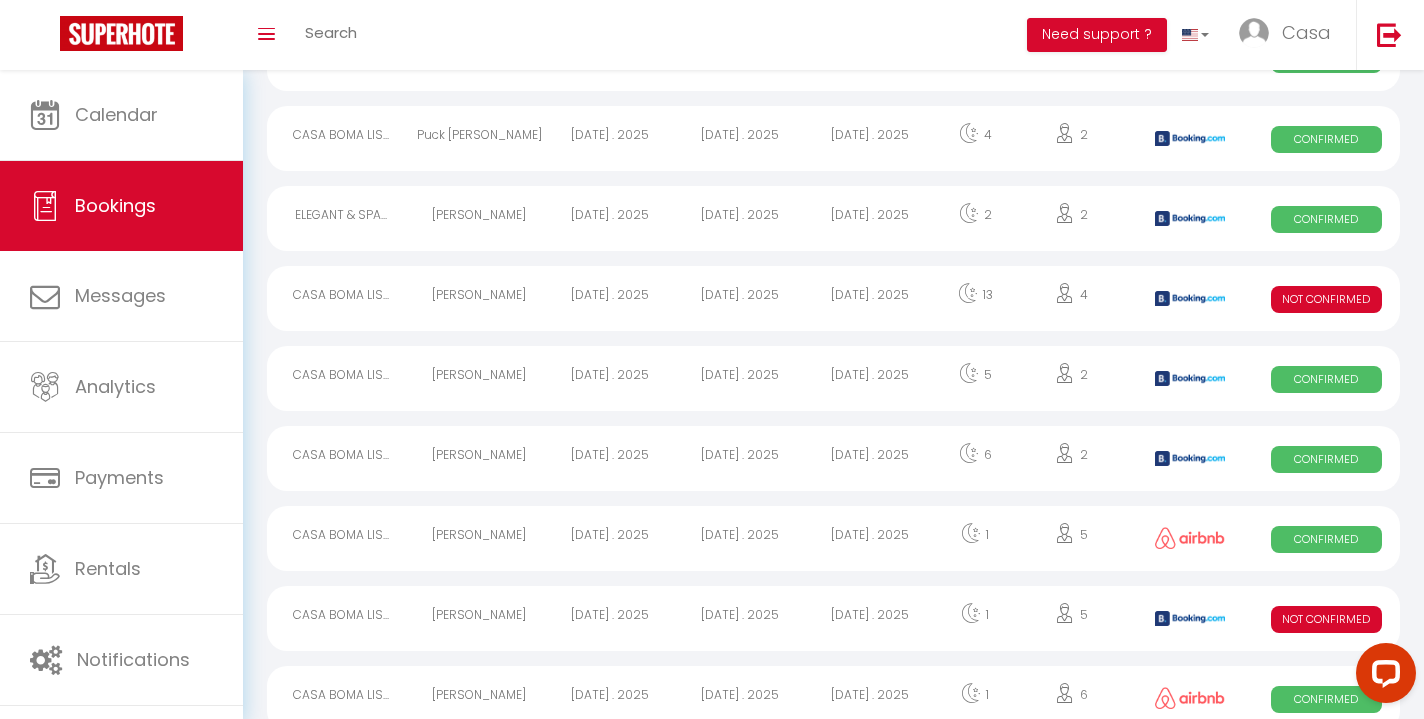 scroll, scrollTop: 457, scrollLeft: 0, axis: vertical 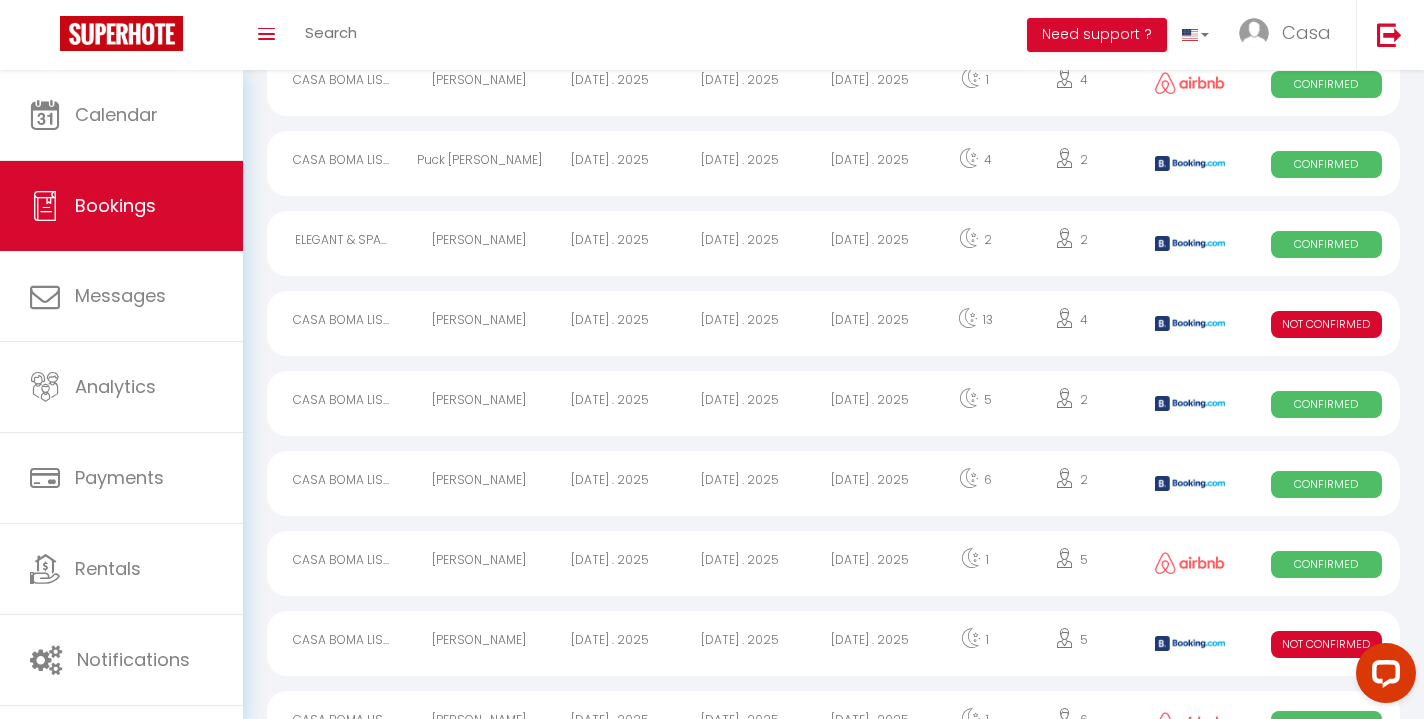 click on "[DATE] . 2025" at bounding box center (870, 243) 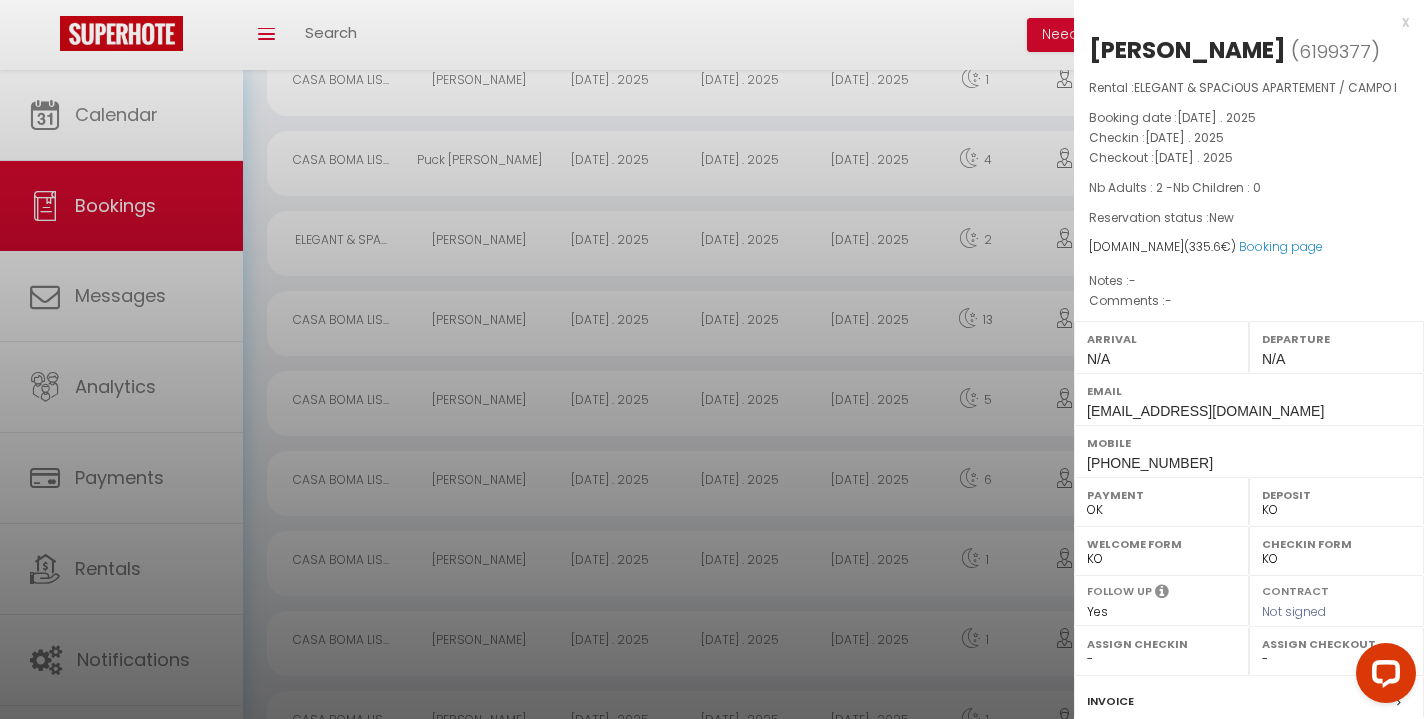 click on "x" at bounding box center (1241, 22) 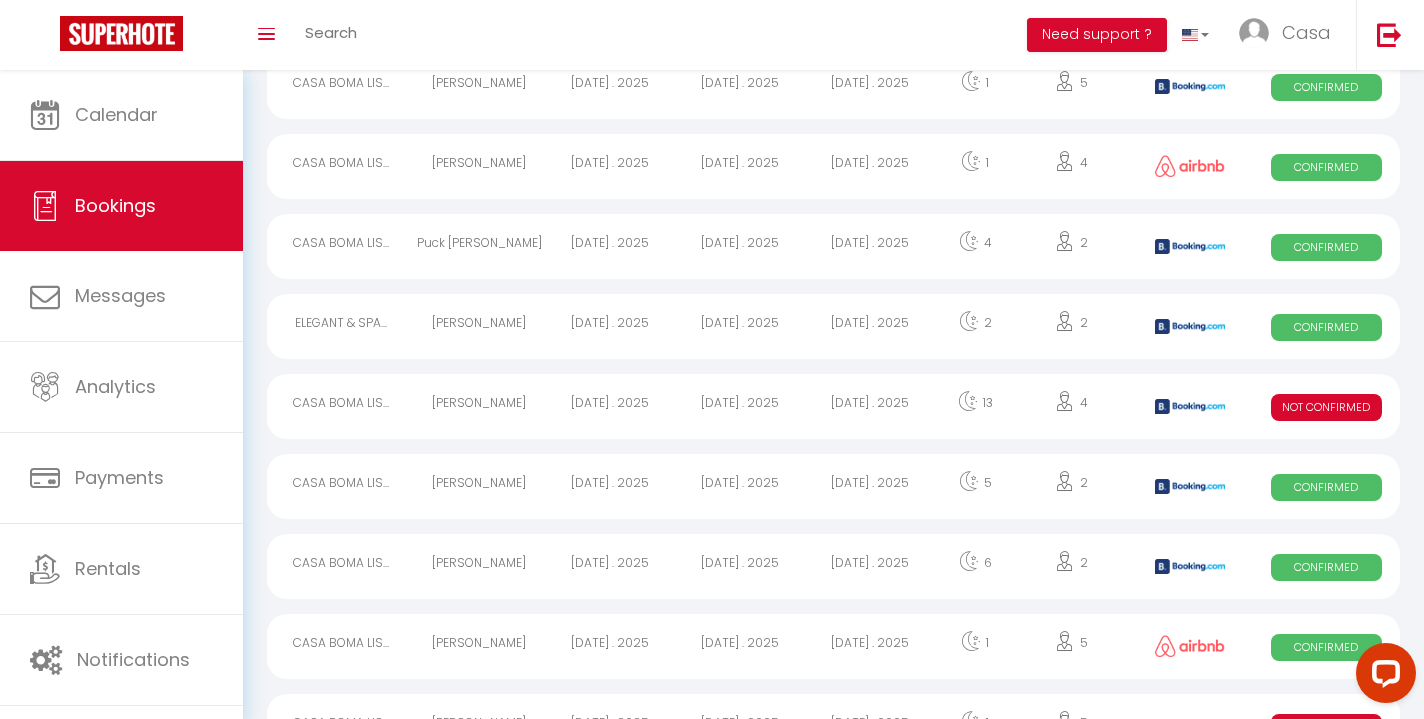 scroll, scrollTop: 356, scrollLeft: 0, axis: vertical 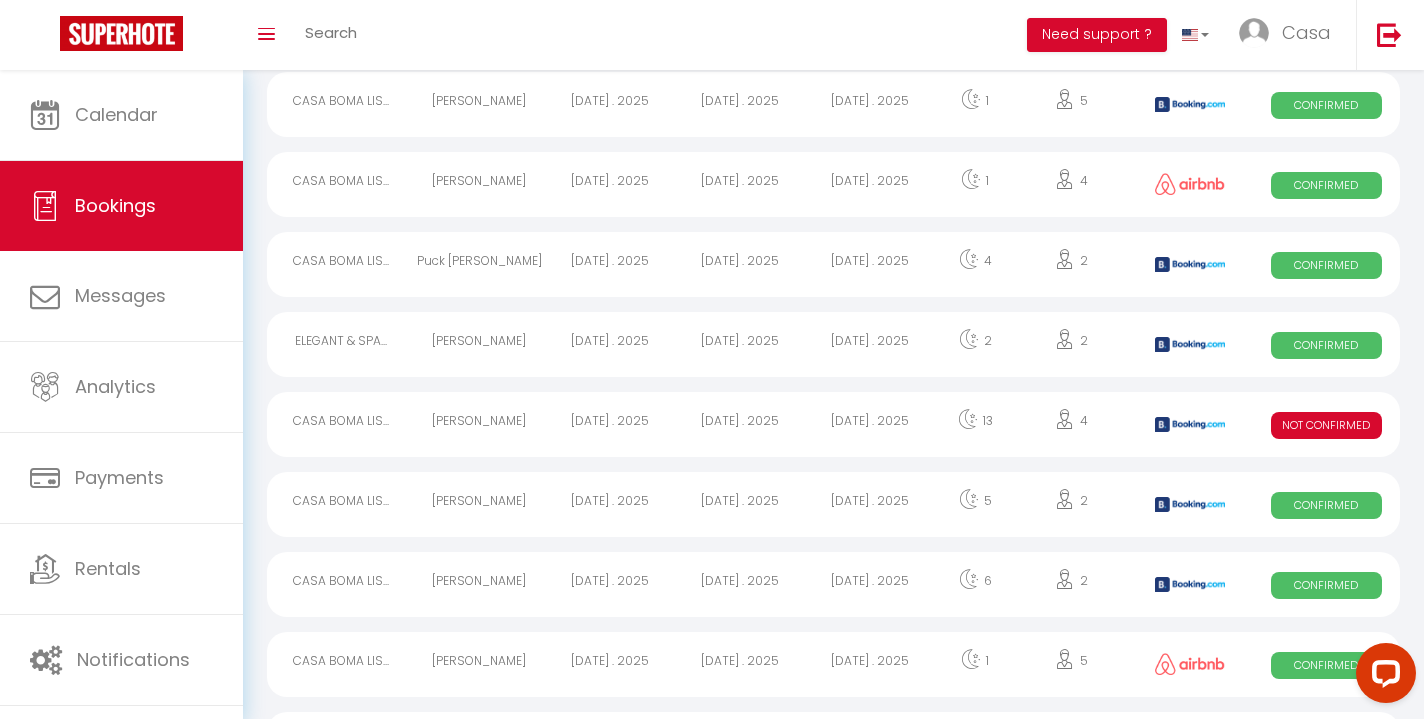 click on "[DATE] . 2025" at bounding box center (870, 264) 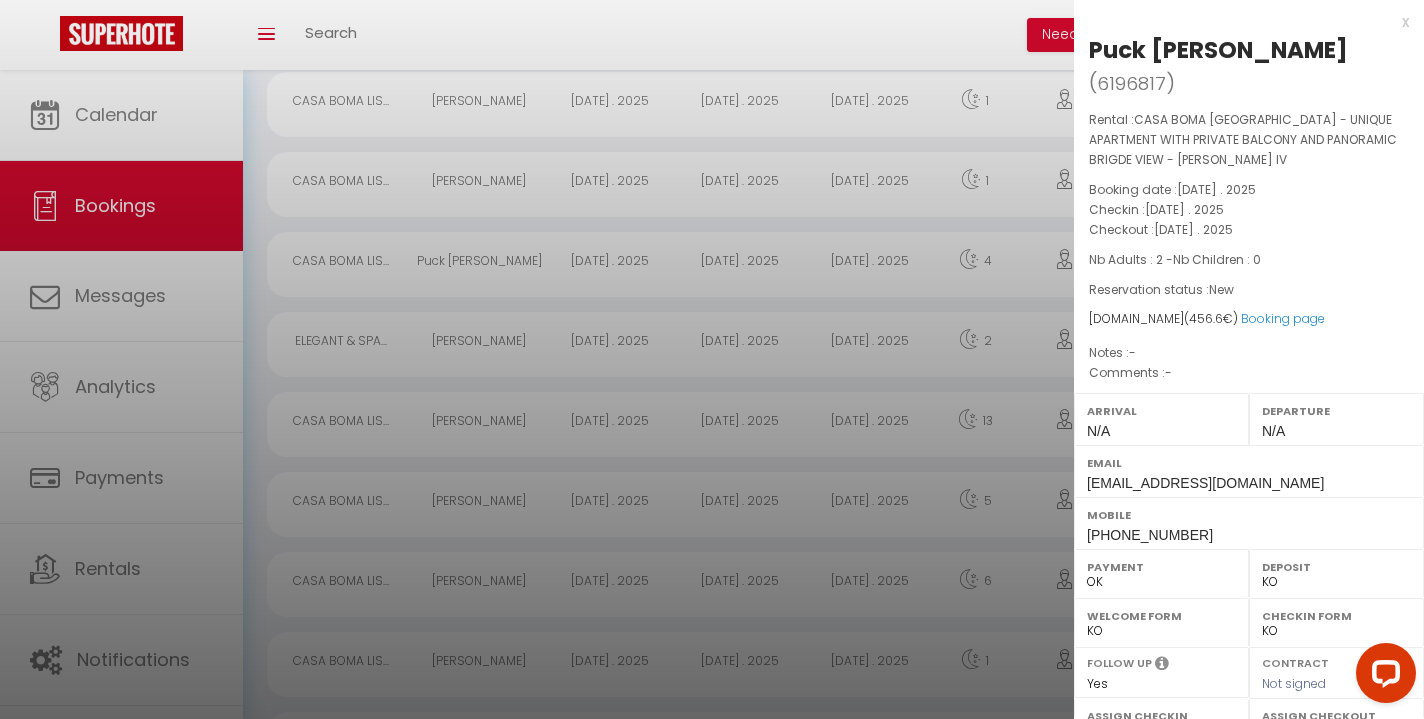 click on "x" at bounding box center [1241, 22] 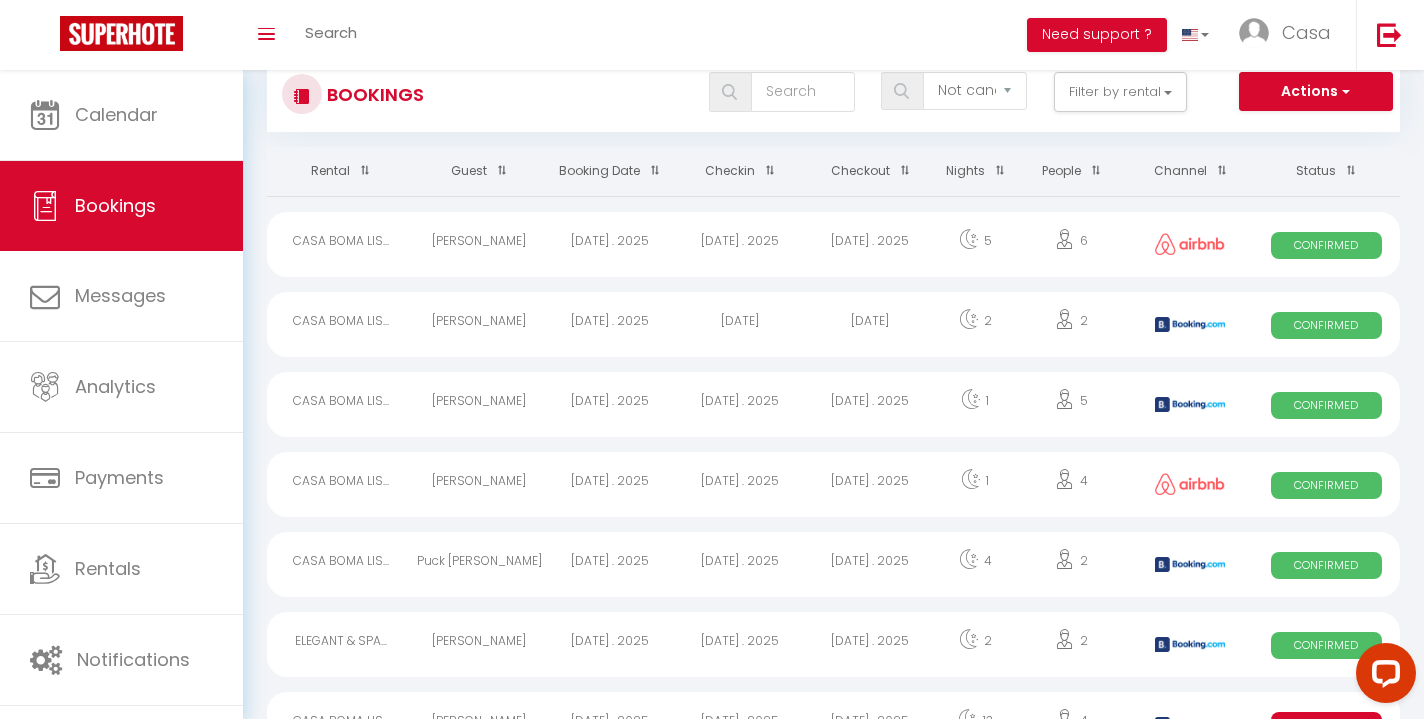 scroll, scrollTop: 54, scrollLeft: 0, axis: vertical 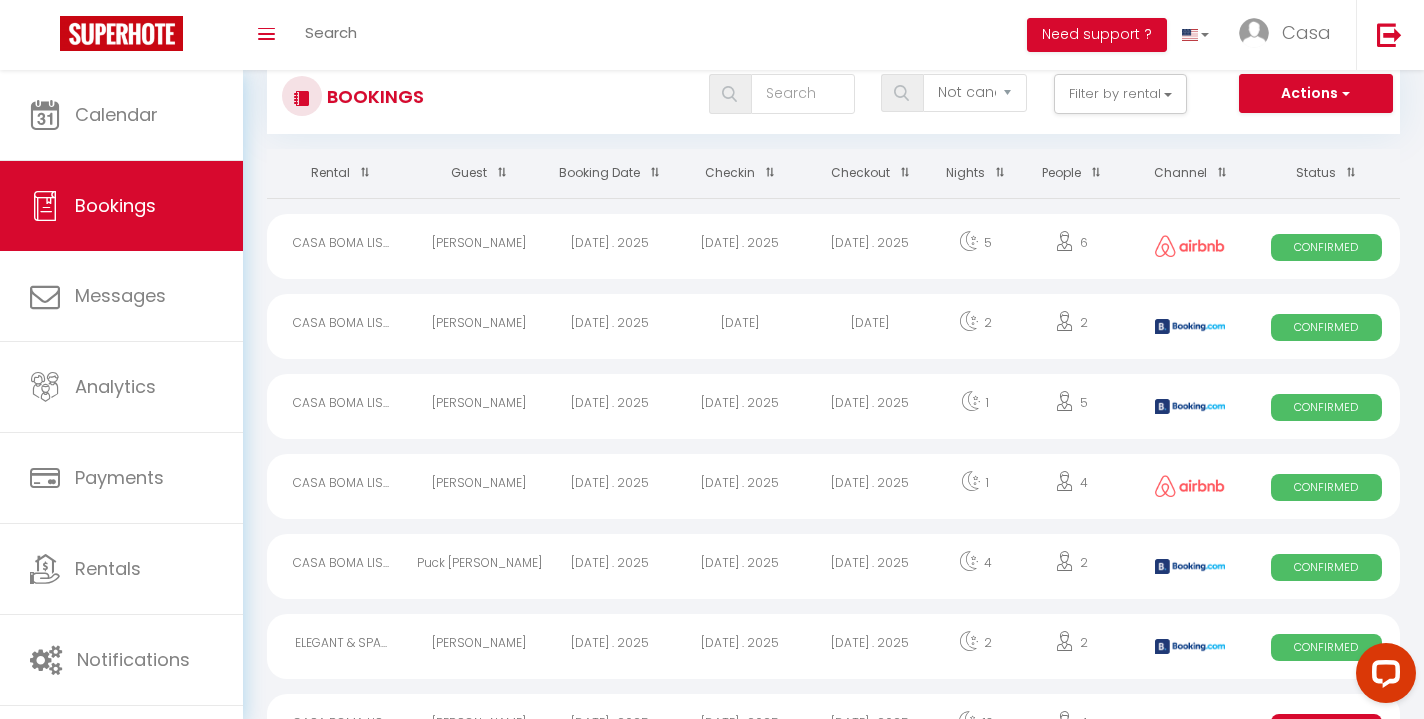 click on "[DATE] . 2025" at bounding box center [870, 406] 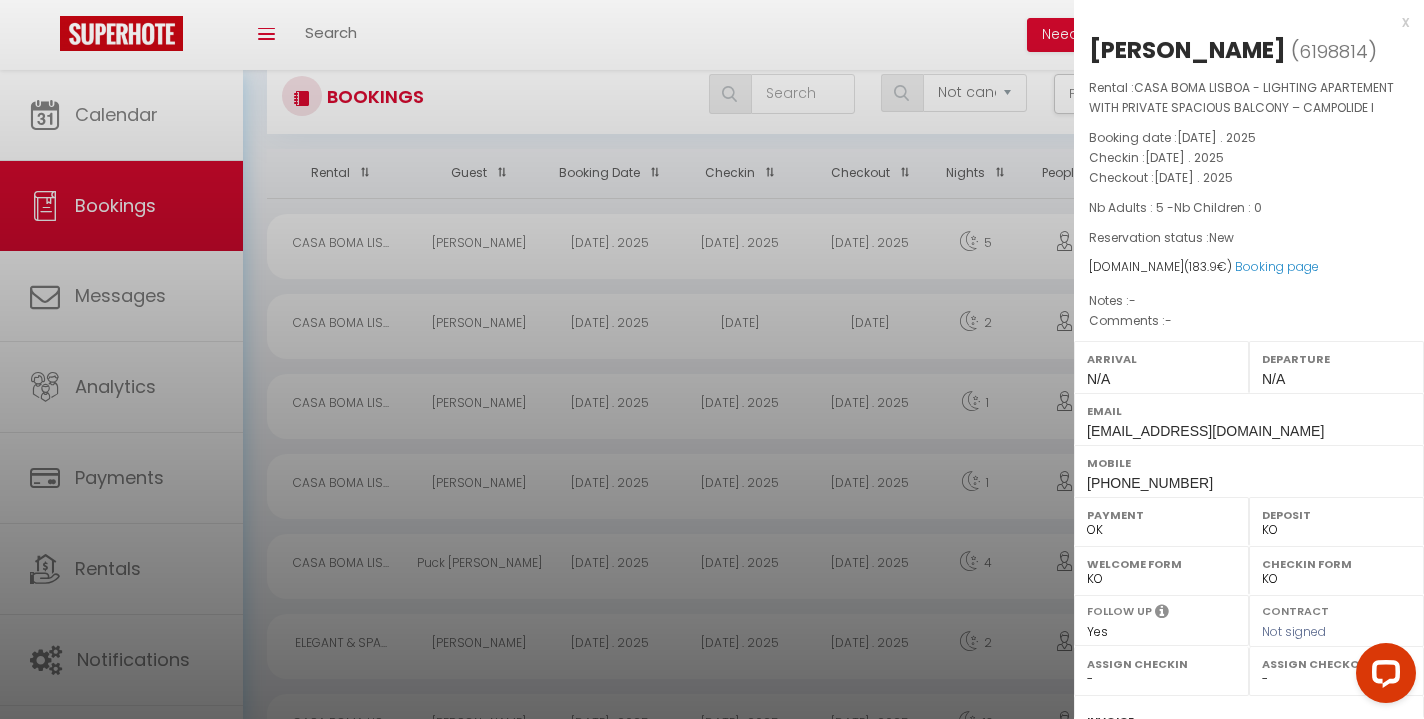 click on "x" at bounding box center (1241, 22) 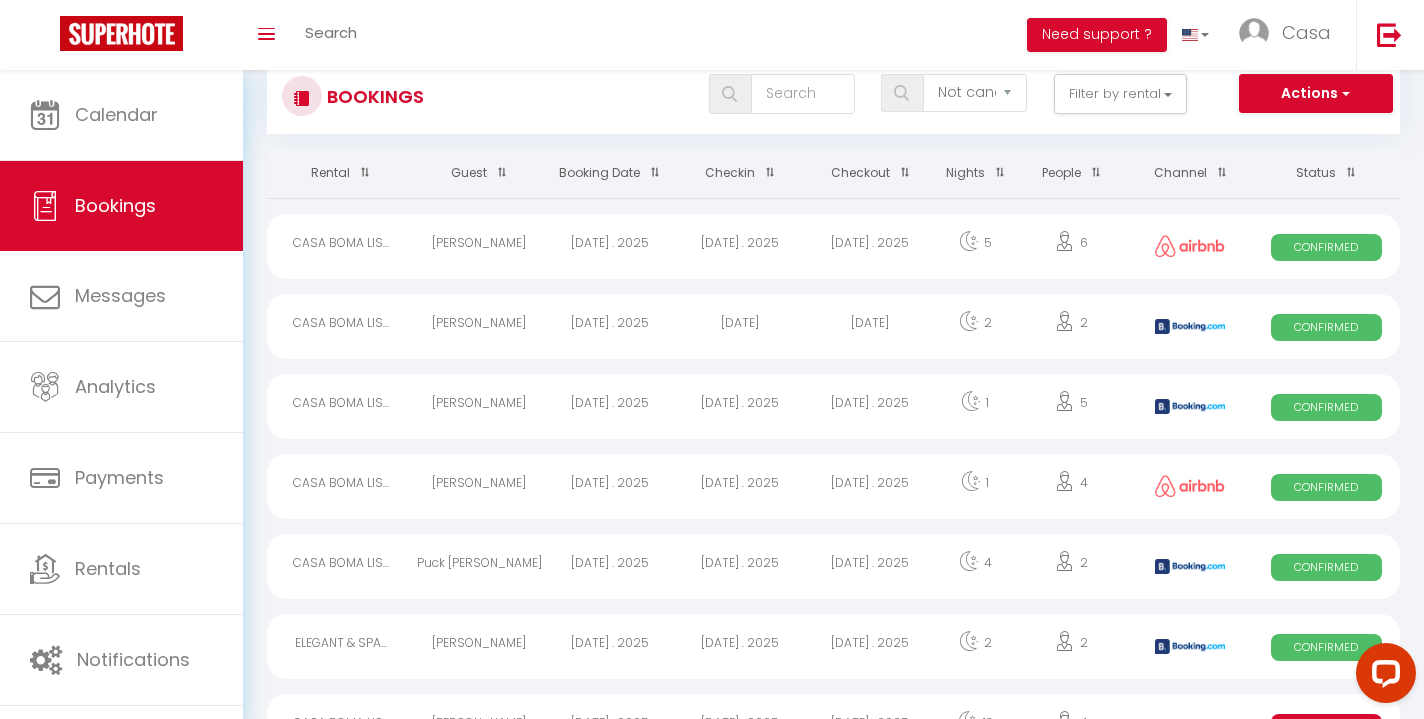 click on "[DATE]" at bounding box center [870, 326] 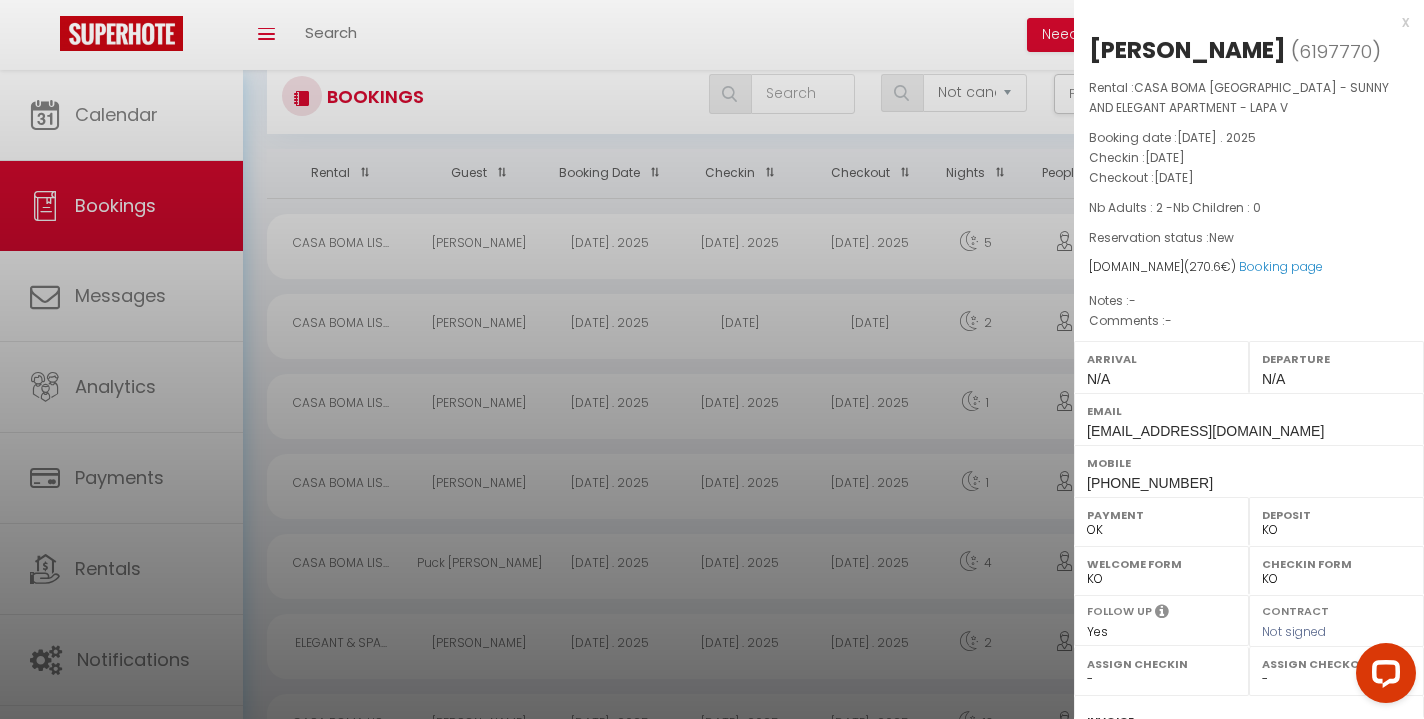 click on "x" at bounding box center (1241, 22) 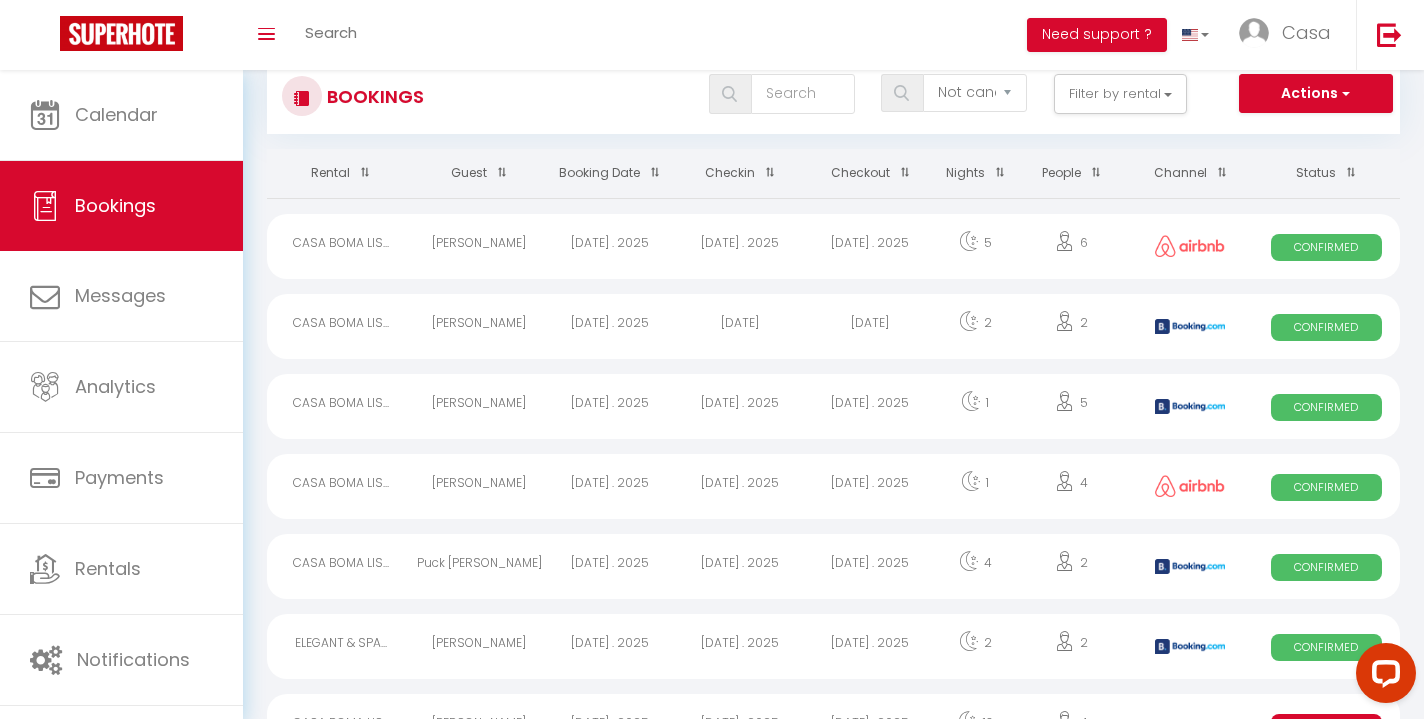 click on "[DATE] . 2025" at bounding box center (870, 406) 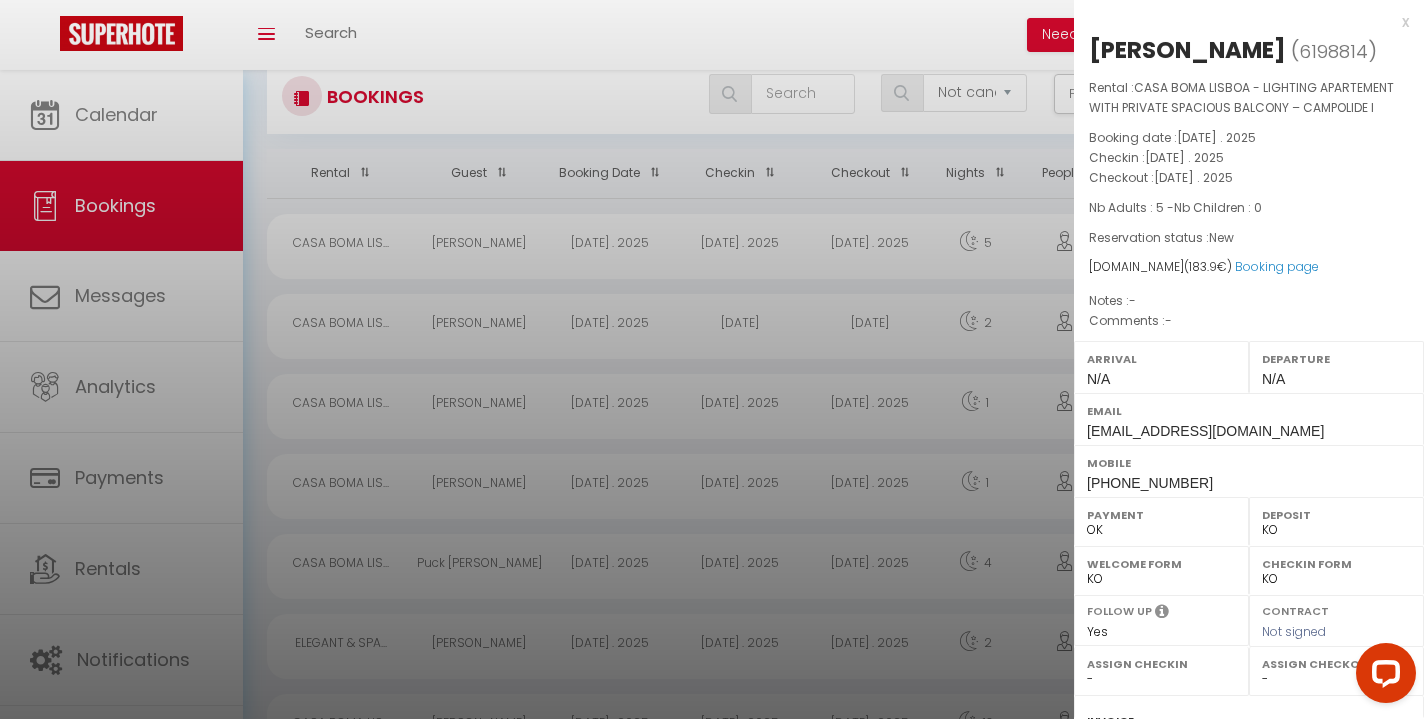 click on "x" at bounding box center (1241, 22) 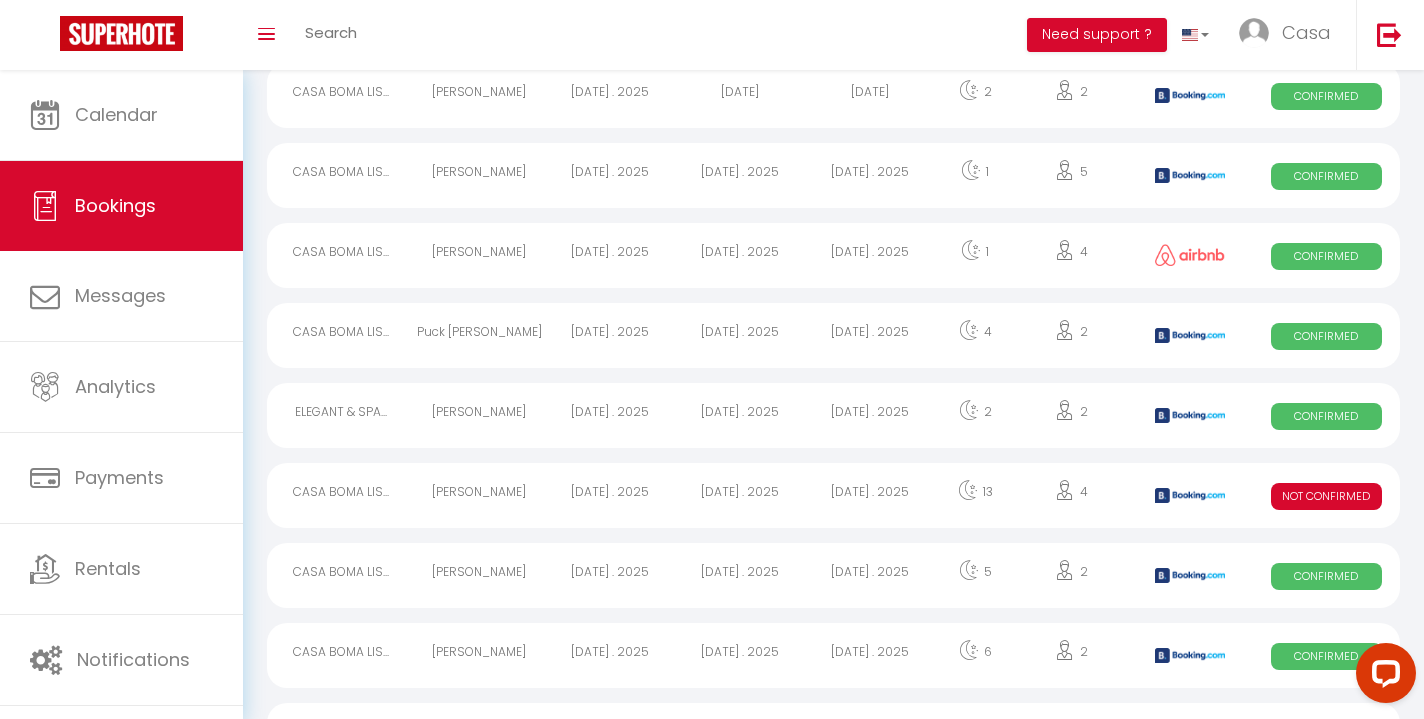 scroll, scrollTop: 290, scrollLeft: 0, axis: vertical 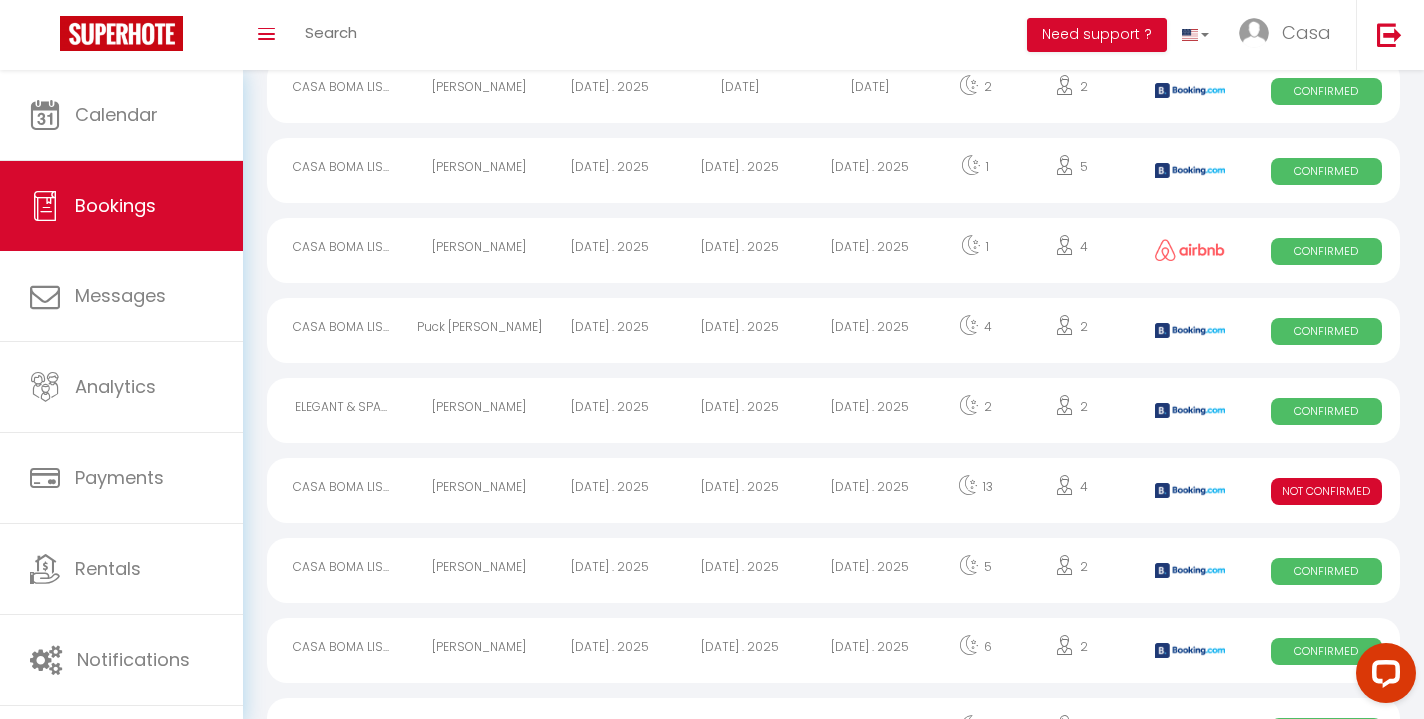 click on "[DATE] . 2025" at bounding box center [870, 410] 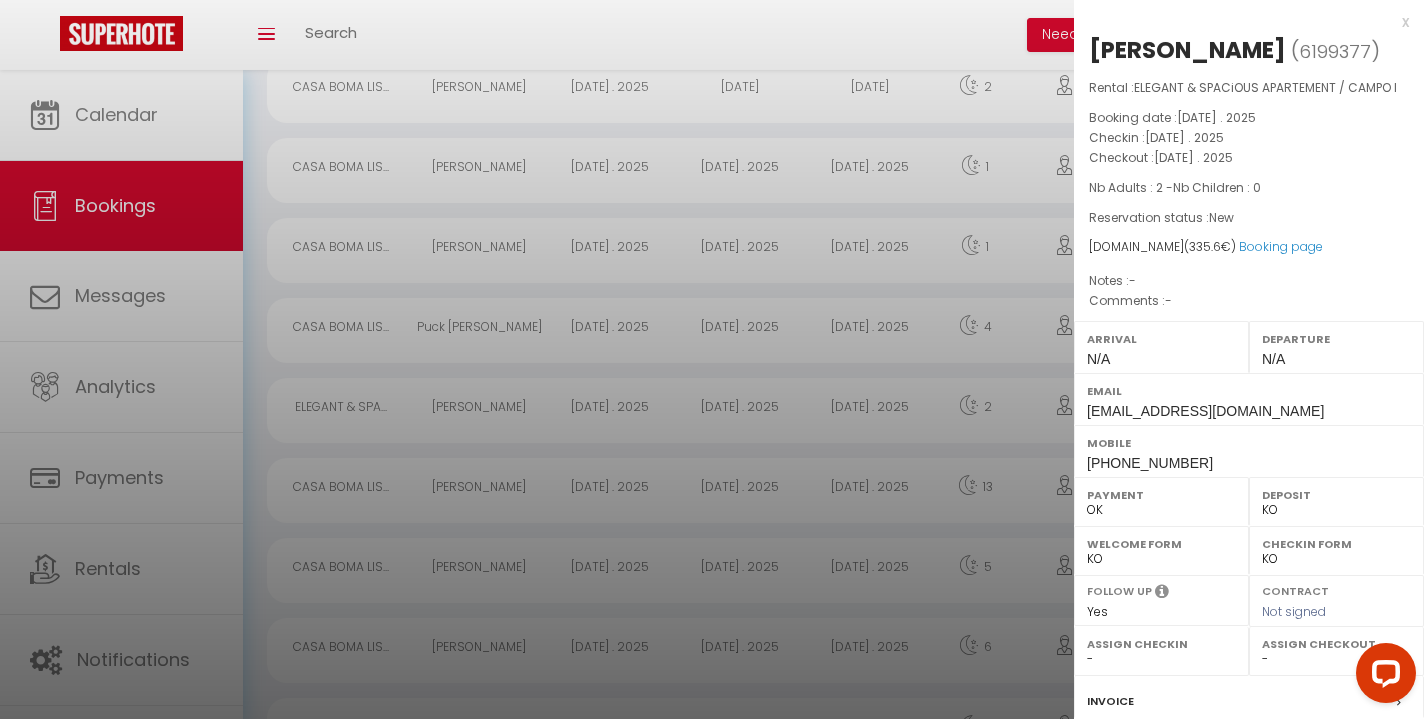 click on "x" at bounding box center [1241, 22] 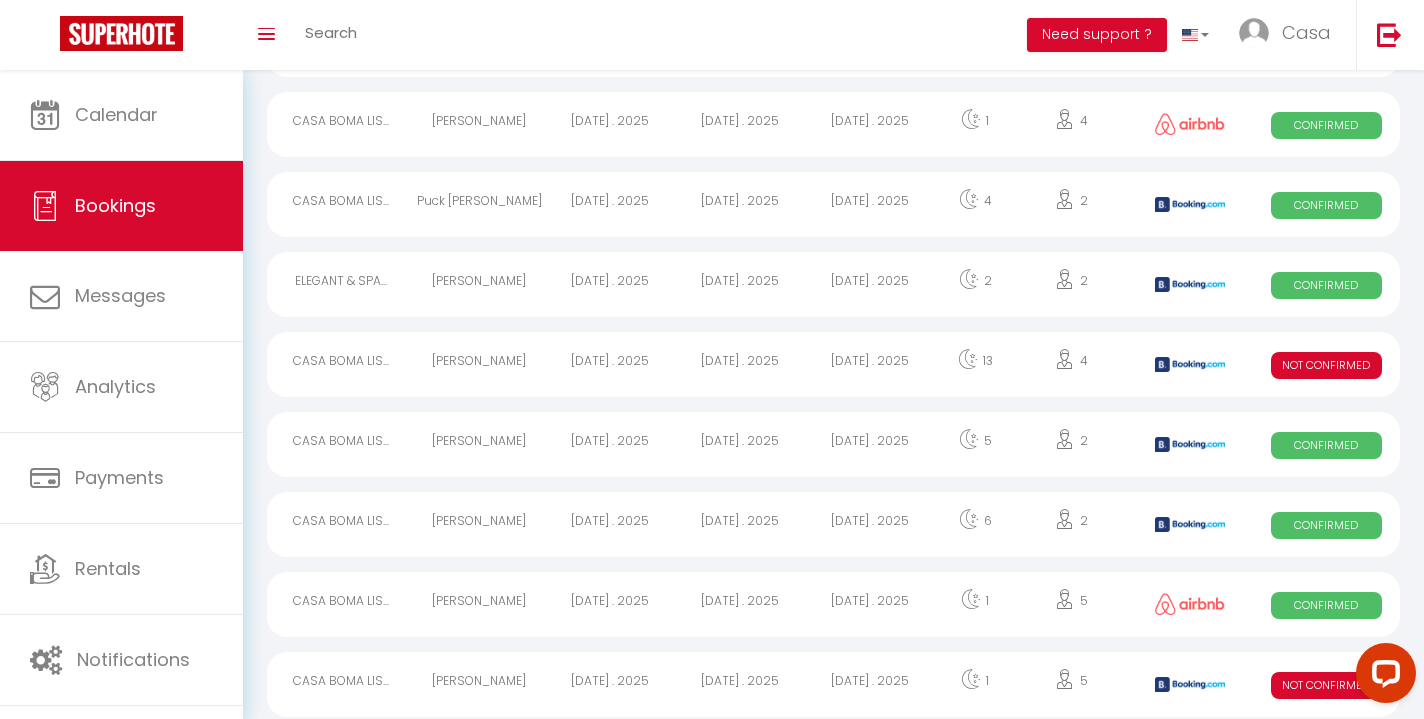 scroll, scrollTop: 417, scrollLeft: 0, axis: vertical 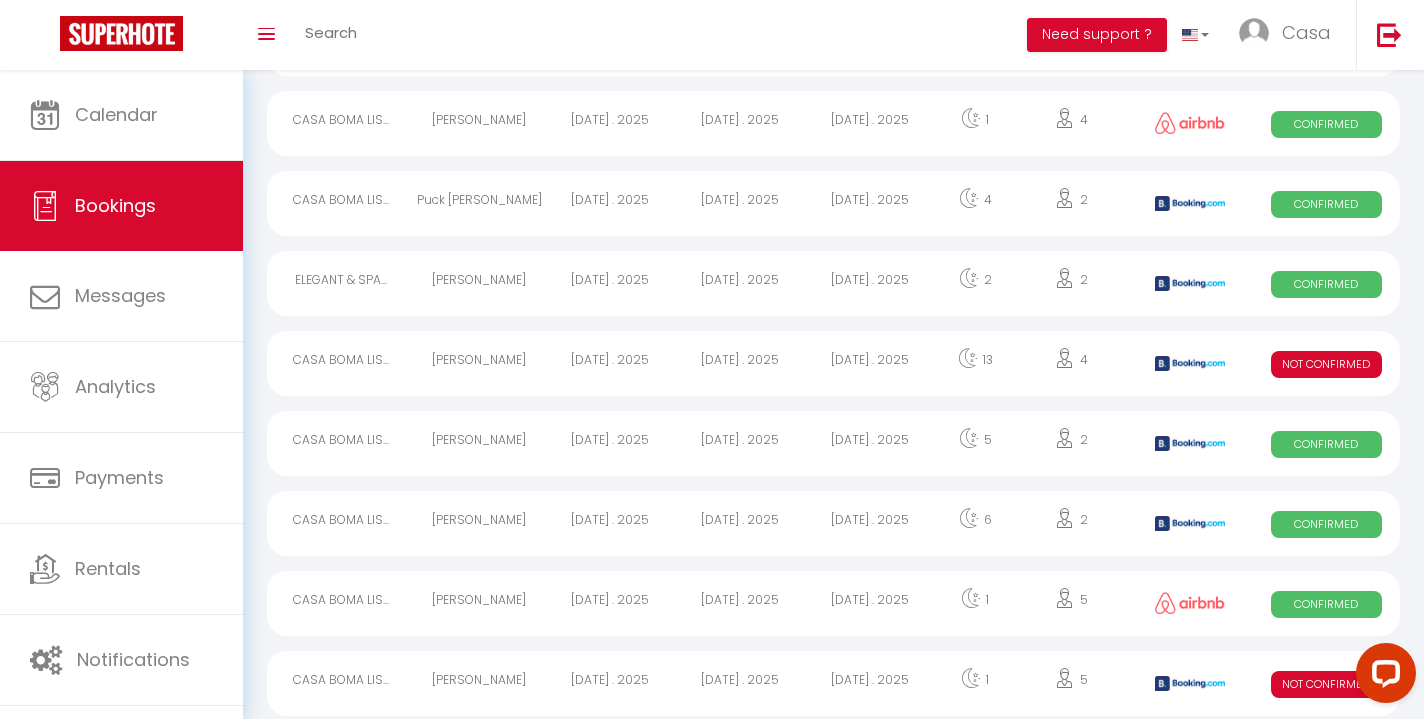 click on "[DATE] . 2025" at bounding box center [870, 443] 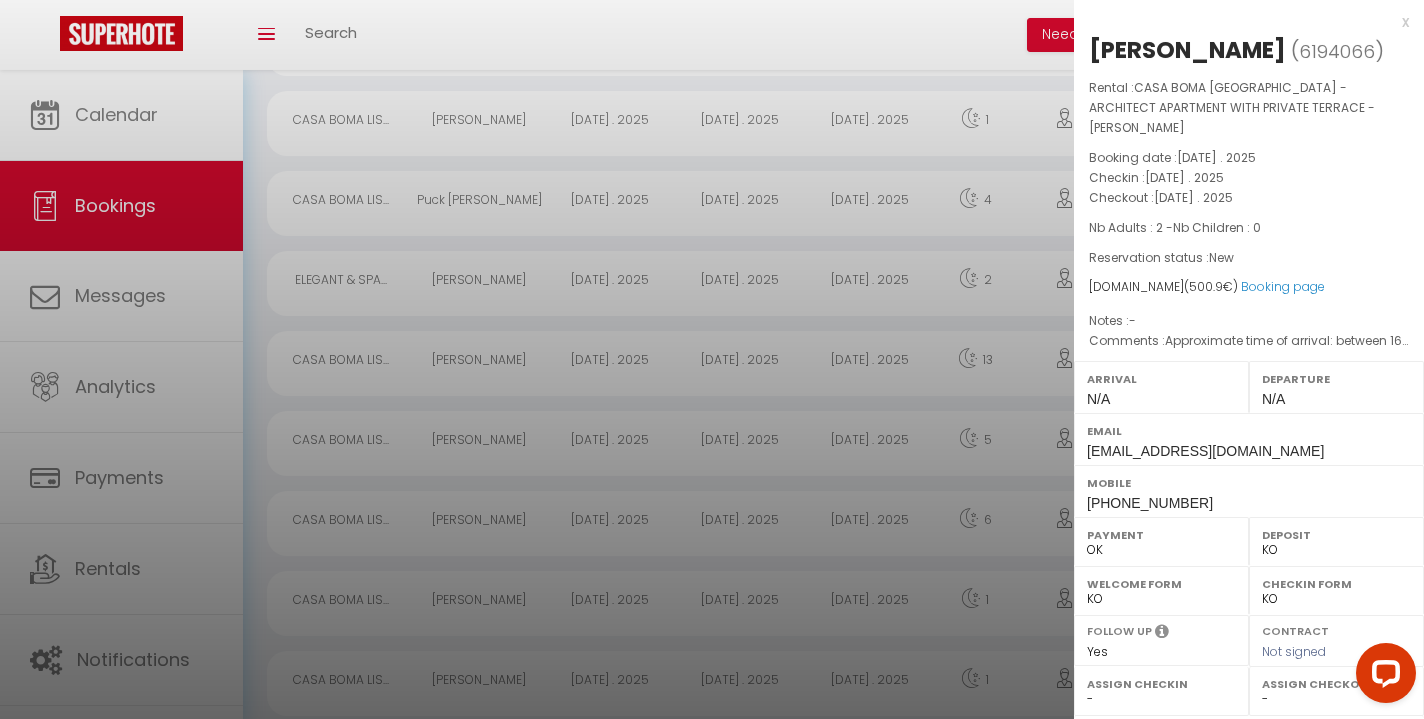 click on "x" at bounding box center (1241, 22) 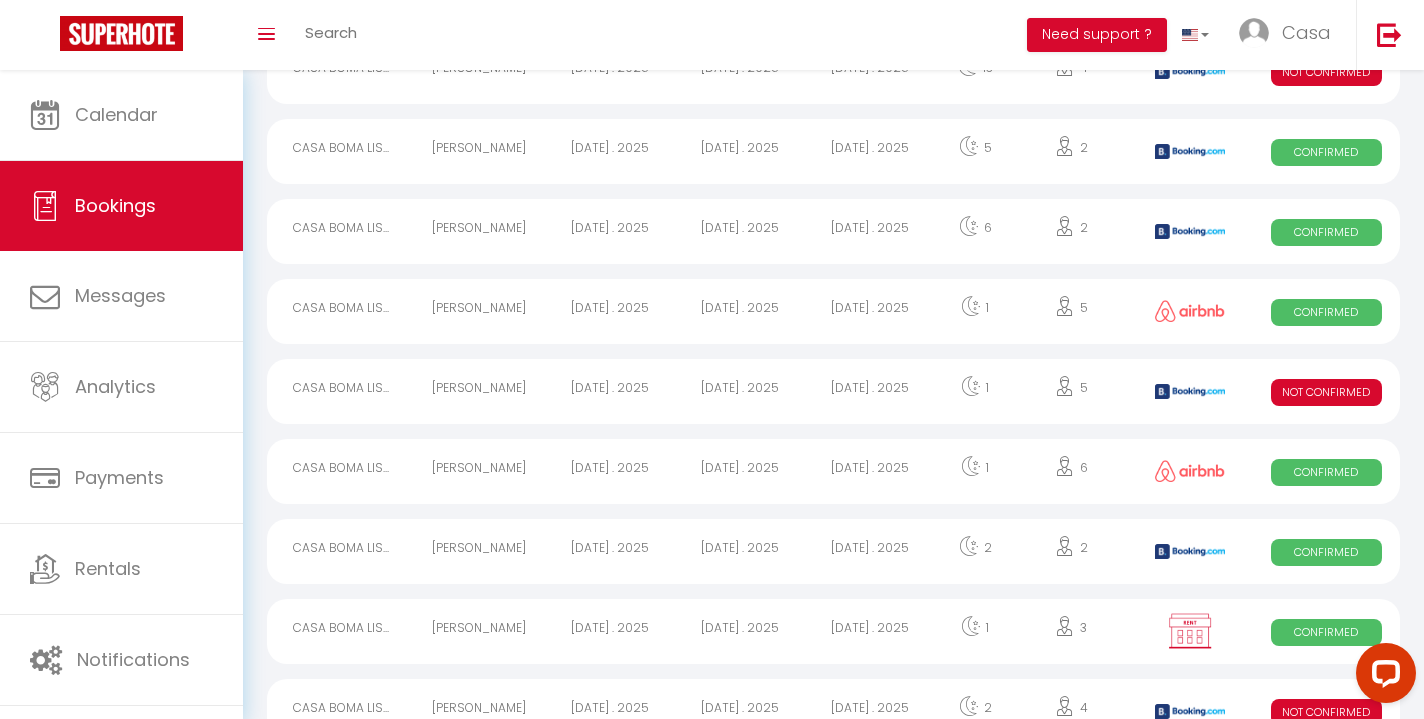 scroll, scrollTop: 757, scrollLeft: 0, axis: vertical 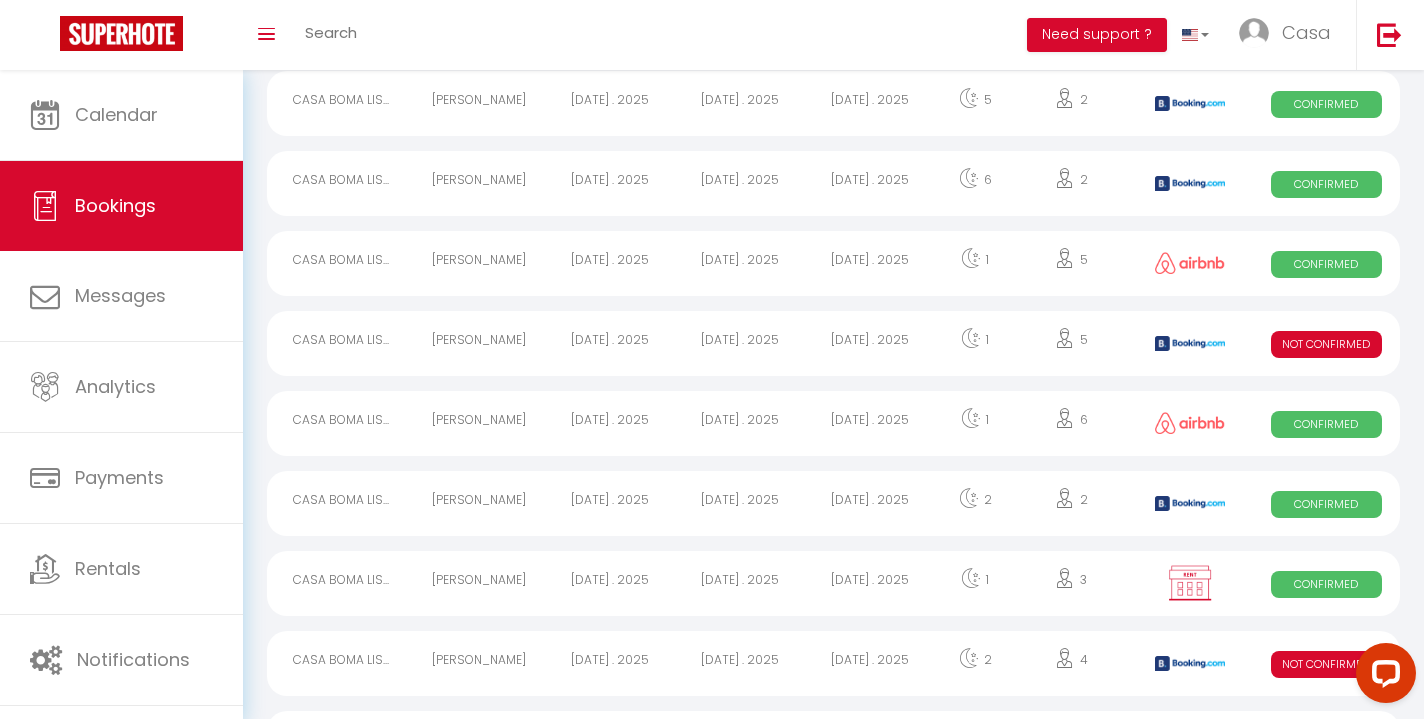 click on "[DATE] . 2025" at bounding box center [870, 503] 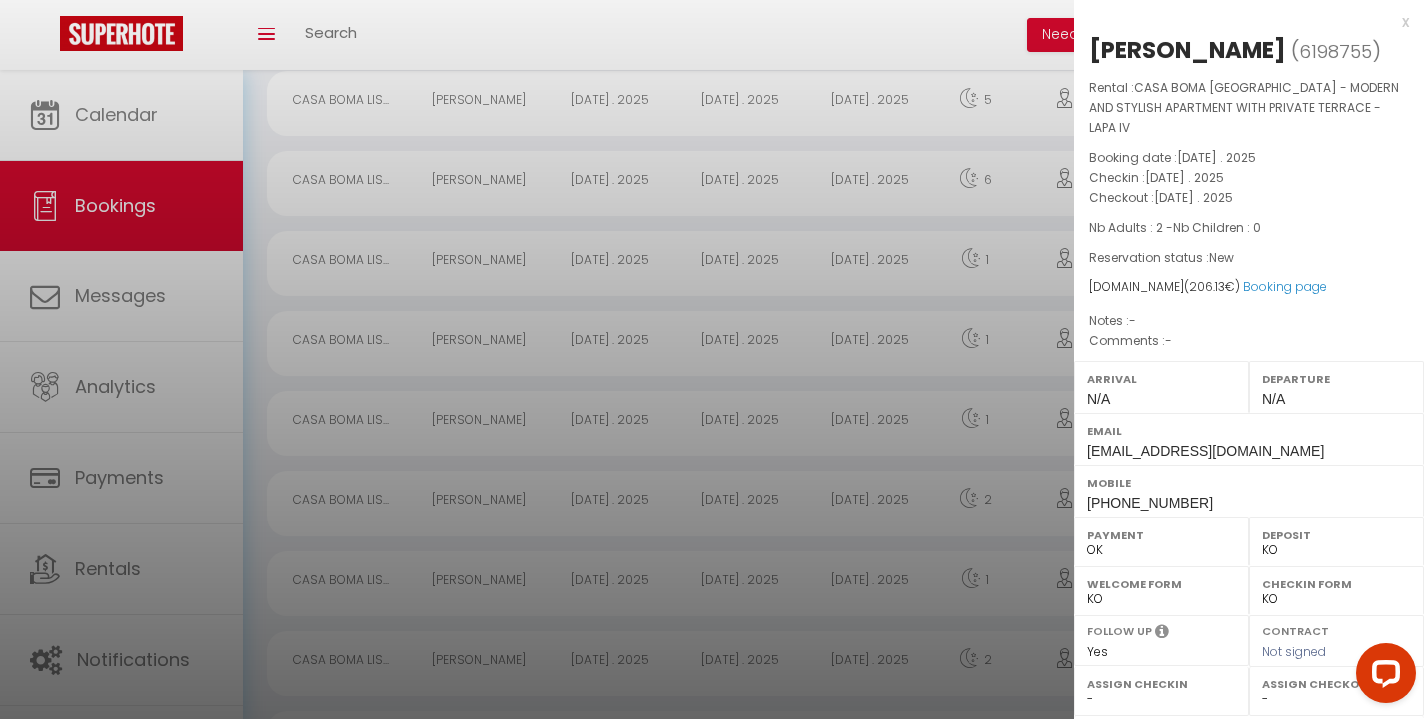 click on "x" at bounding box center [1241, 22] 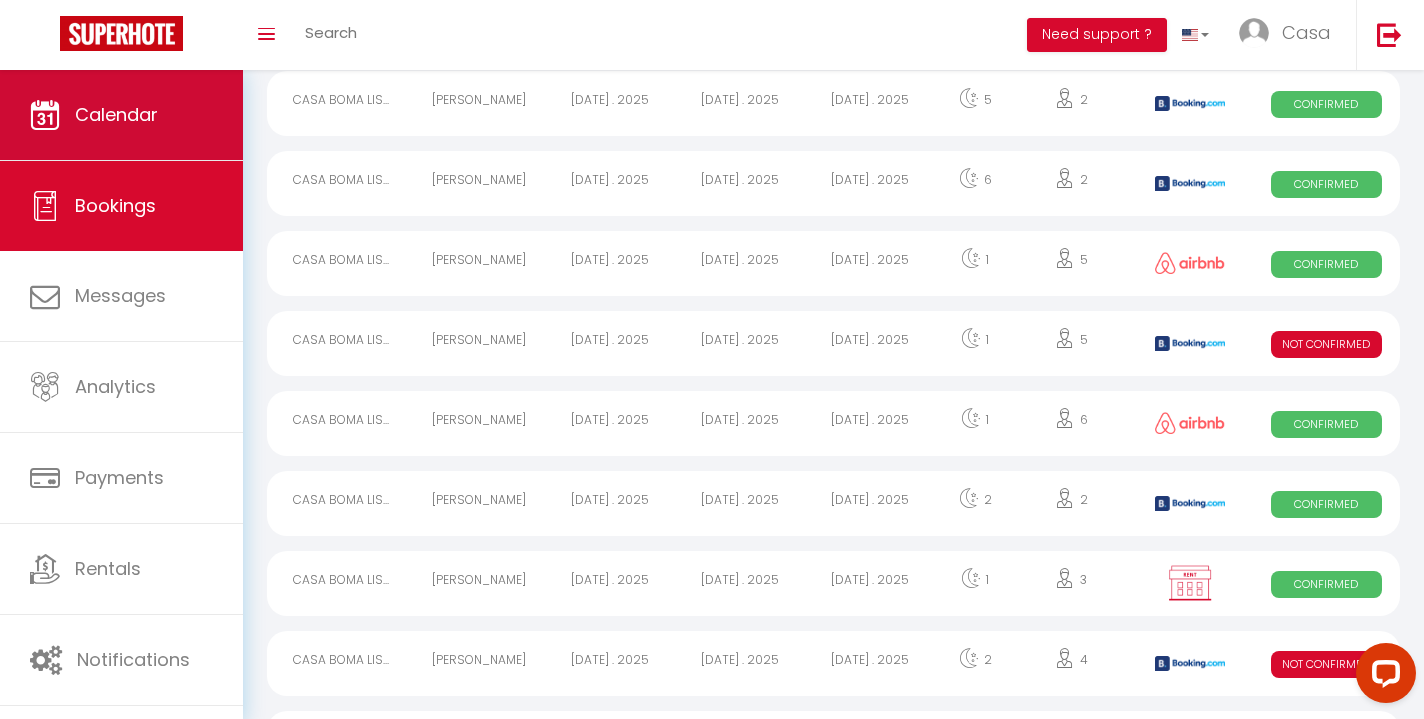 click on "Calendar" at bounding box center (121, 115) 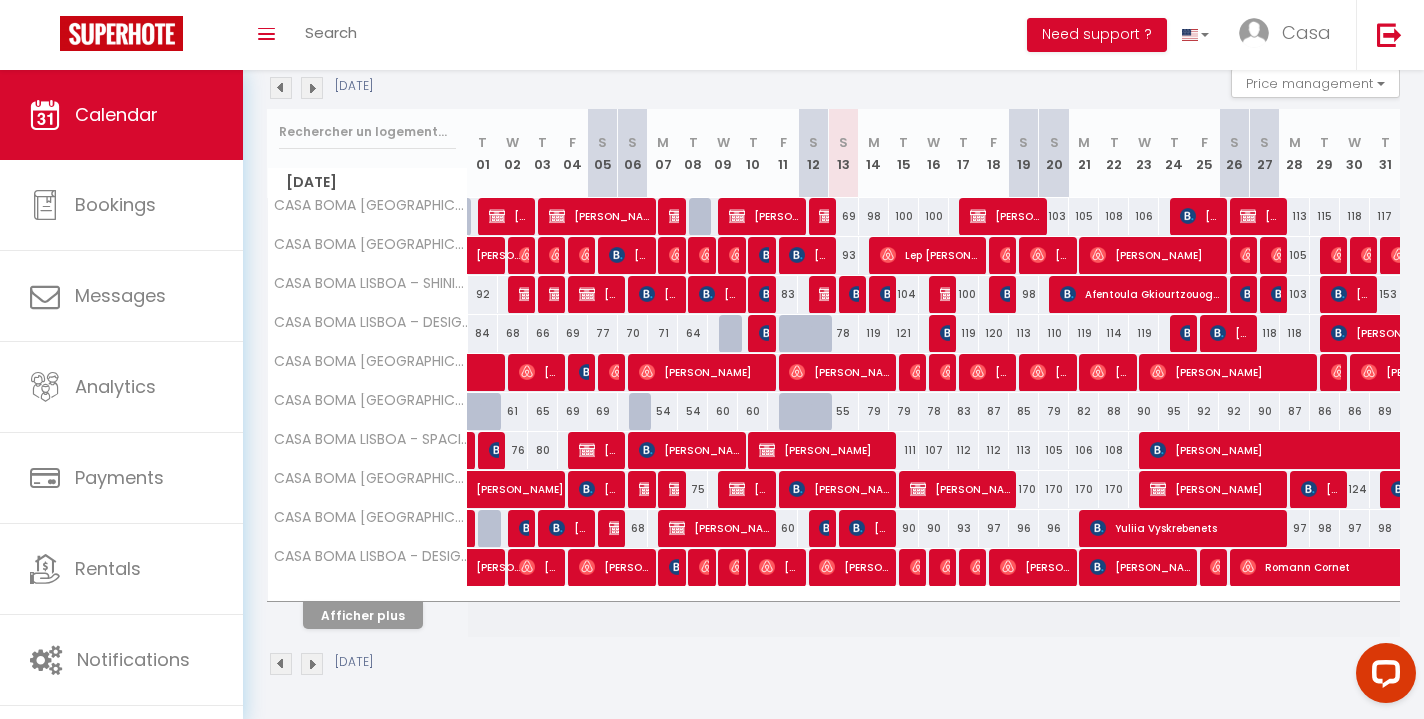 scroll, scrollTop: 218, scrollLeft: 0, axis: vertical 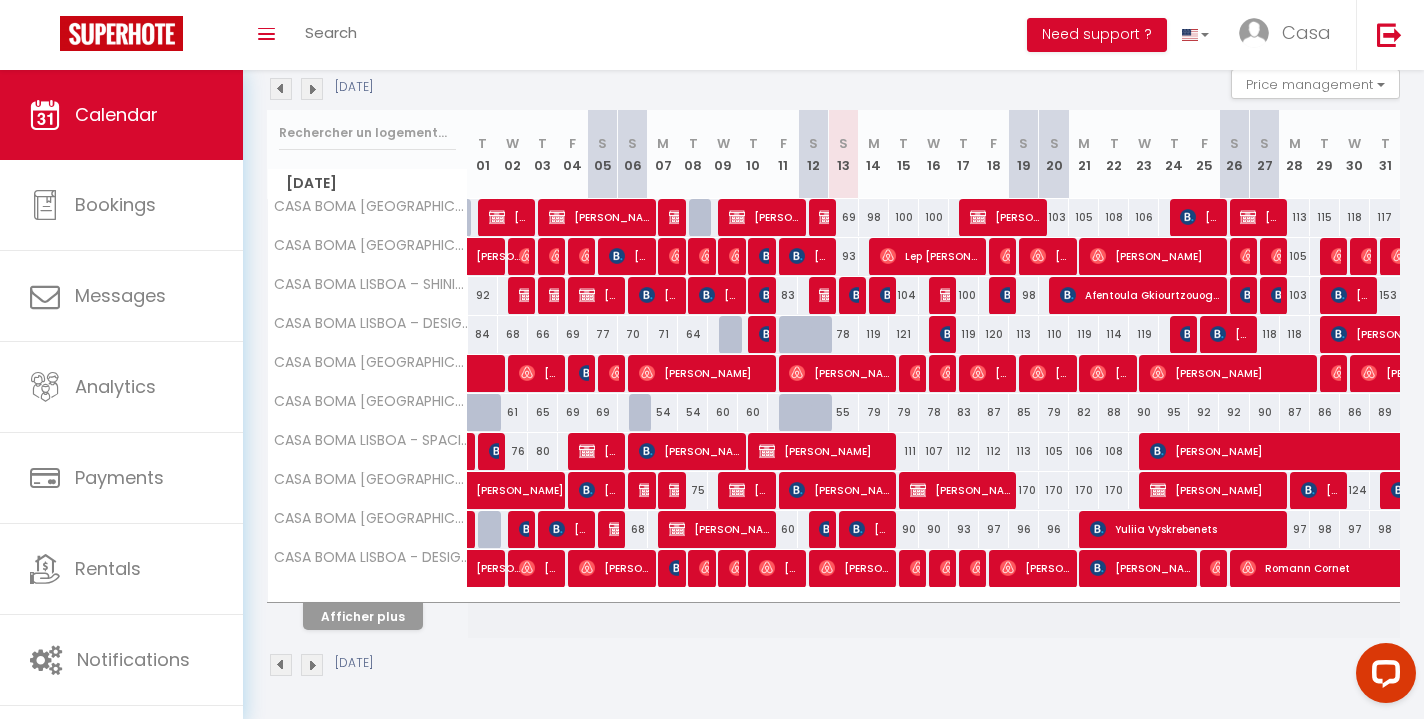 click on "Afficher plus" at bounding box center [363, 616] 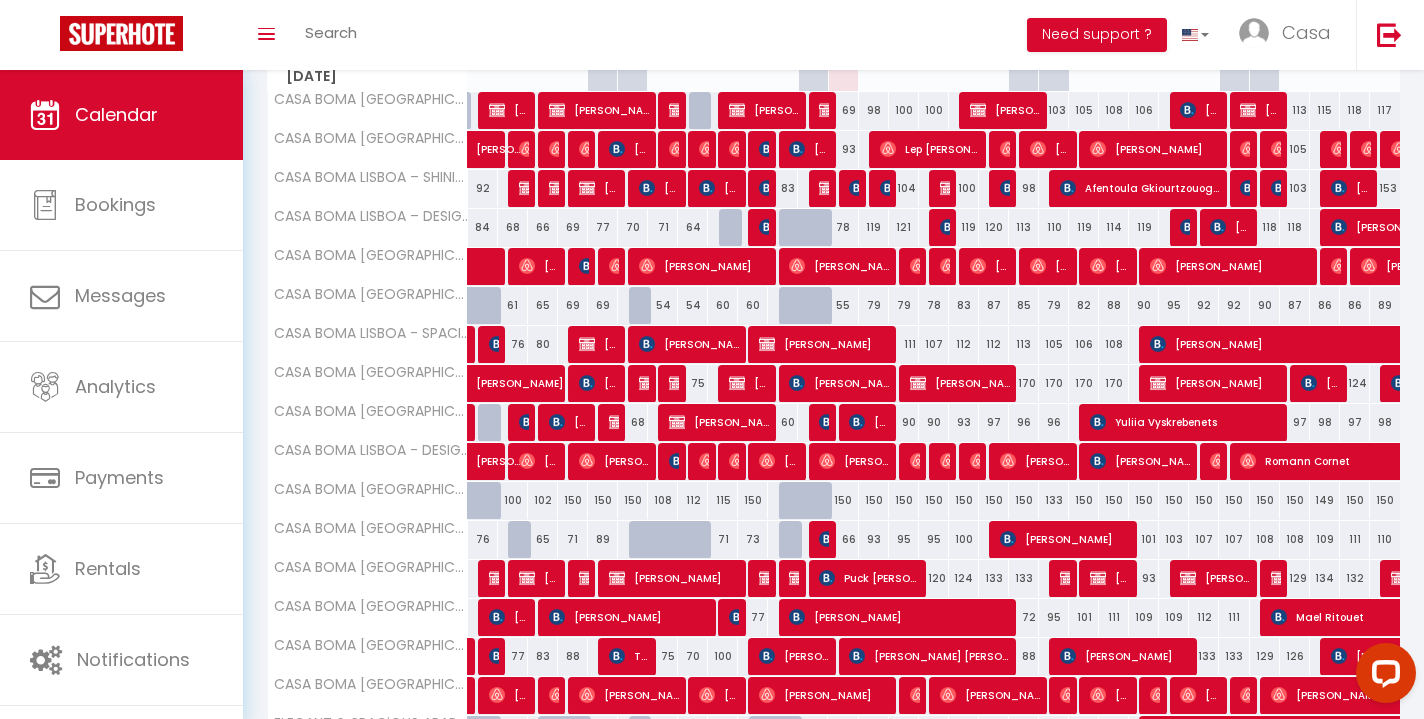 scroll, scrollTop: 326, scrollLeft: 0, axis: vertical 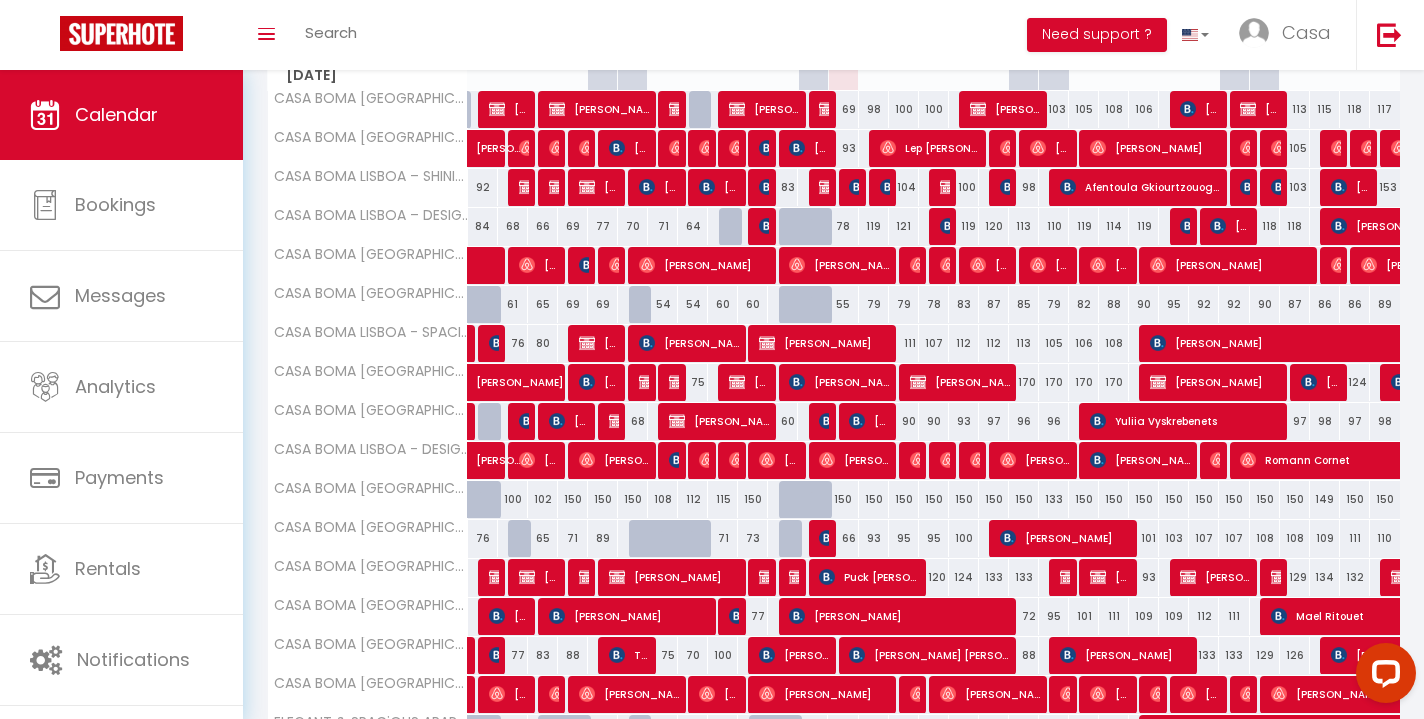 click at bounding box center [827, 538] 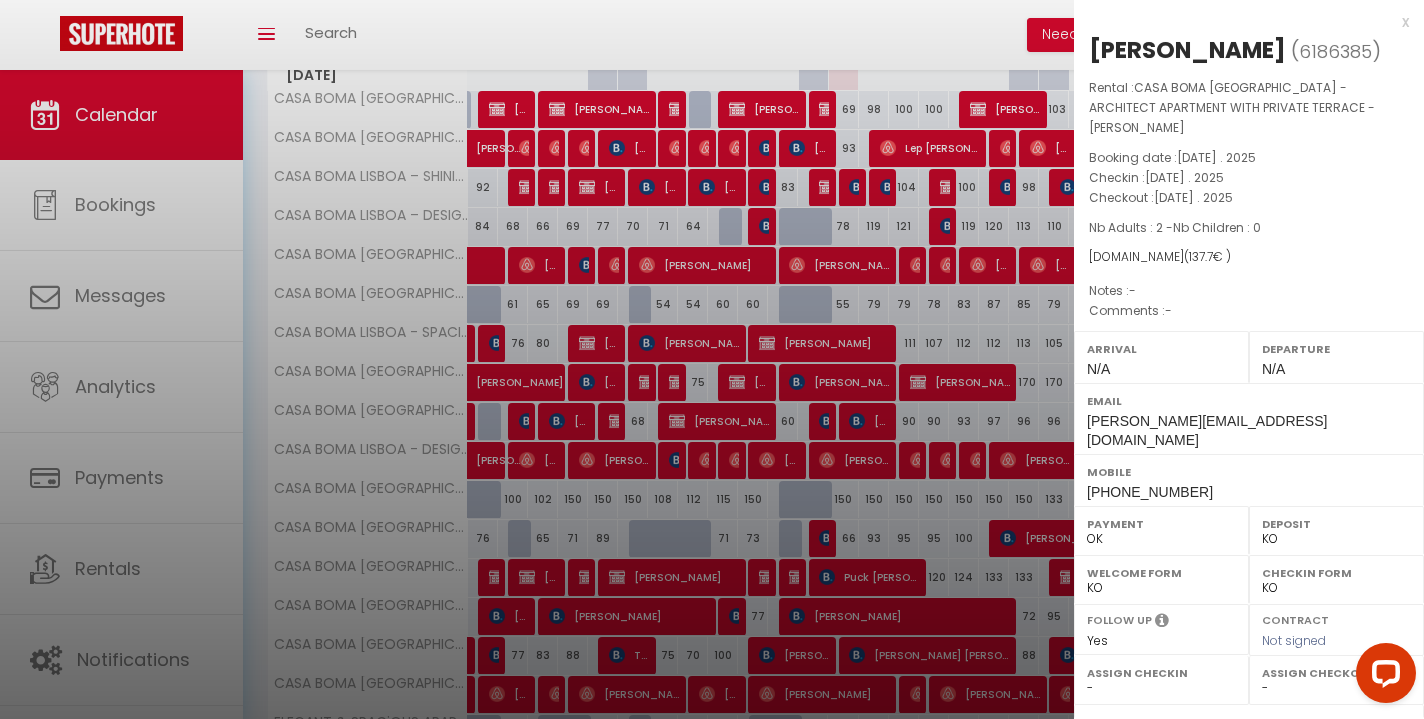 click on "x" at bounding box center (1241, 22) 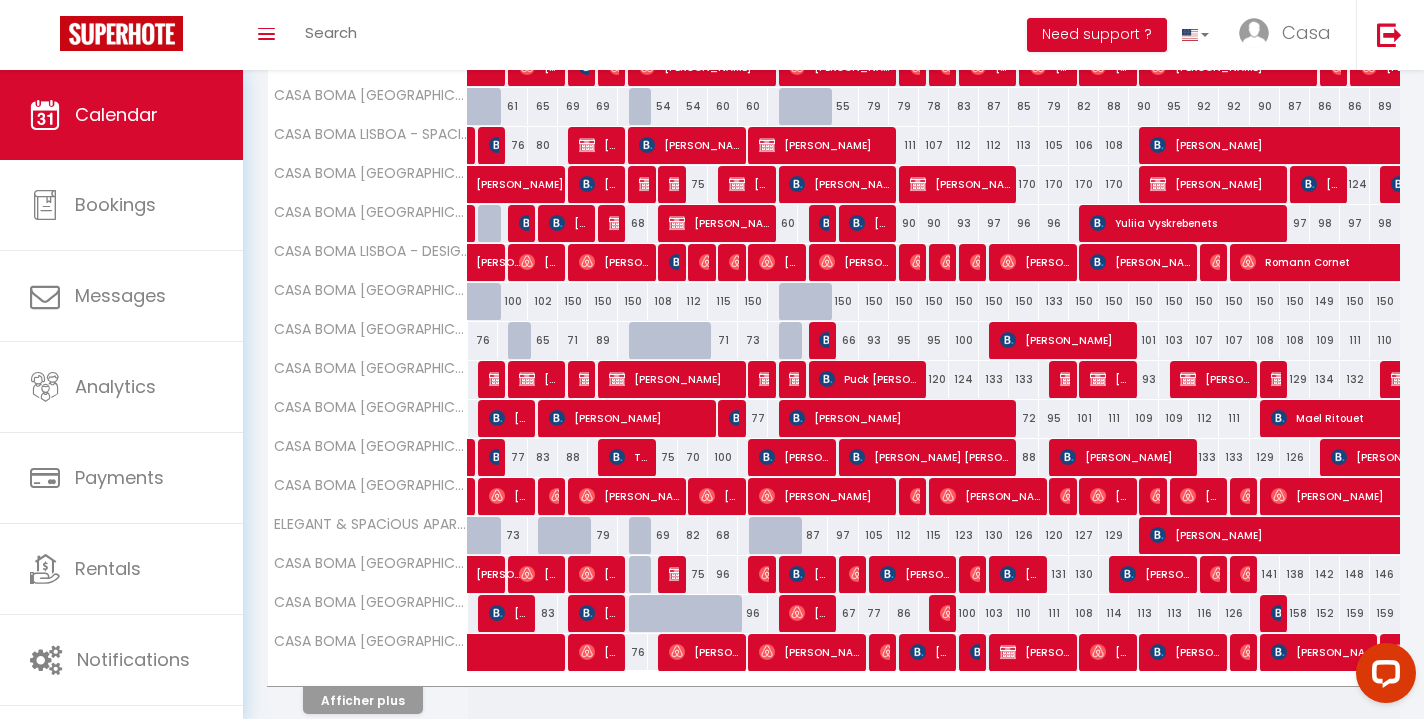 scroll, scrollTop: 591, scrollLeft: 0, axis: vertical 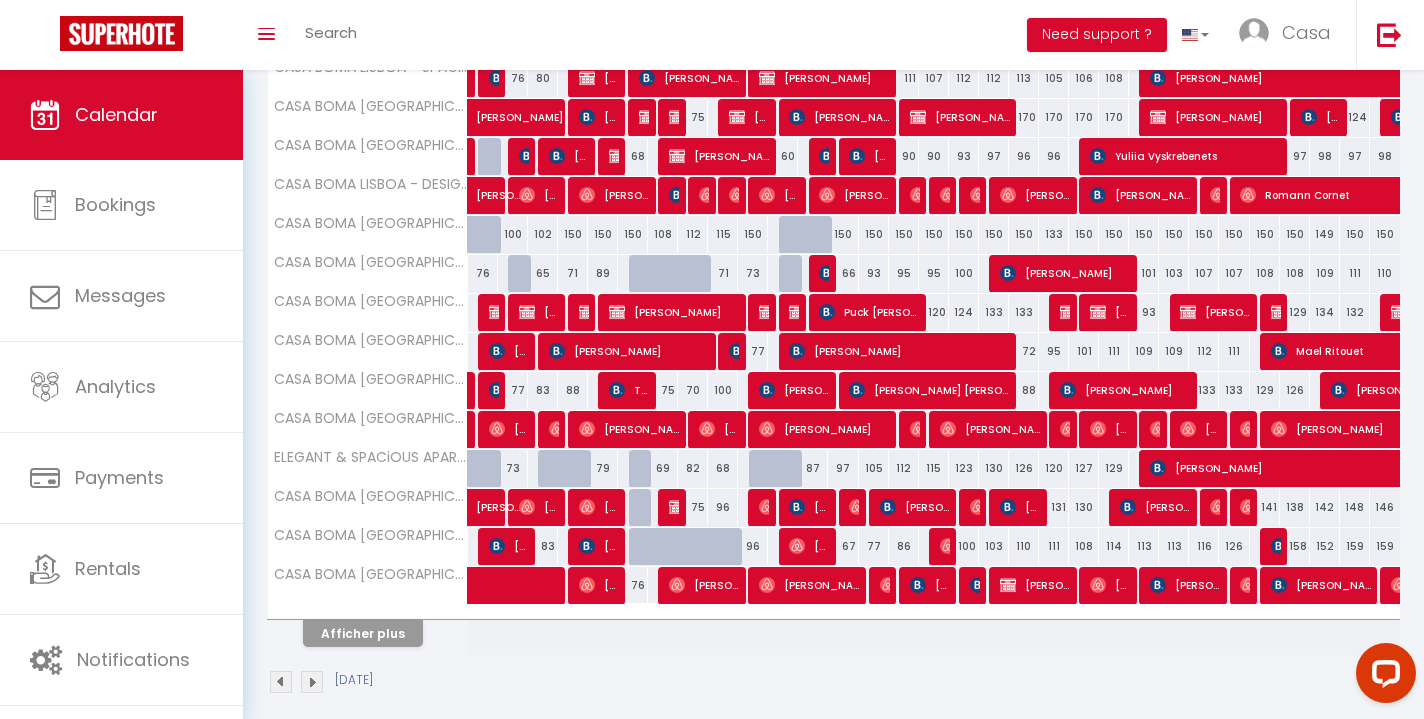 click on "Afficher plus" at bounding box center [363, 633] 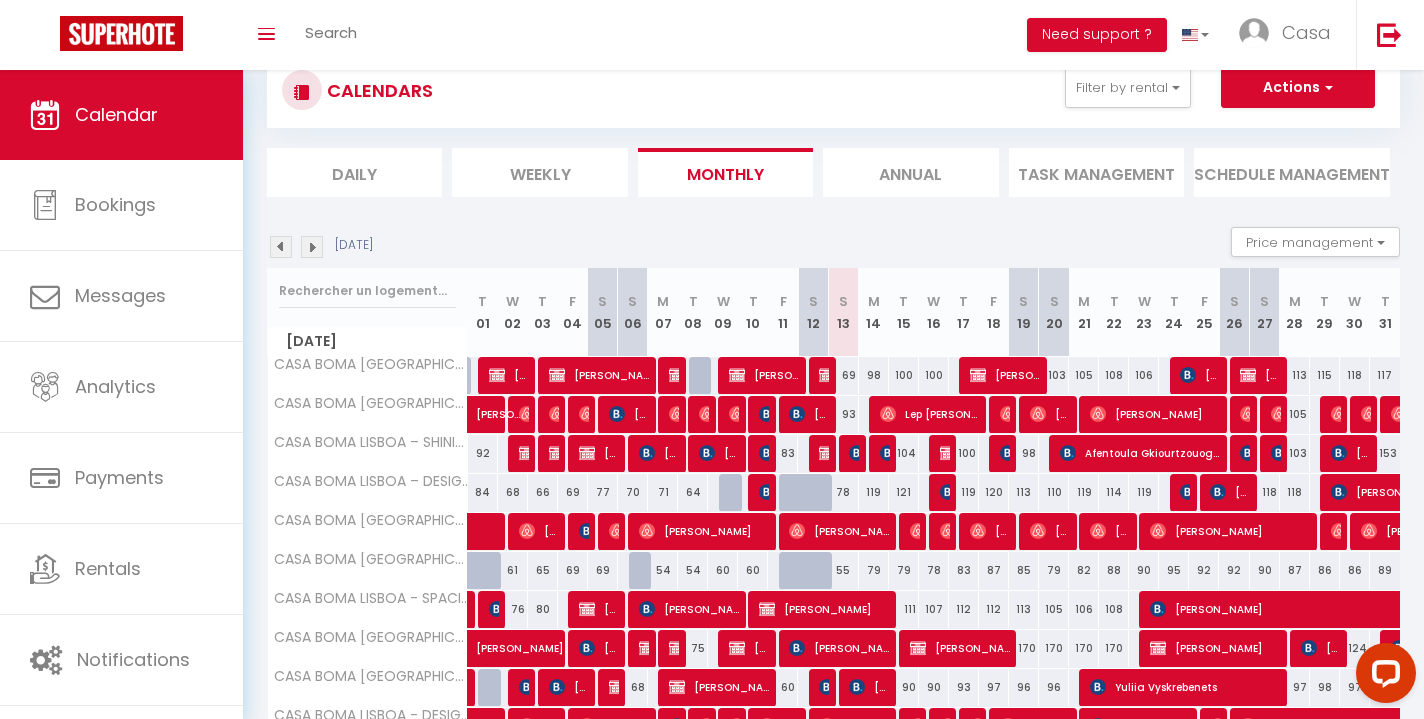 scroll, scrollTop: 59, scrollLeft: 0, axis: vertical 